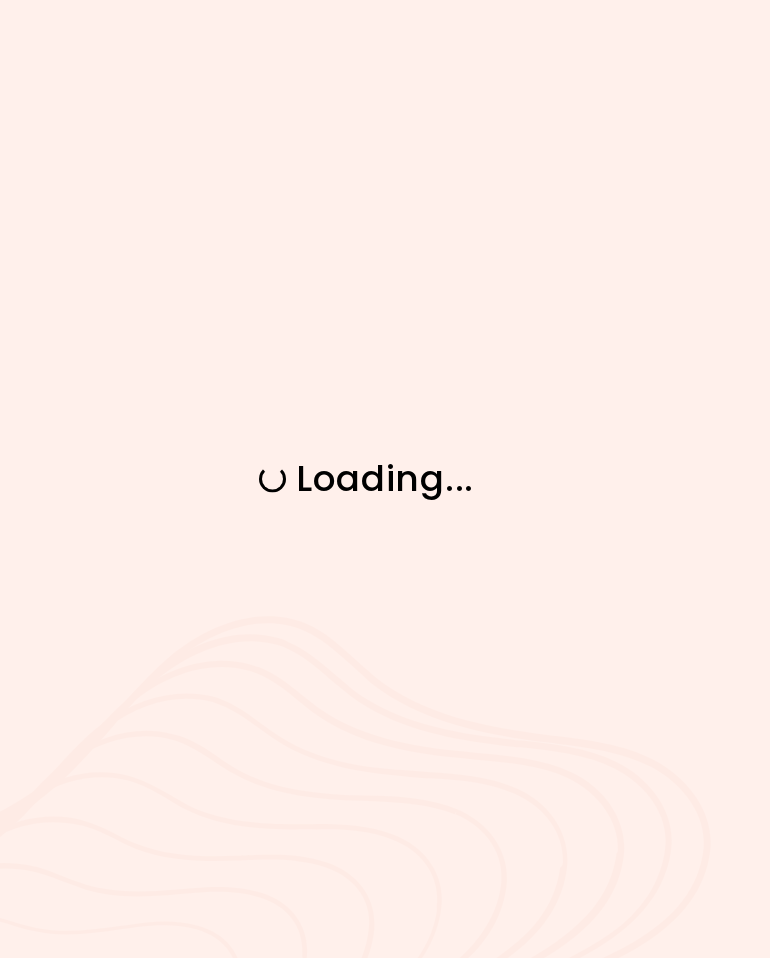 scroll, scrollTop: 0, scrollLeft: 0, axis: both 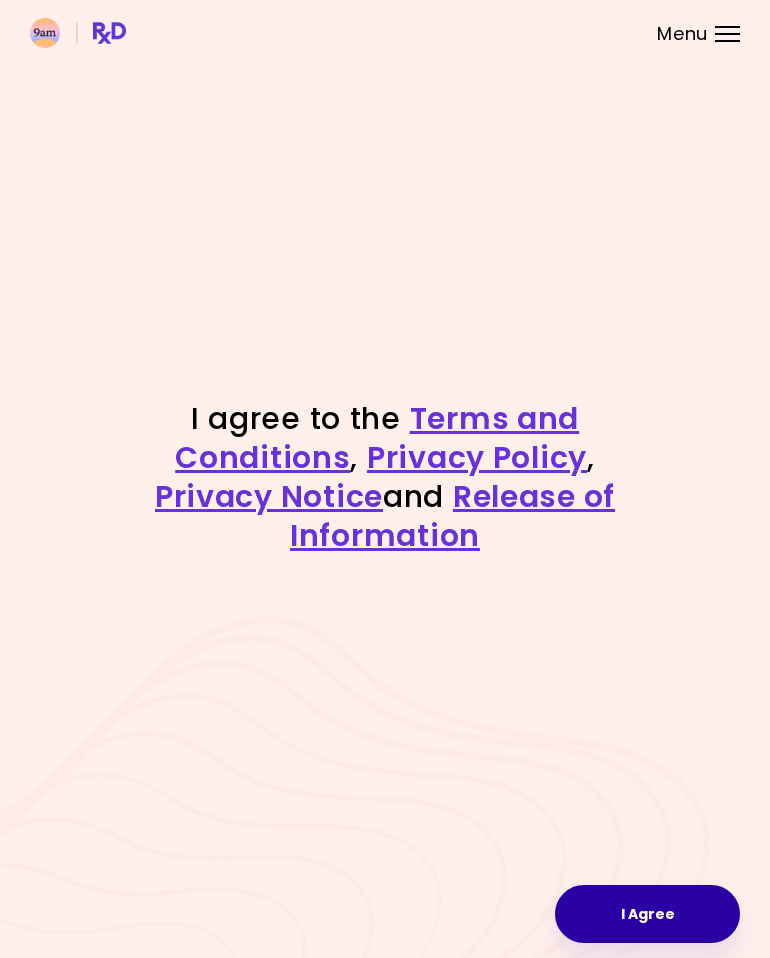 click on "I Agree" at bounding box center [647, 914] 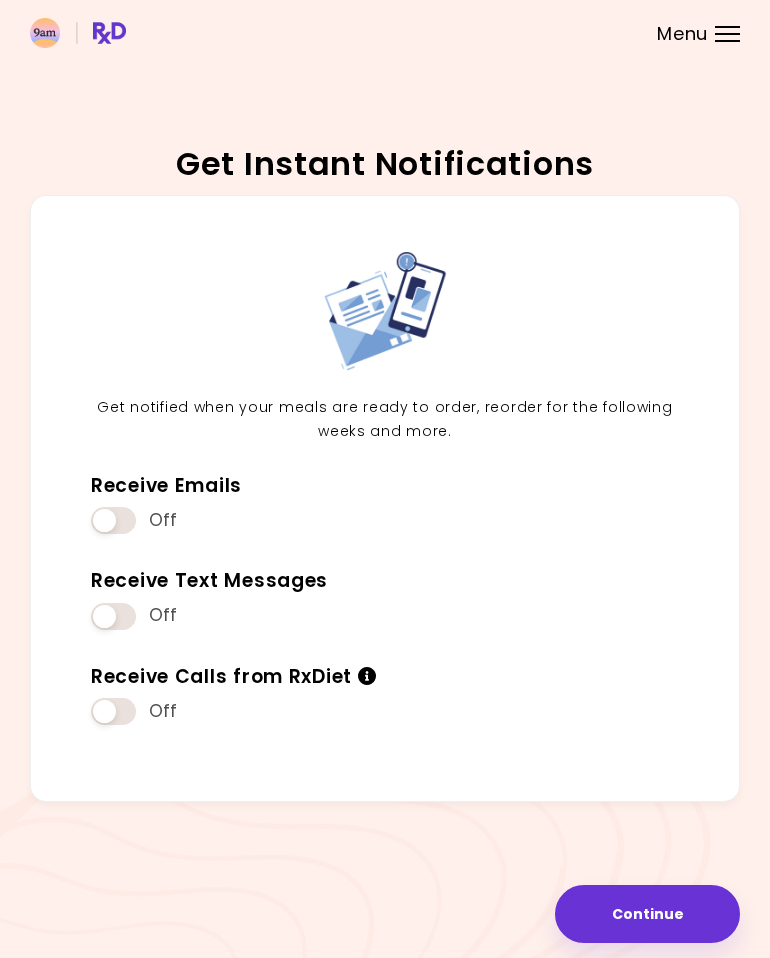 click at bounding box center (113, 616) 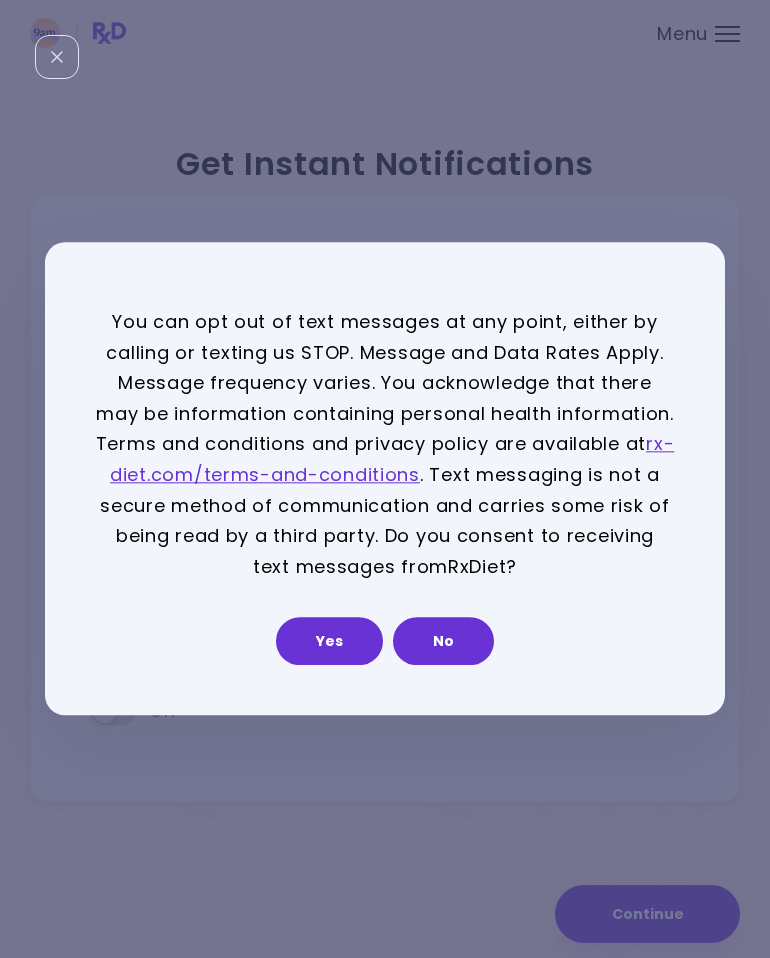 click on "Yes" at bounding box center [329, 642] 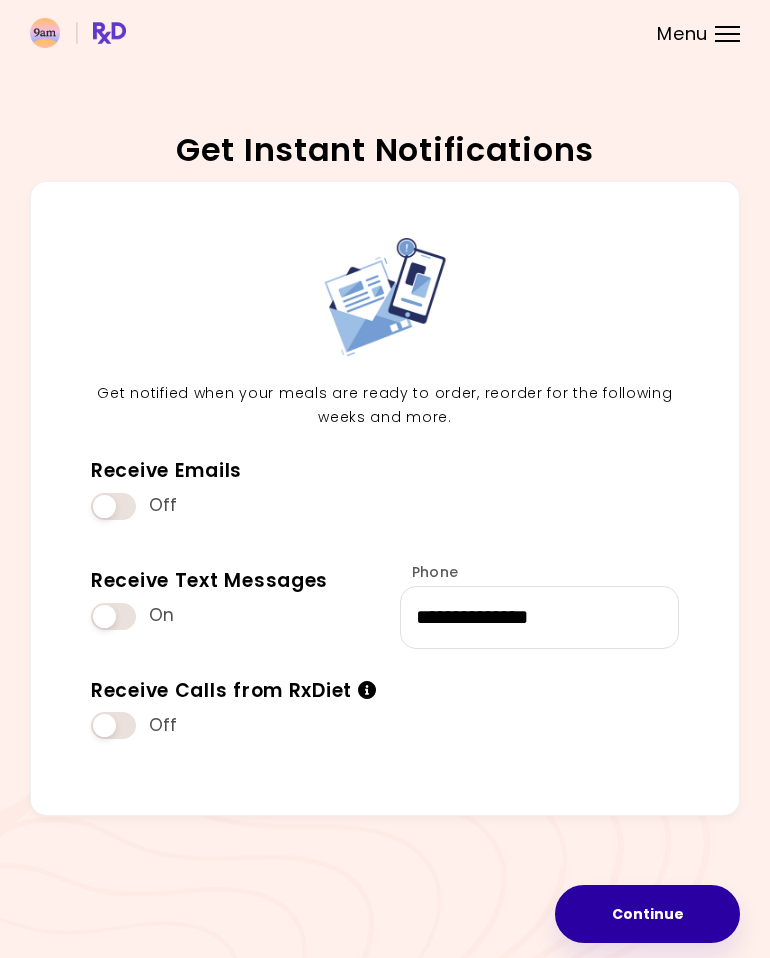 click on "Continue" at bounding box center [647, 914] 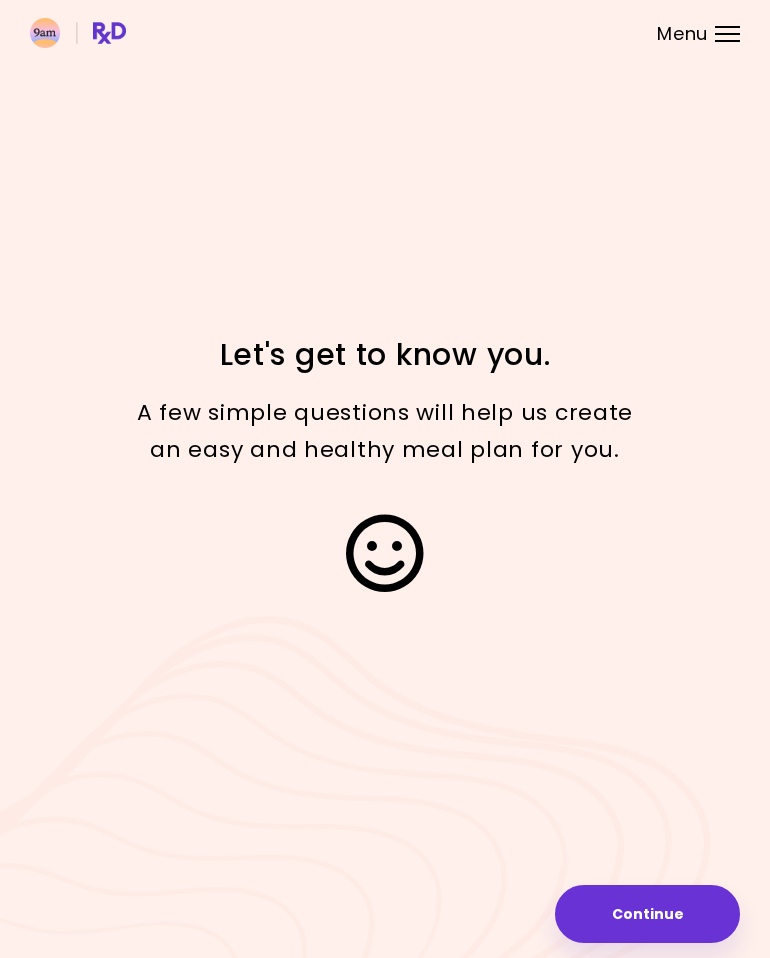 click on "Continue" at bounding box center (647, 914) 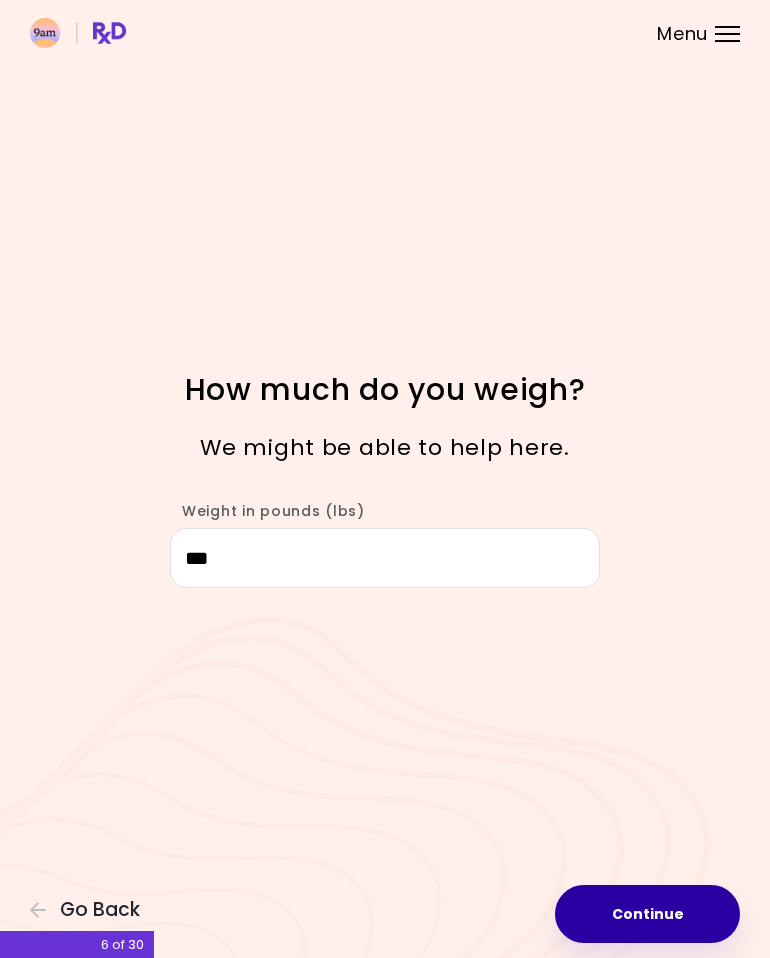 click on "Continue" at bounding box center (647, 914) 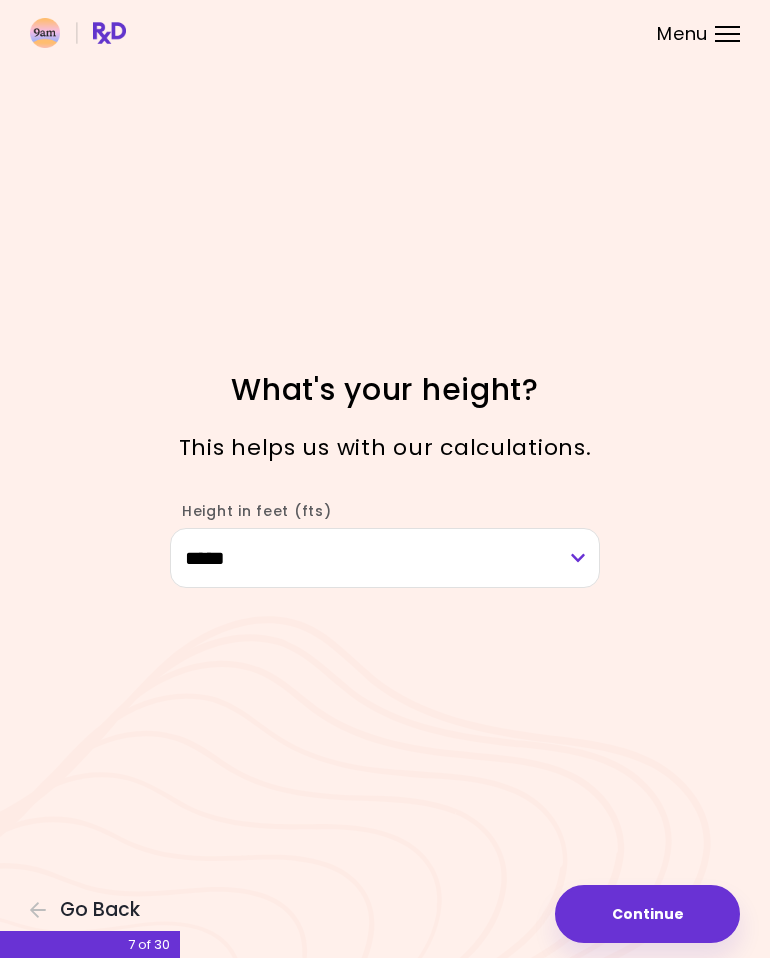 click on "Continue" at bounding box center (647, 914) 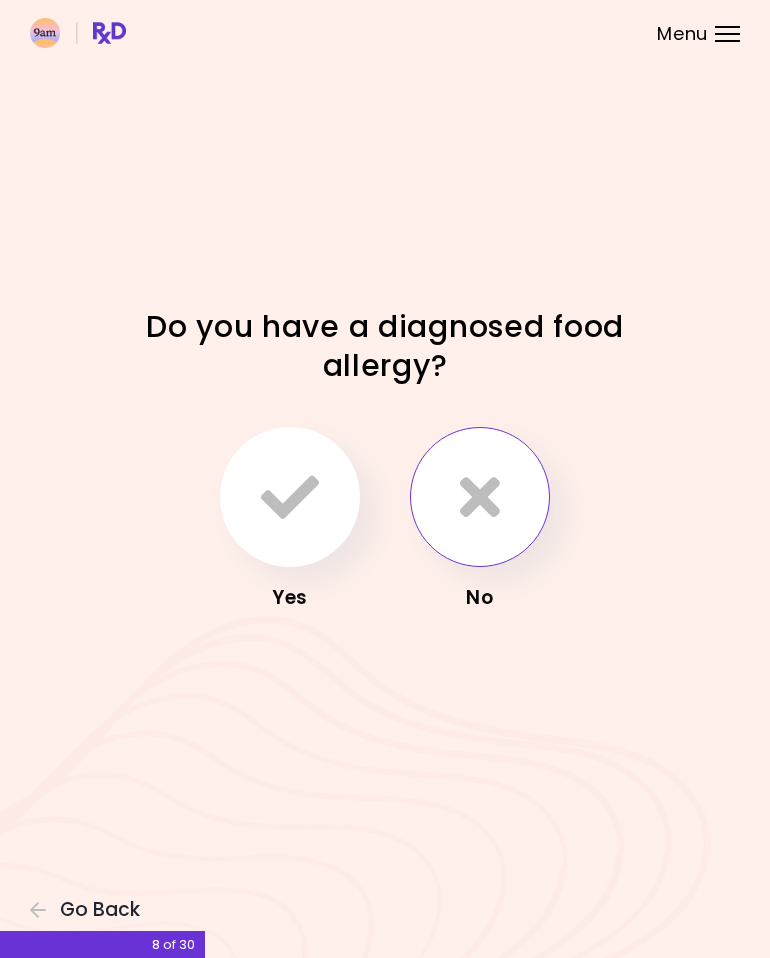 click at bounding box center (480, 497) 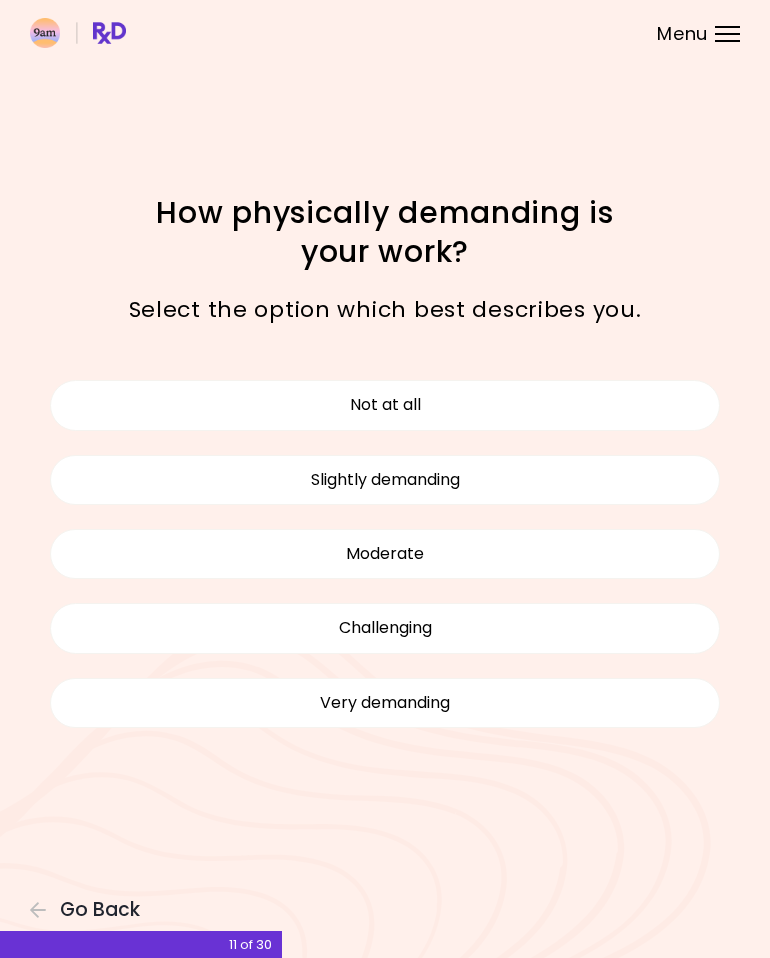 click on "Moderate" at bounding box center [385, 554] 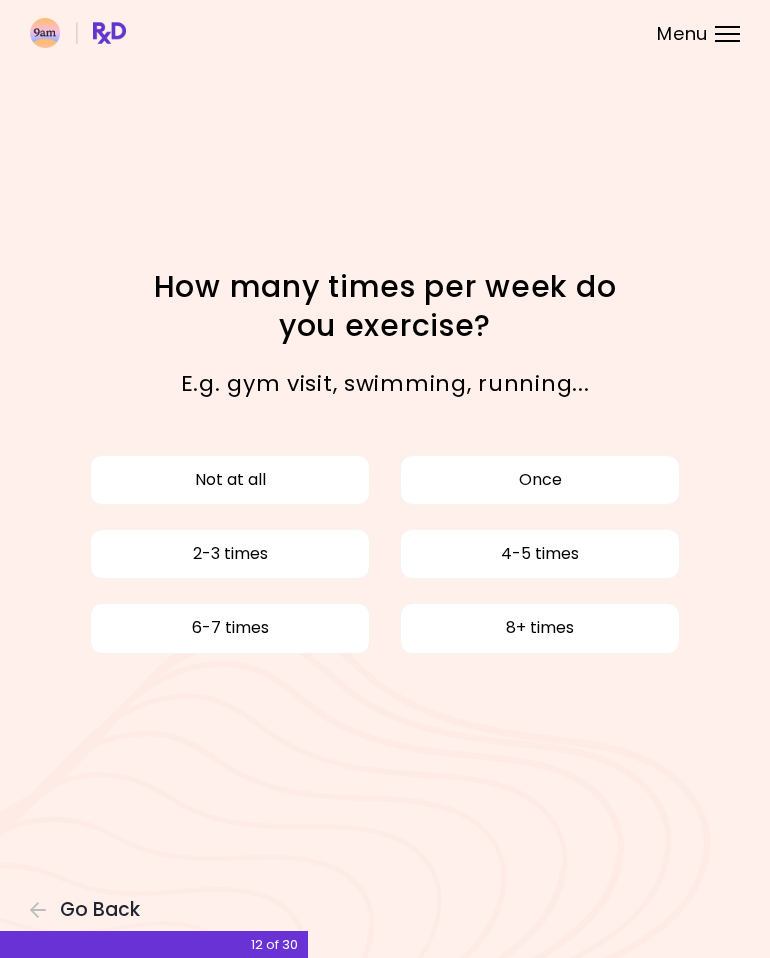 click on "Go Back" at bounding box center [100, 910] 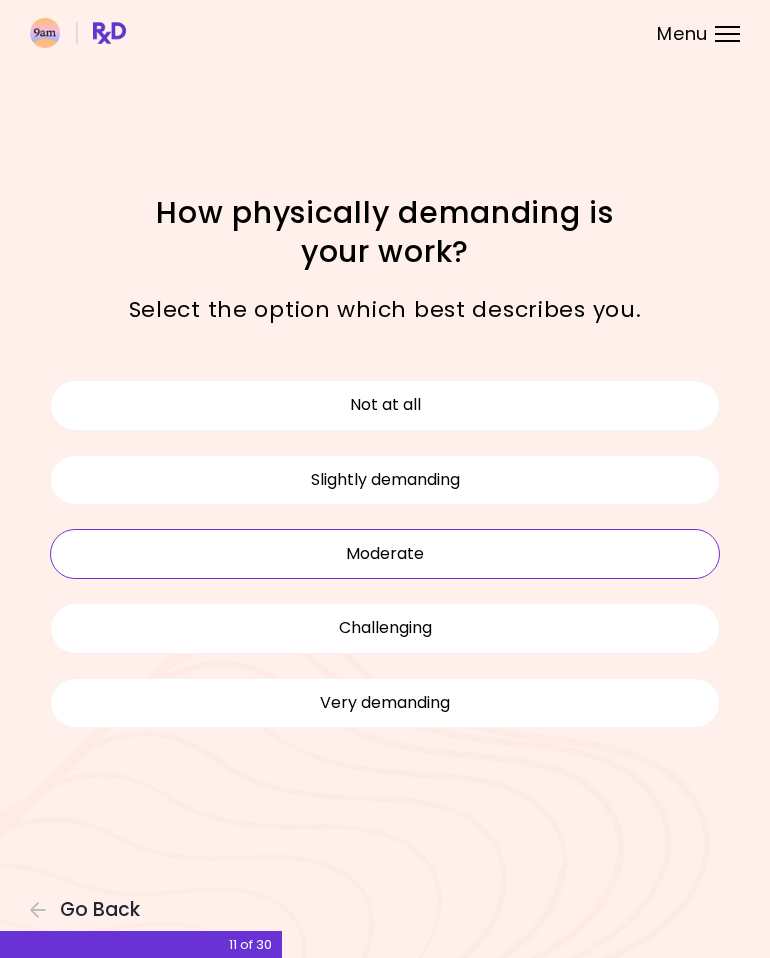 click on "Not at all" at bounding box center (385, 405) 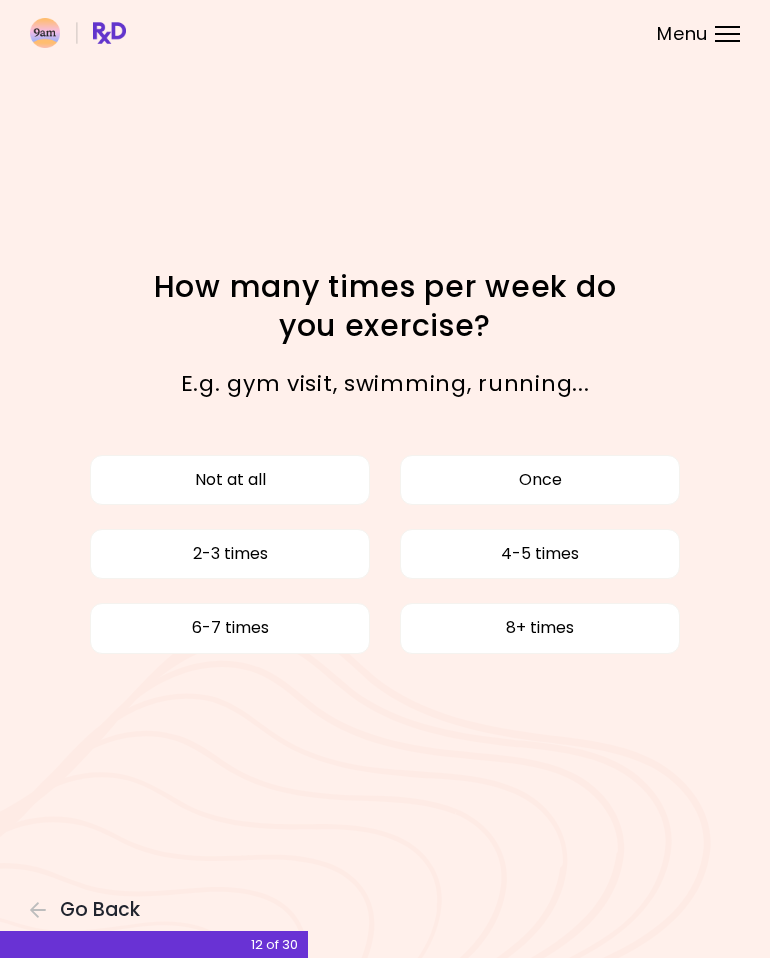 click on "Once" at bounding box center (540, 480) 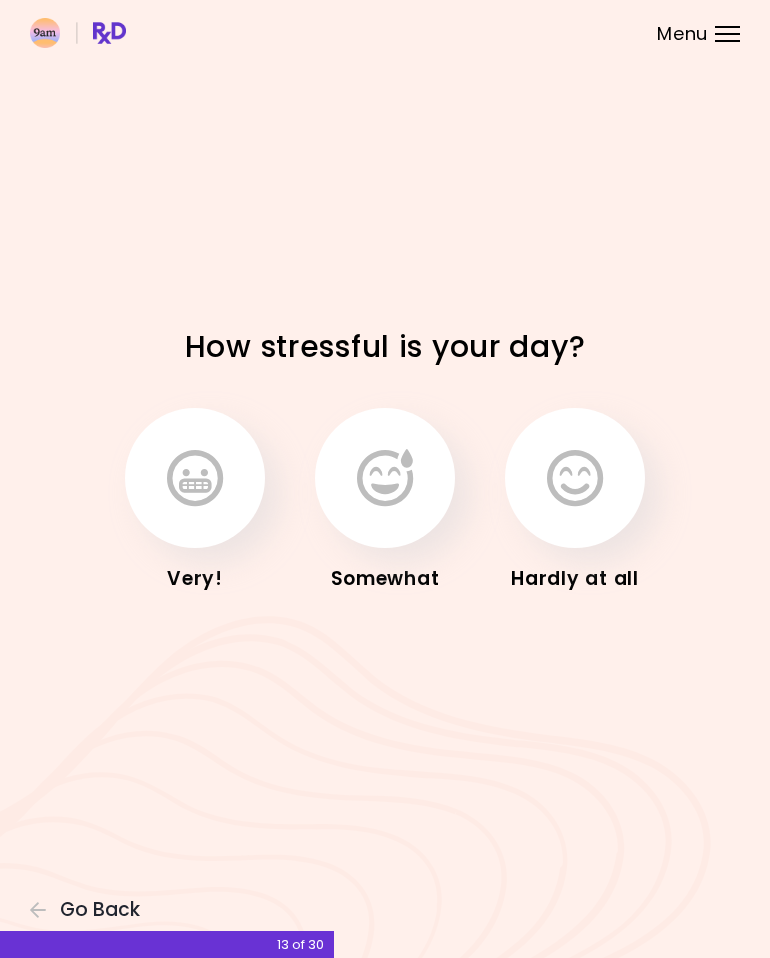 click at bounding box center (575, 478) 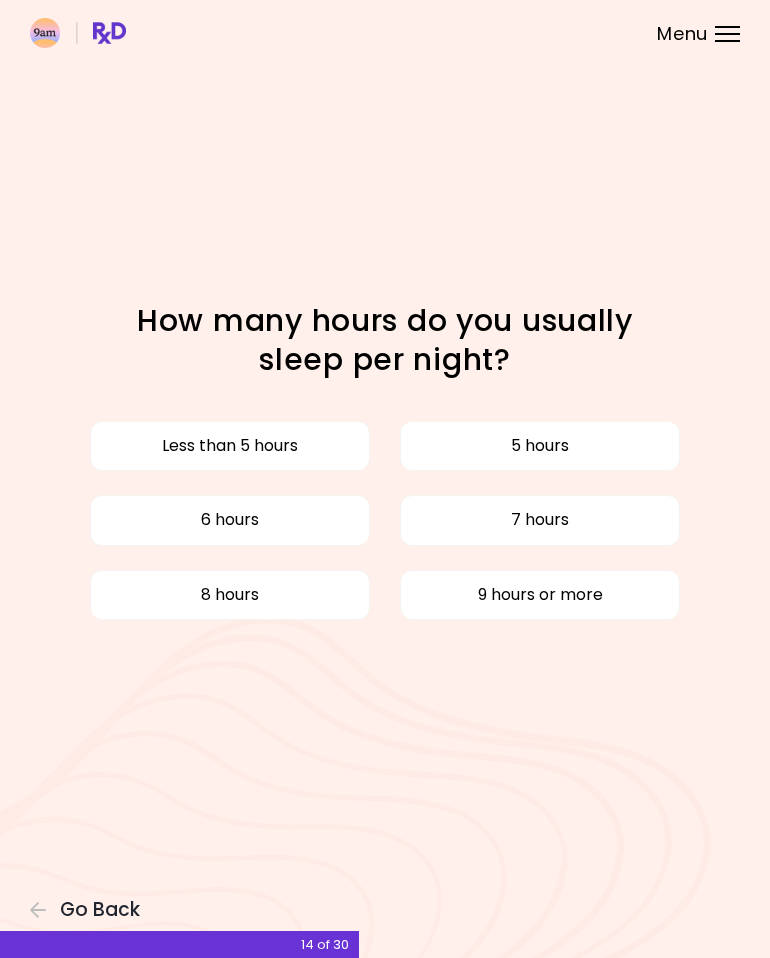 click on "8 hours" at bounding box center (230, 595) 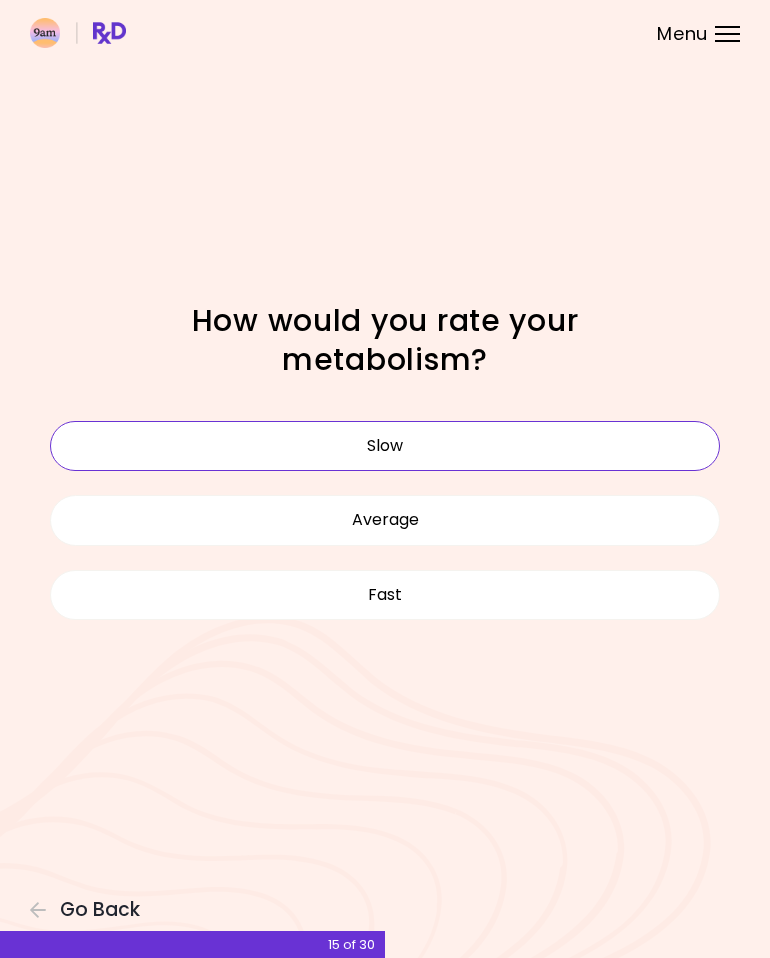 click on "Slow" at bounding box center [385, 446] 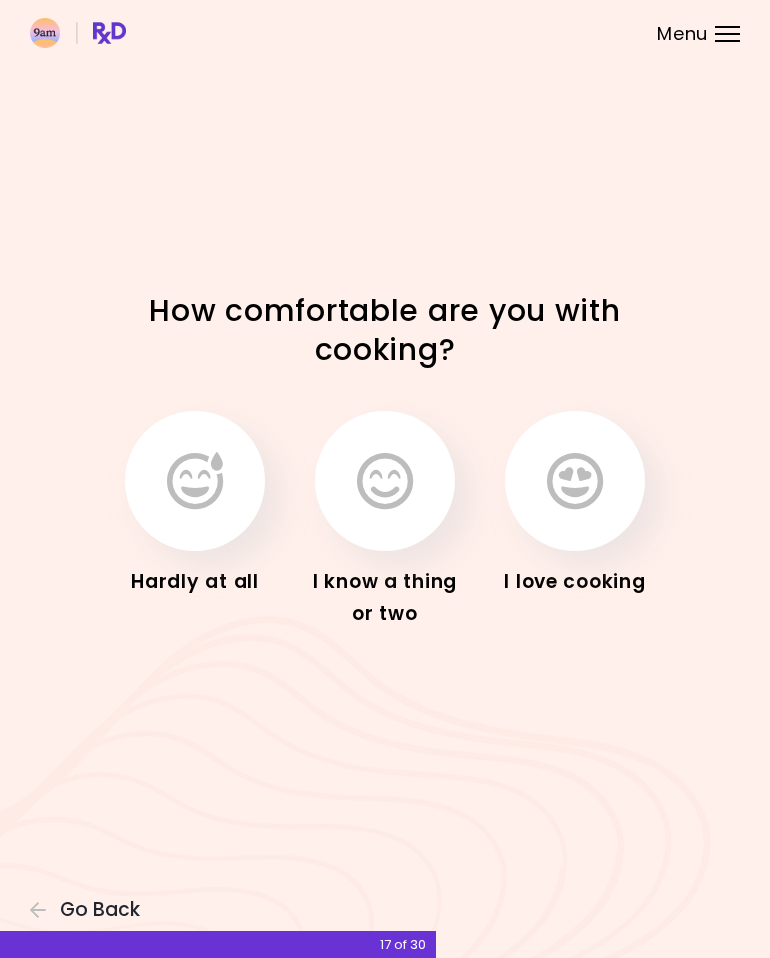 click at bounding box center (385, 481) 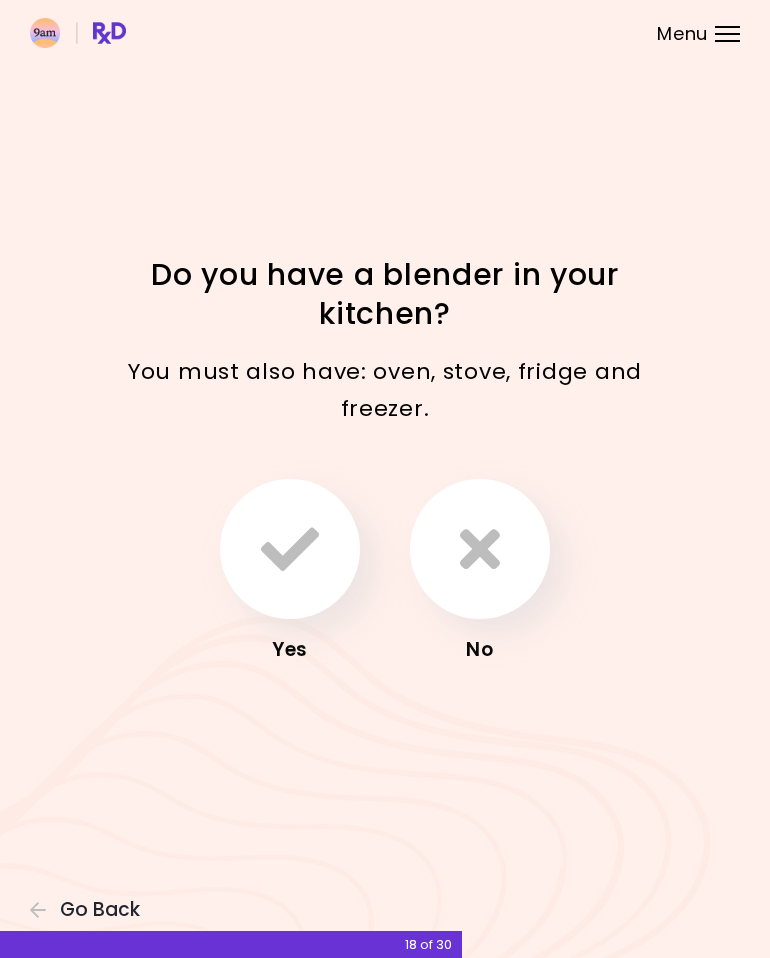 click at bounding box center [290, 549] 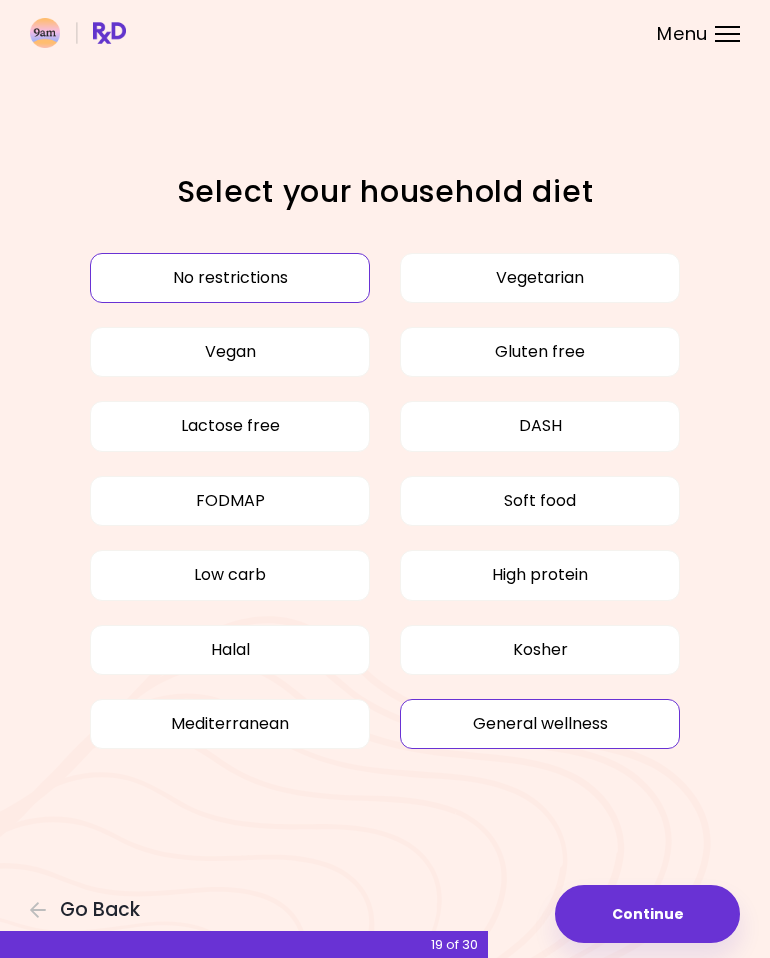 click on "General wellness" at bounding box center [540, 724] 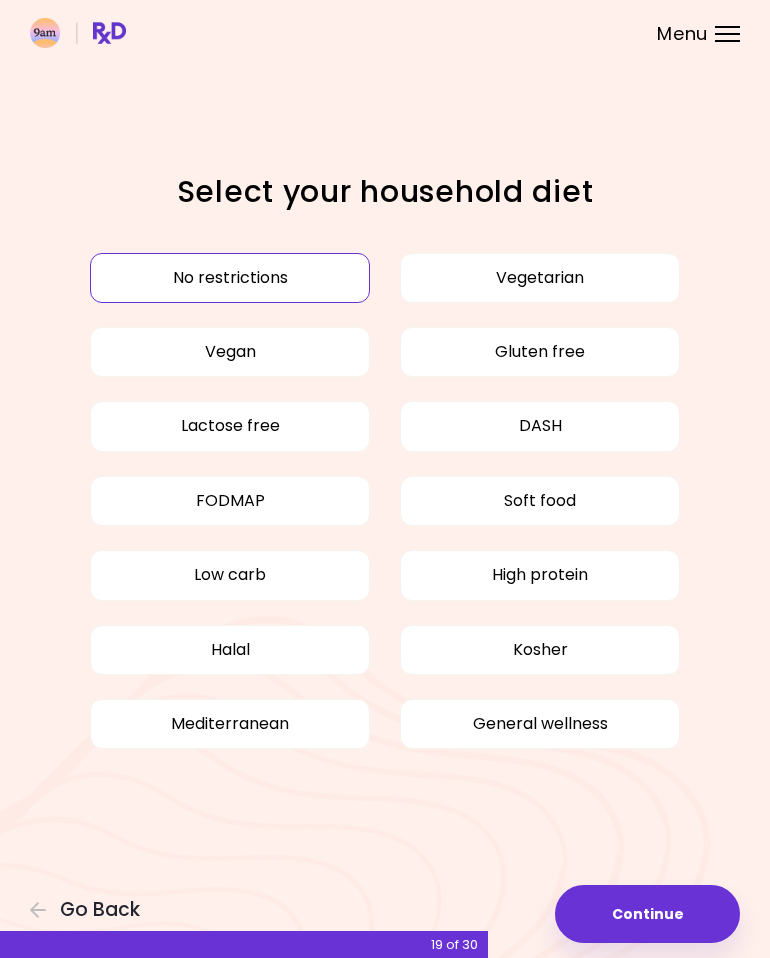 click on "Continue" at bounding box center (647, 914) 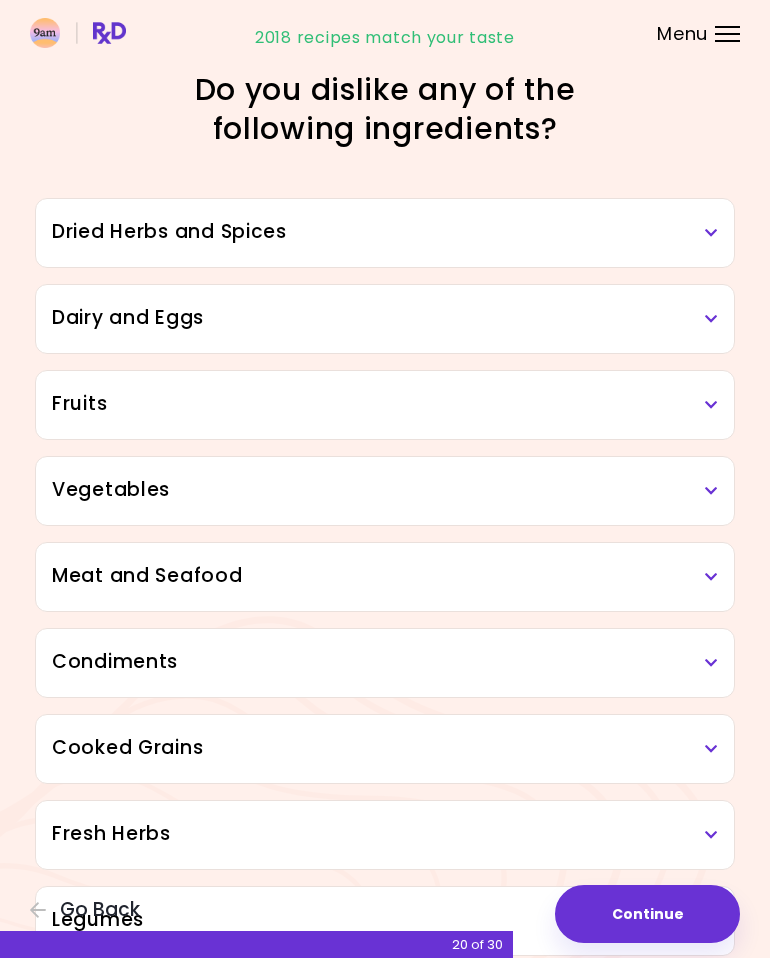 click on "Dried Herbs and Spices" at bounding box center [385, 233] 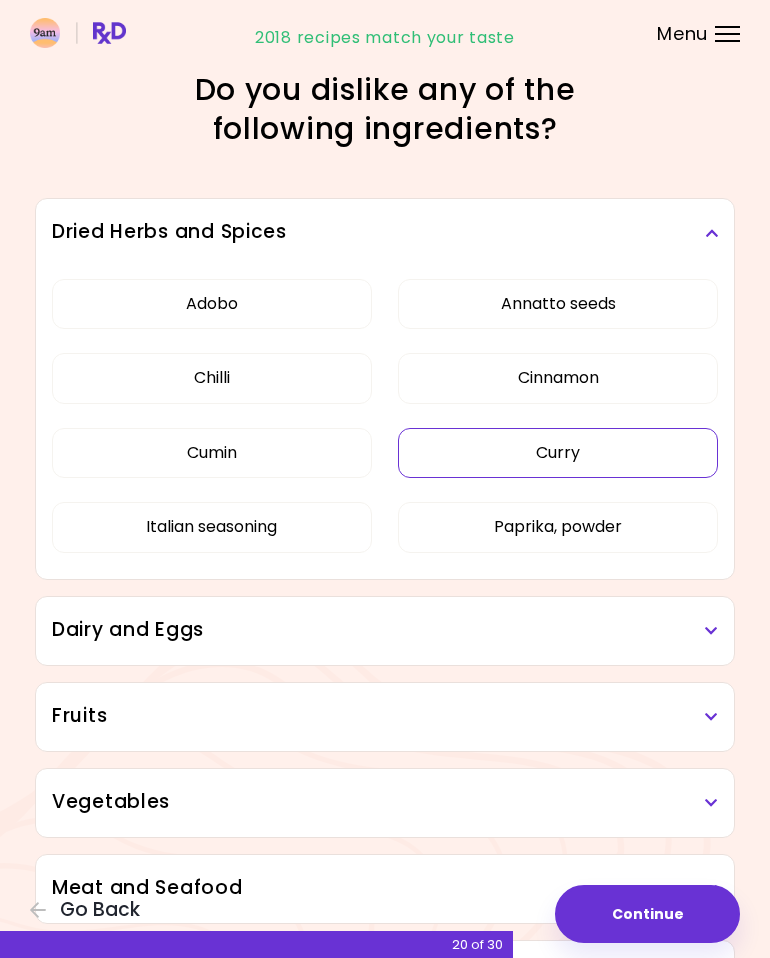click on "Curry" at bounding box center [558, 453] 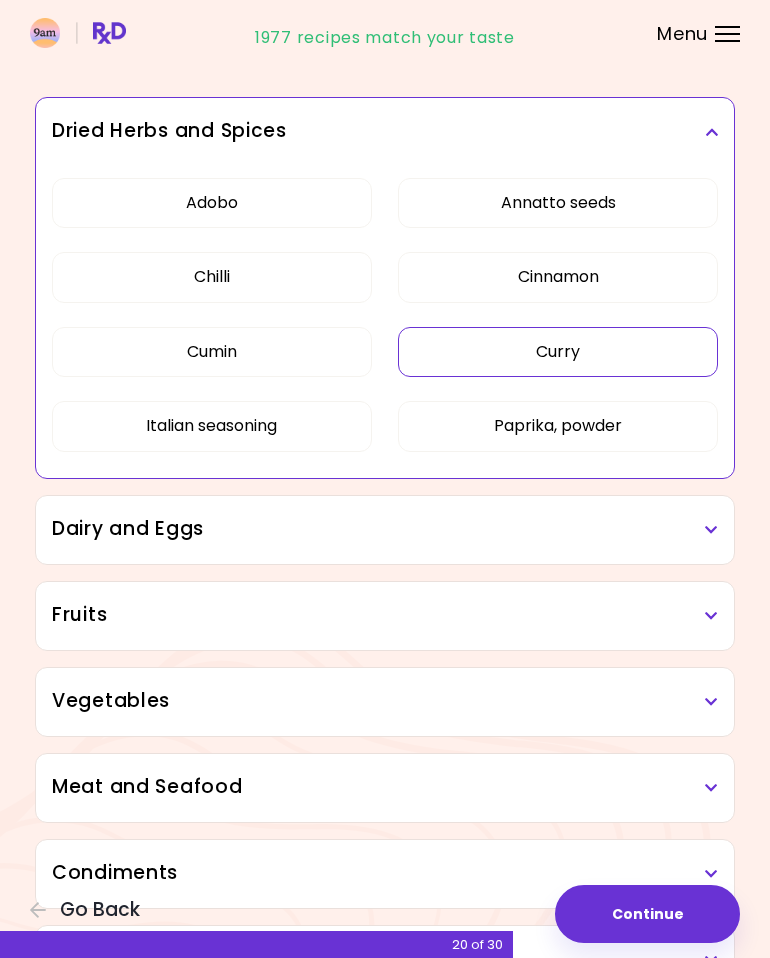 scroll, scrollTop: 118, scrollLeft: 0, axis: vertical 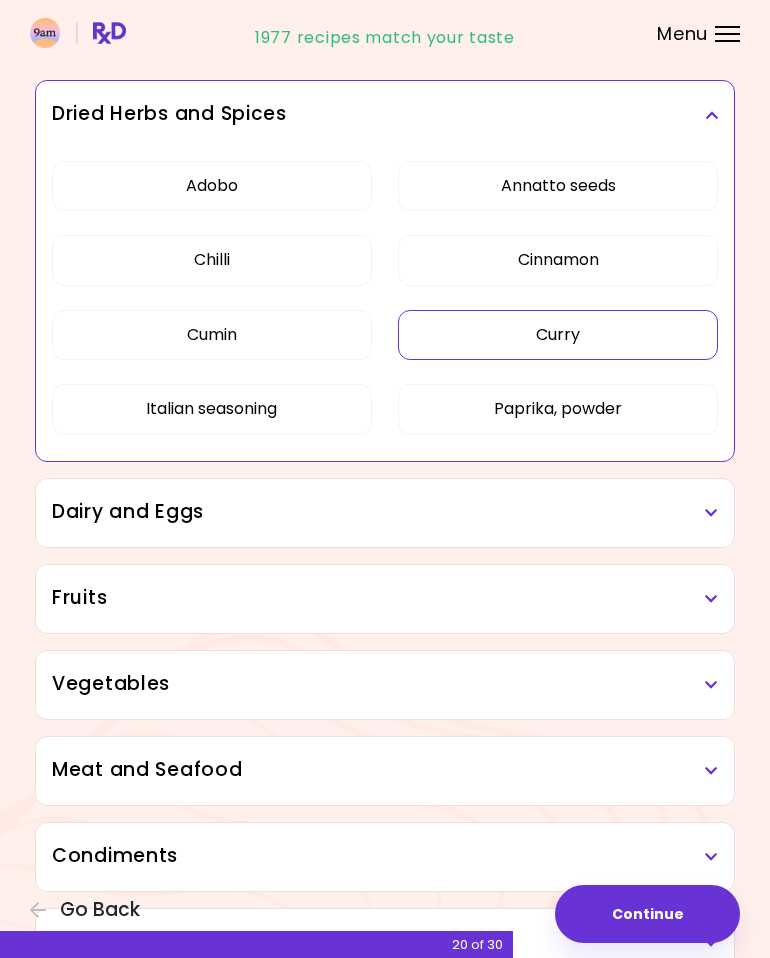 click at bounding box center (711, 513) 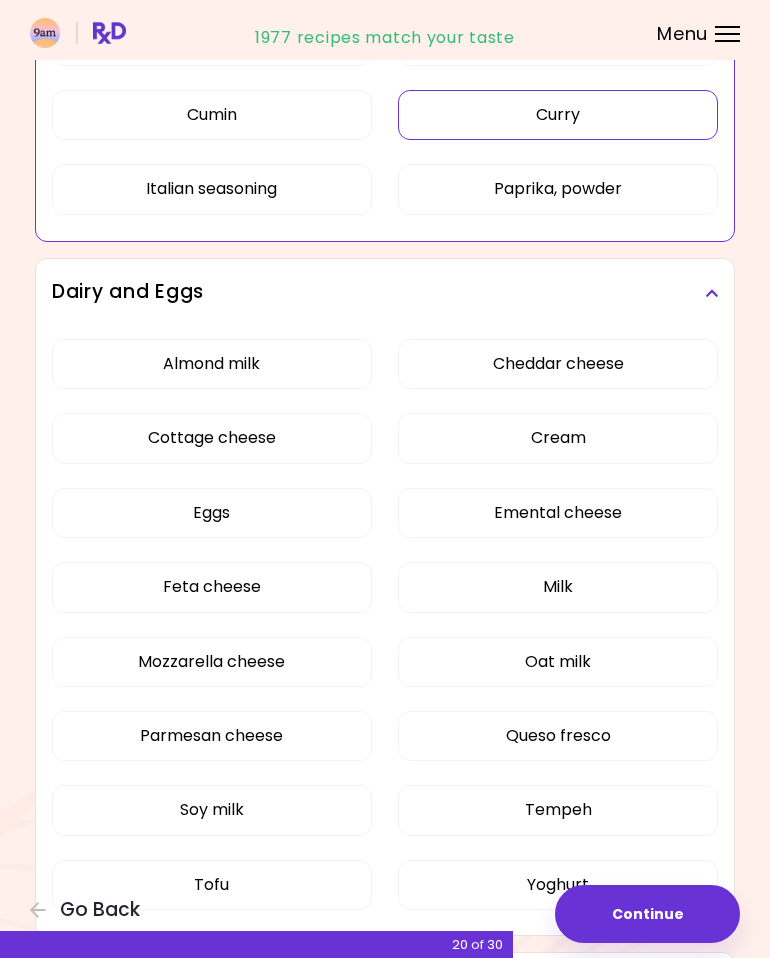 scroll, scrollTop: 339, scrollLeft: 0, axis: vertical 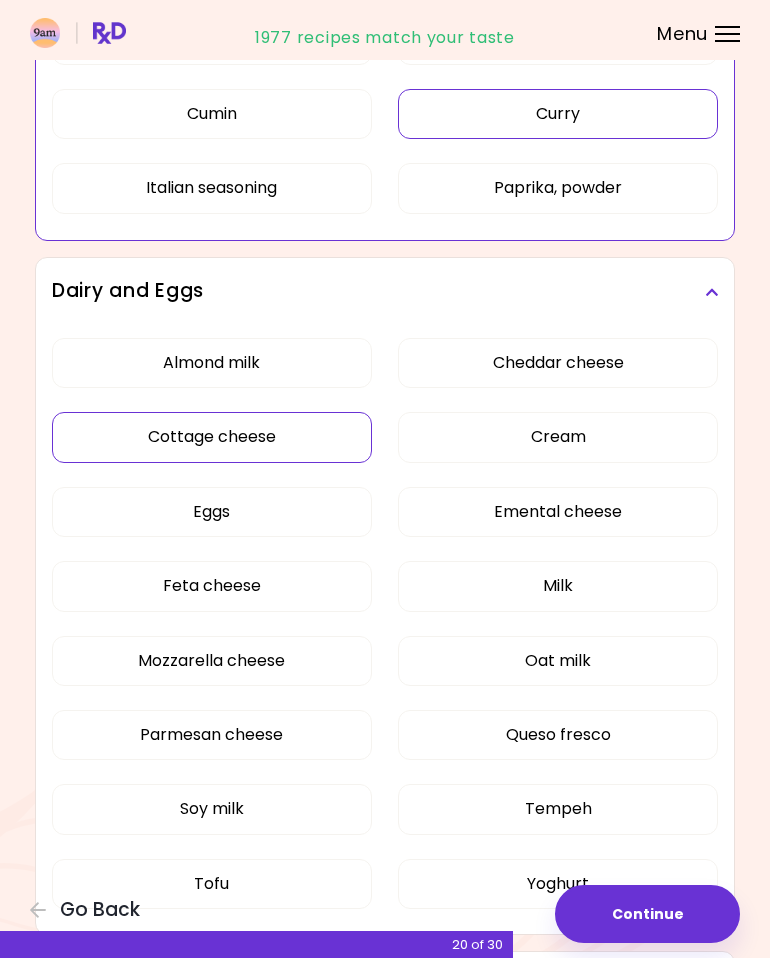 click on "Cottage cheese" at bounding box center (212, 437) 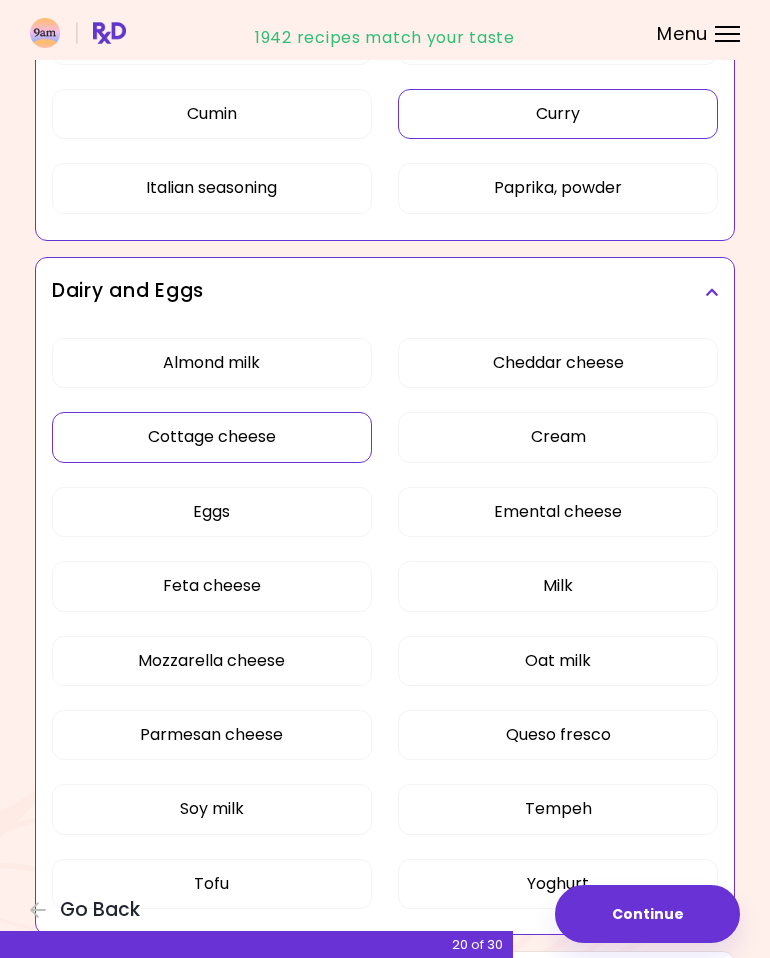 click on "Almond milk" at bounding box center [212, 363] 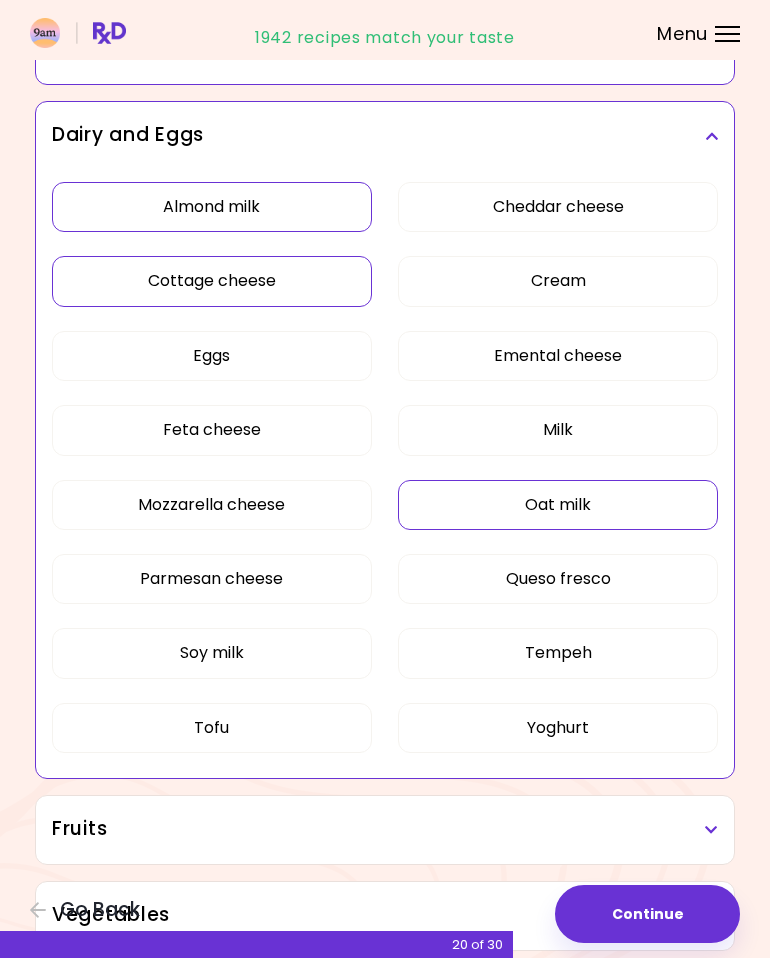 scroll, scrollTop: 496, scrollLeft: 0, axis: vertical 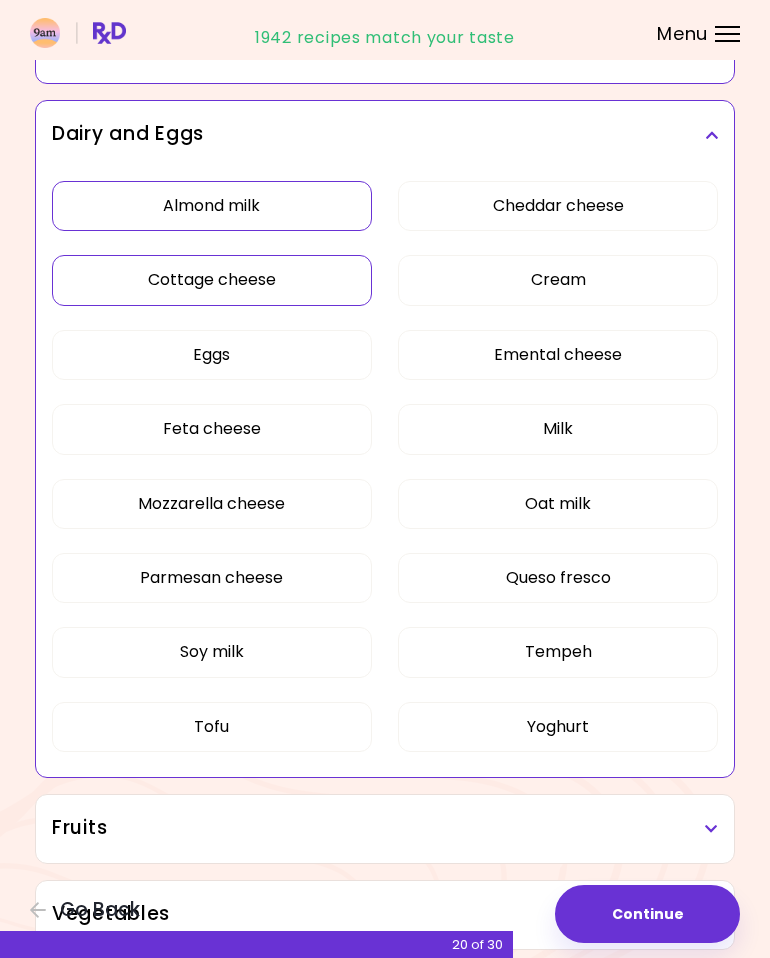 click on "Eggs" at bounding box center (212, 355) 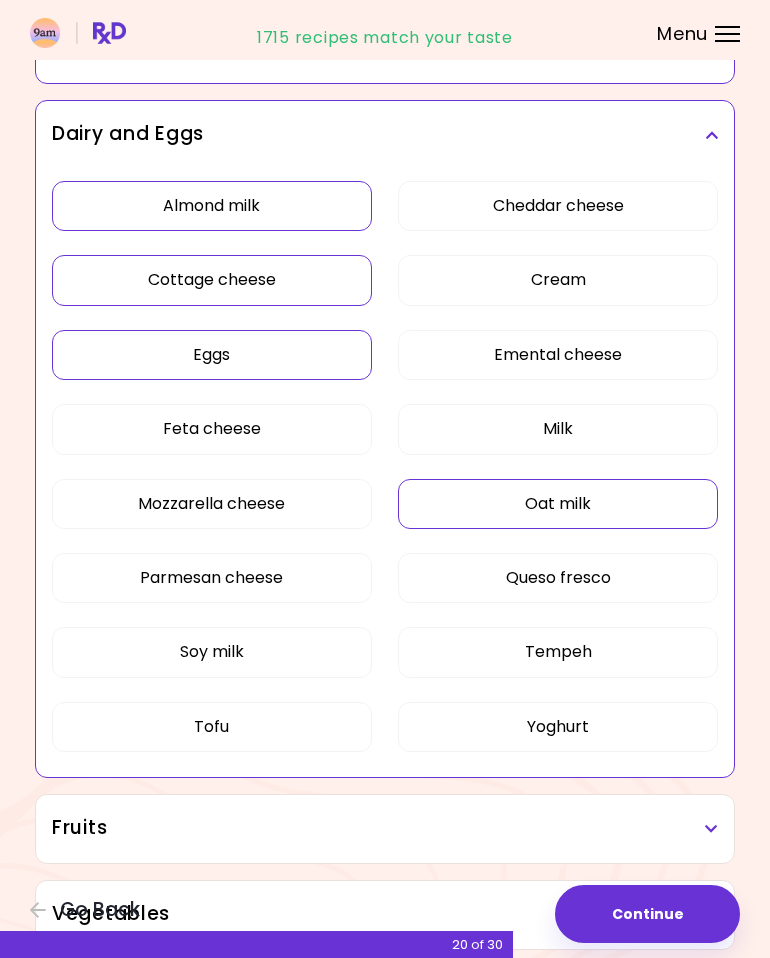 click on "Oat milk" at bounding box center [558, 504] 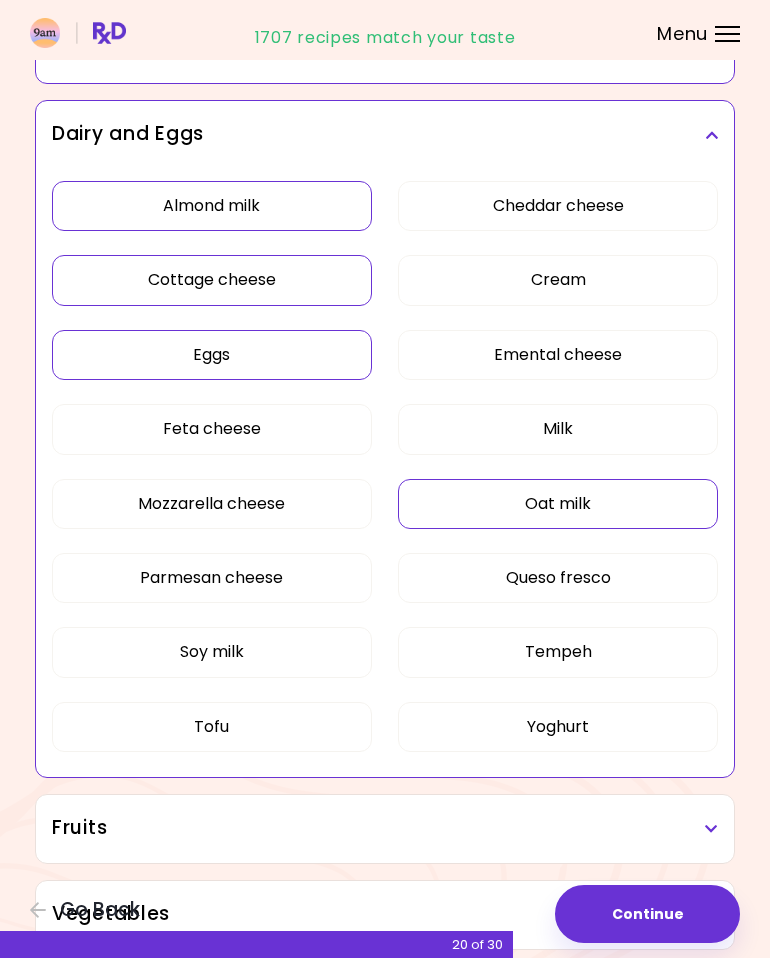 click on "Oat milk" at bounding box center [558, 504] 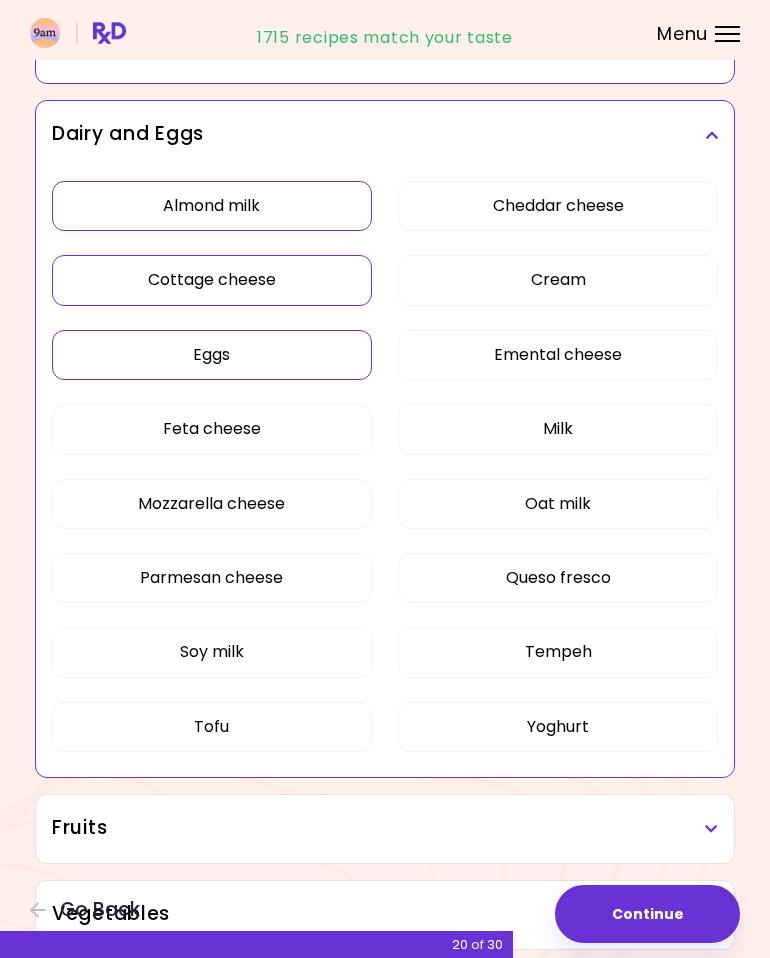 click on "Tempeh" at bounding box center [558, 652] 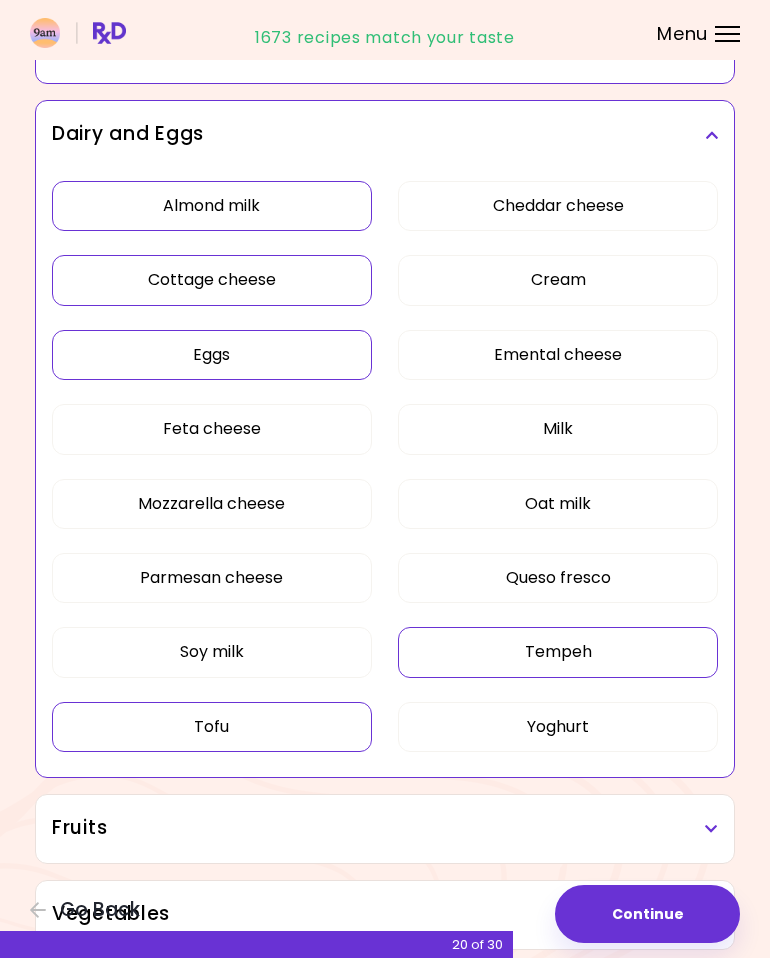 click on "Tofu" at bounding box center (212, 727) 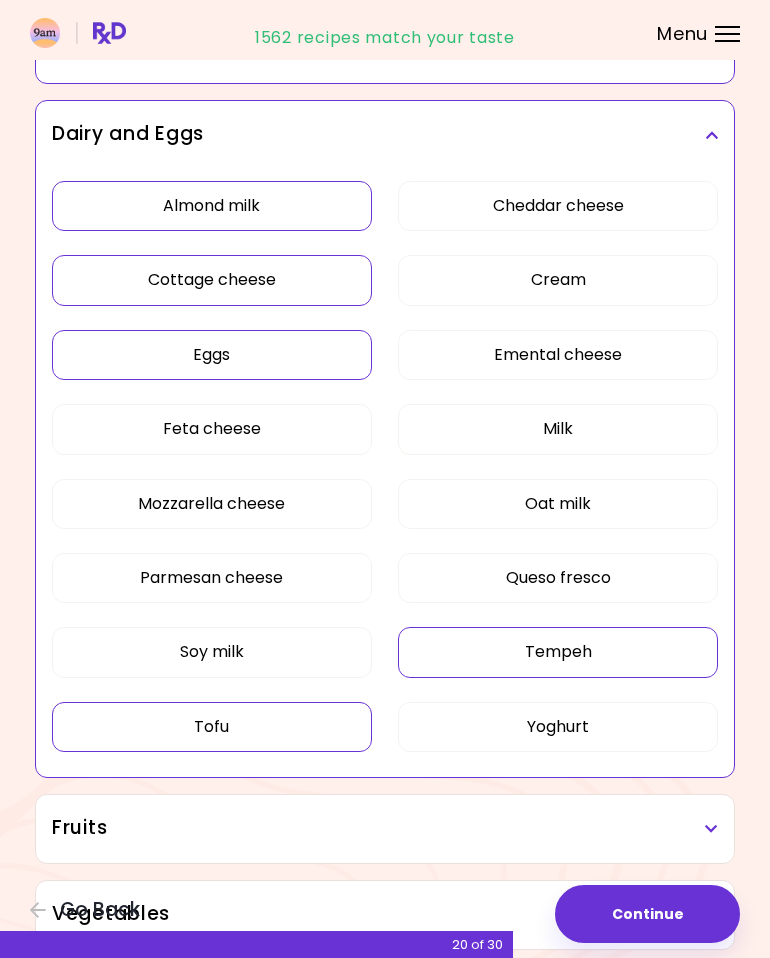 click on "Tofu" at bounding box center (212, 727) 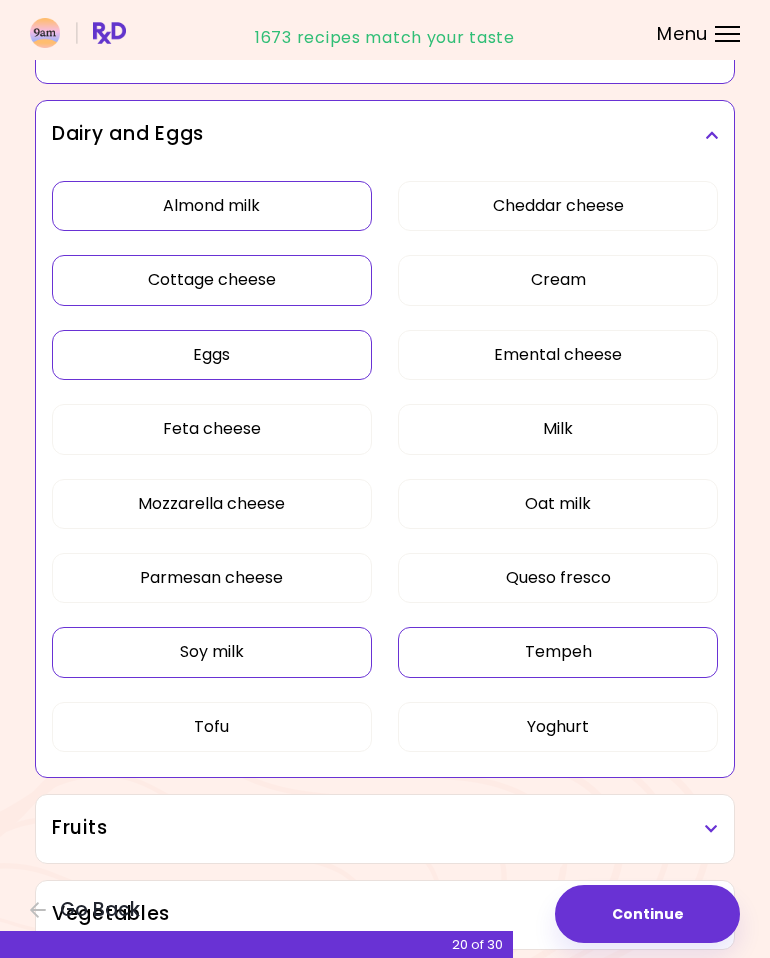 click on "Soy milk" at bounding box center [212, 652] 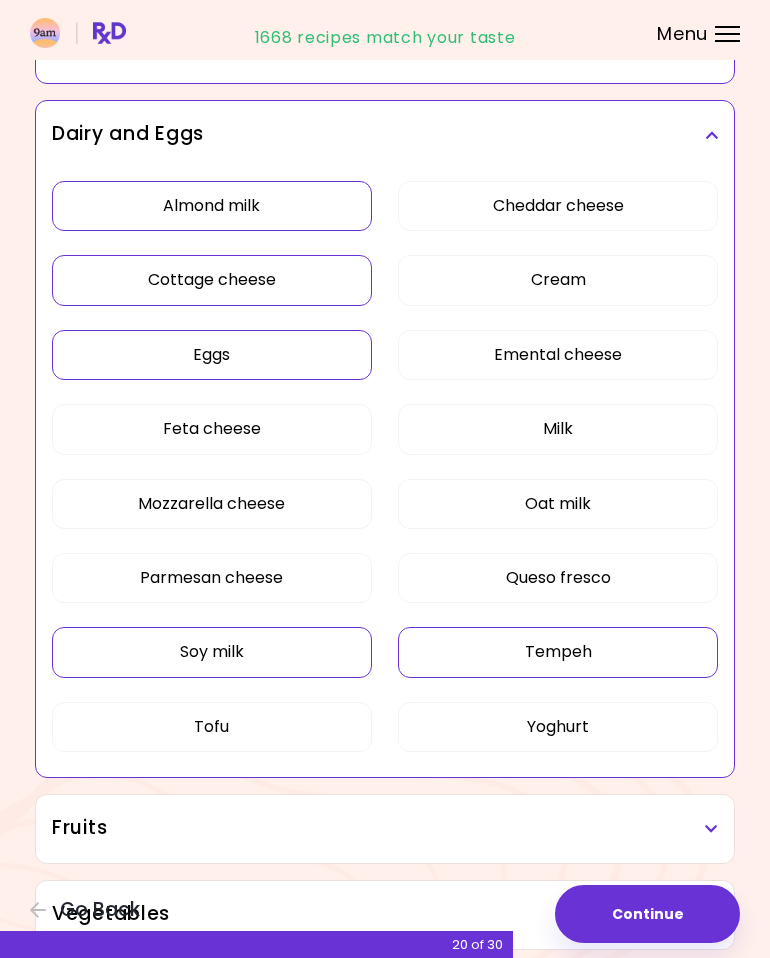 click on "Oat milk" at bounding box center [558, 504] 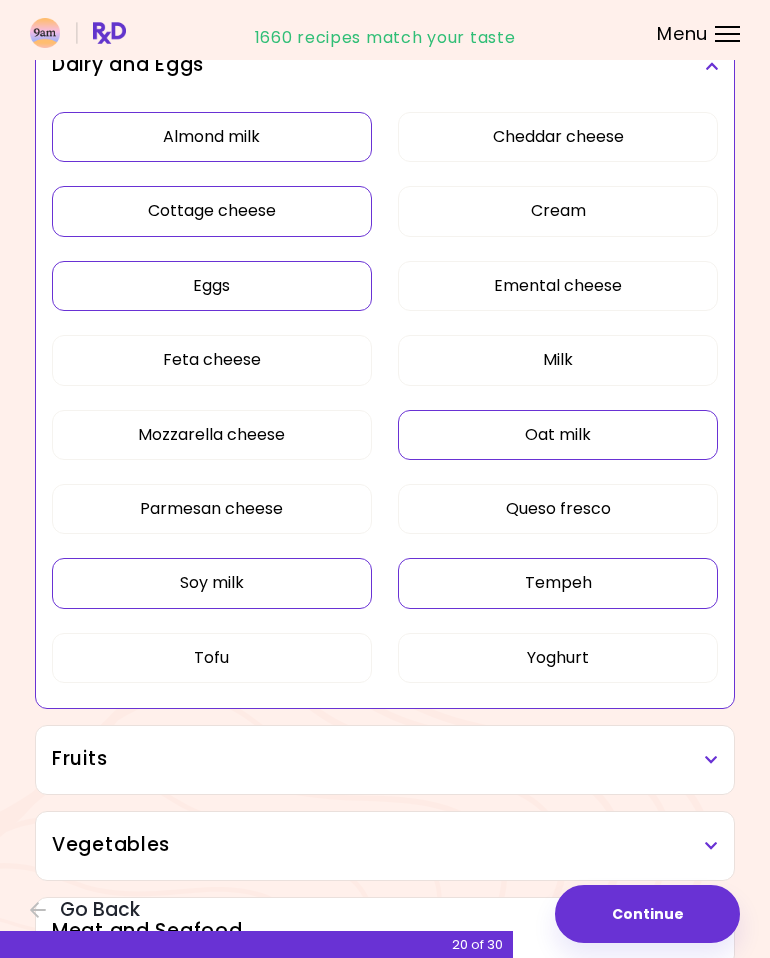 scroll, scrollTop: 566, scrollLeft: 0, axis: vertical 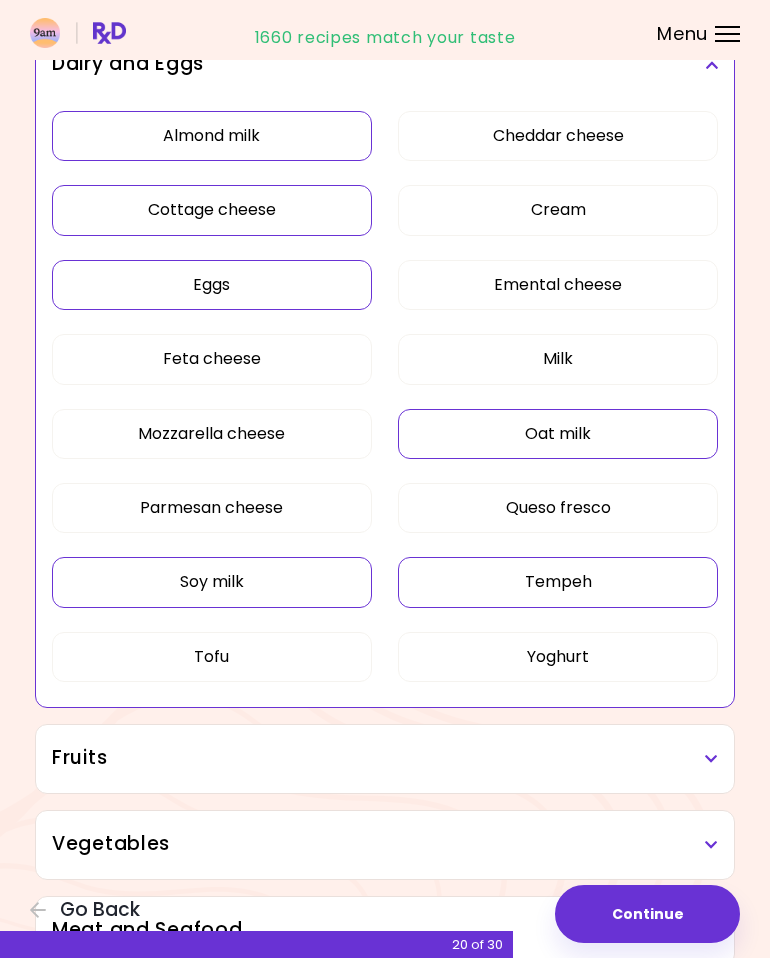 click on "Eggs" at bounding box center [212, 285] 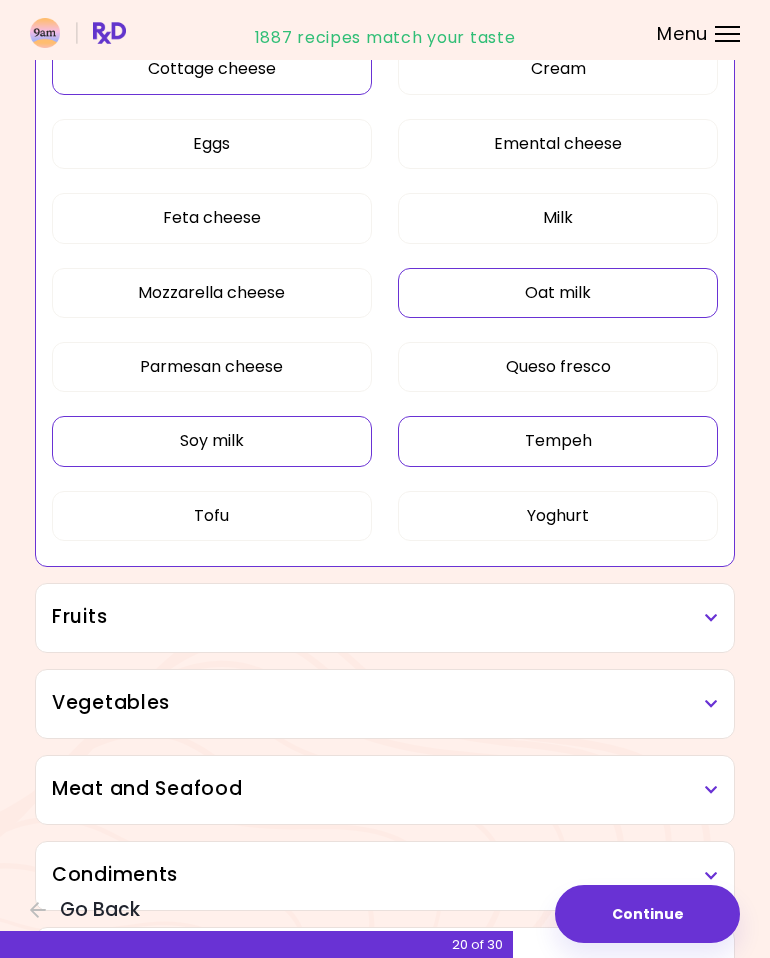 scroll, scrollTop: 753, scrollLeft: 0, axis: vertical 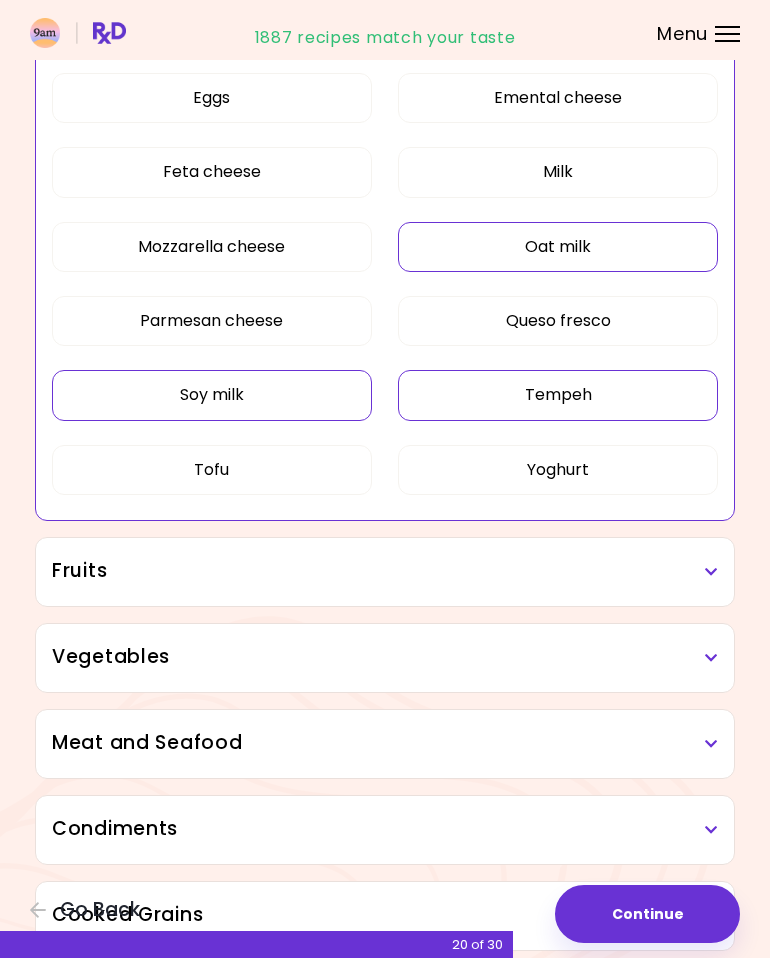 click on "Fruits" at bounding box center (385, 571) 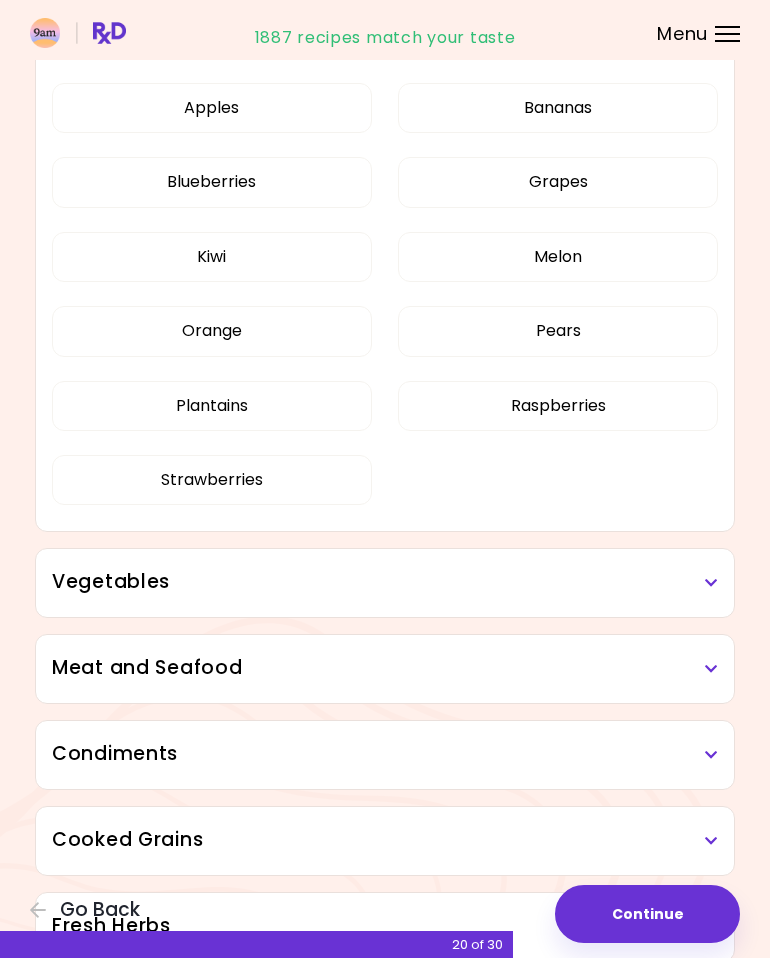 scroll, scrollTop: 1287, scrollLeft: 0, axis: vertical 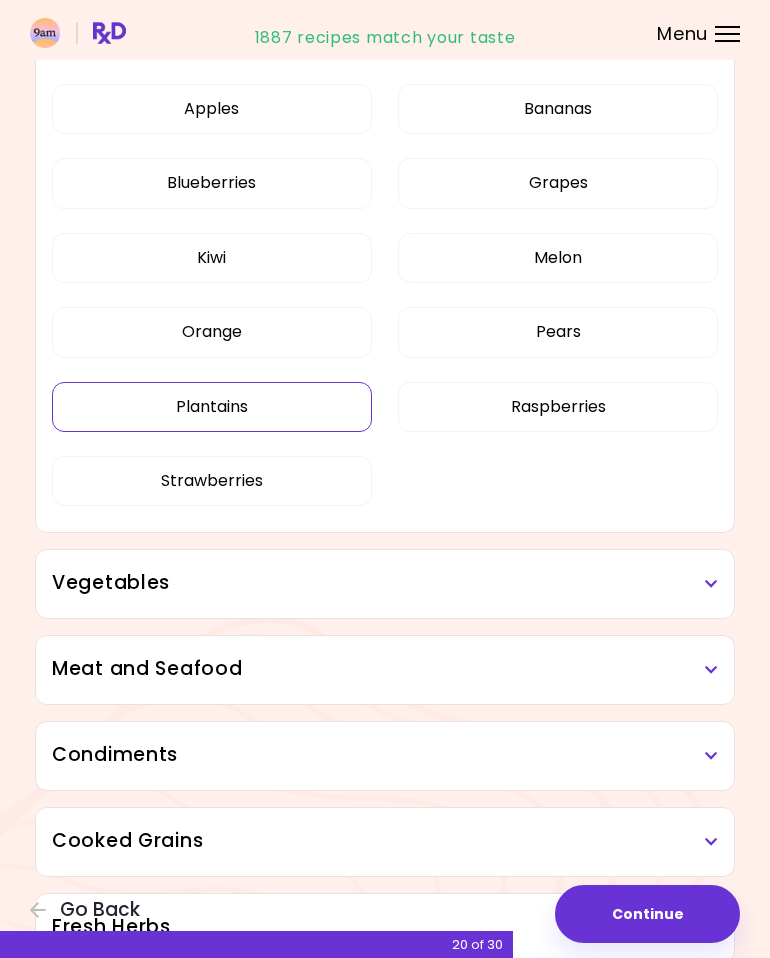 click on "Plantains" at bounding box center [212, 407] 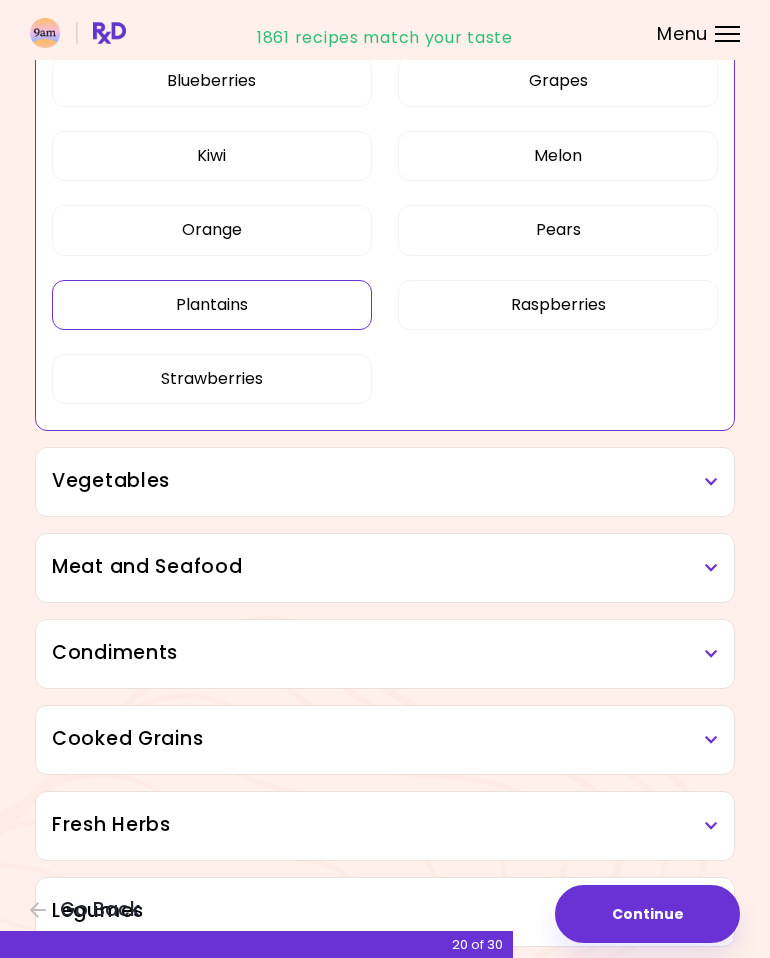 scroll, scrollTop: 1403, scrollLeft: 0, axis: vertical 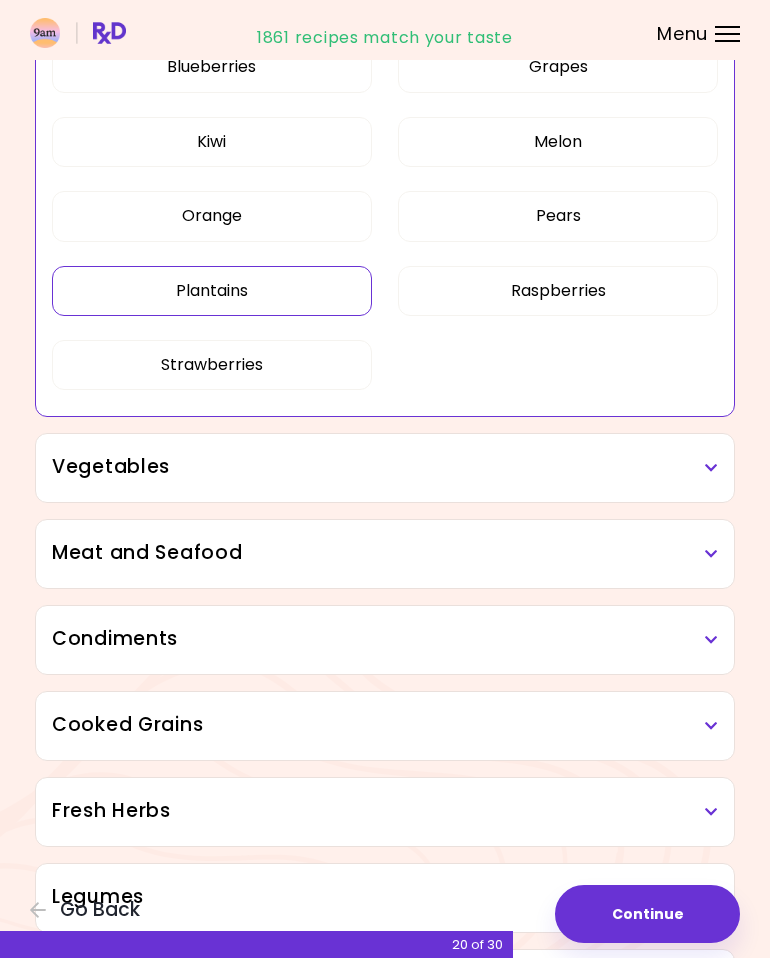 click at bounding box center [711, 468] 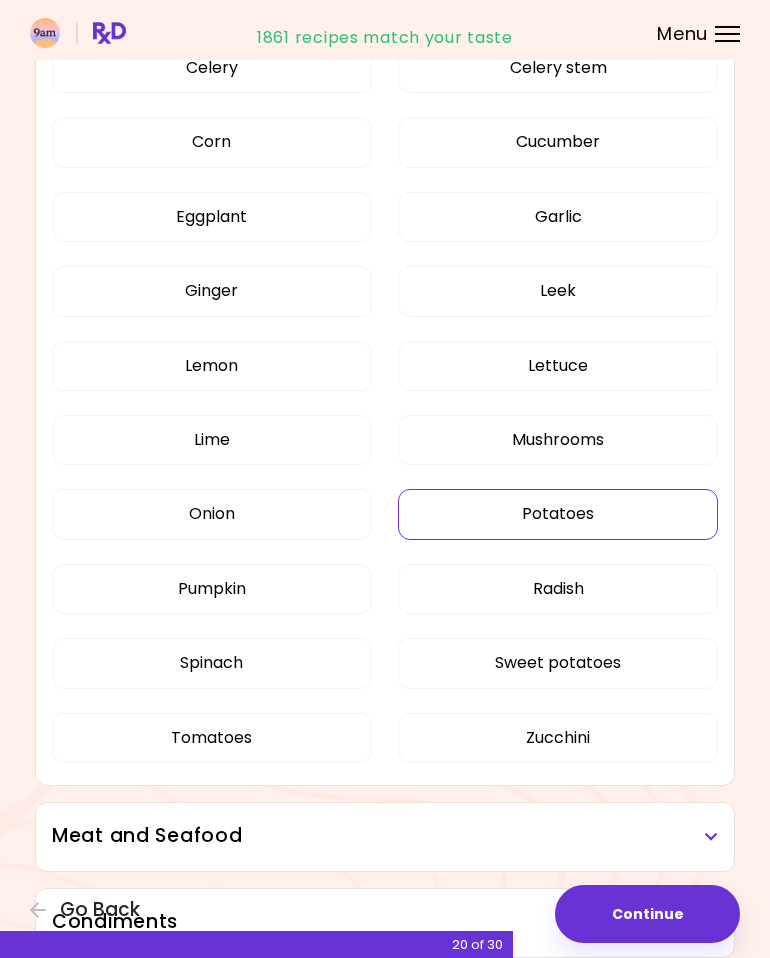 scroll, scrollTop: 2248, scrollLeft: 0, axis: vertical 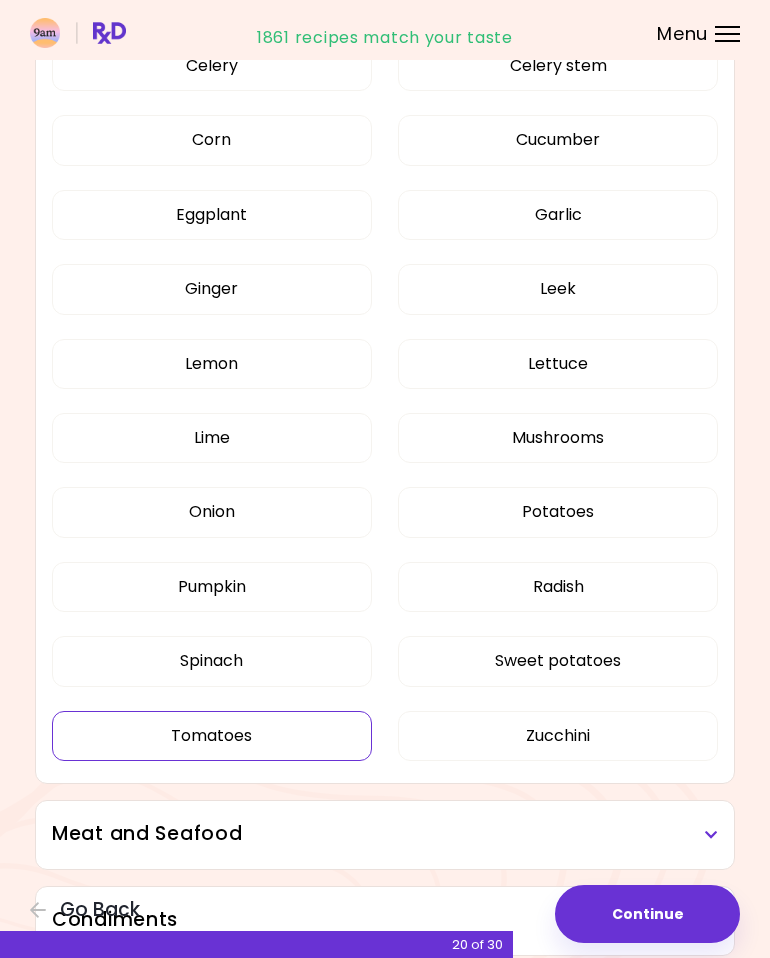 click on "Tomatoes" at bounding box center (212, 736) 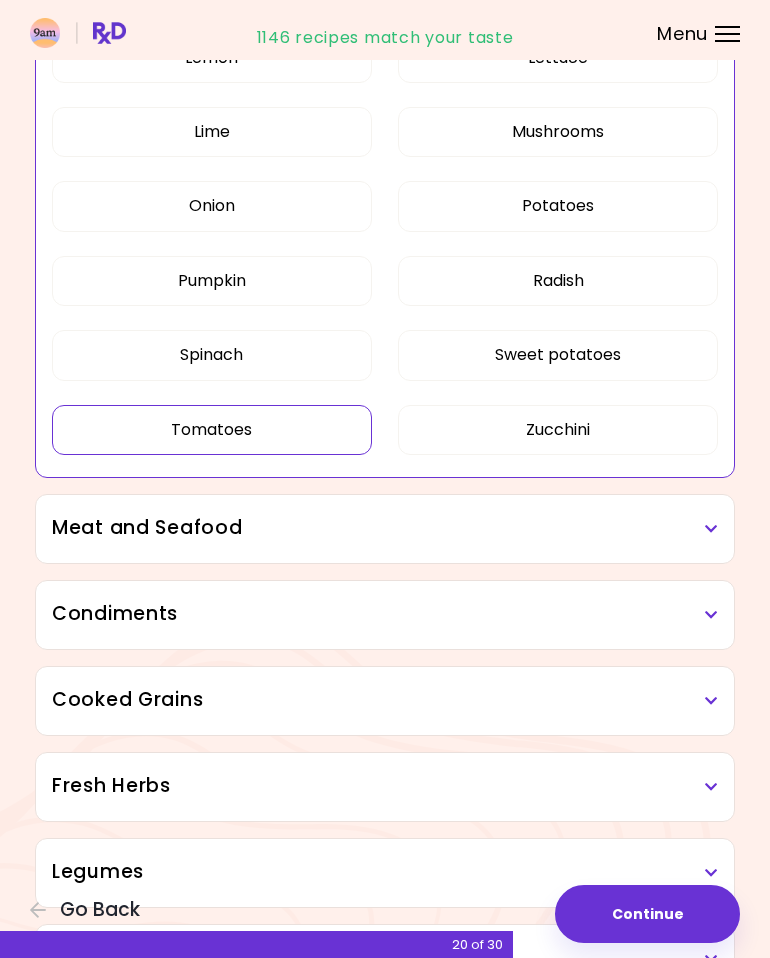 scroll, scrollTop: 2560, scrollLeft: 0, axis: vertical 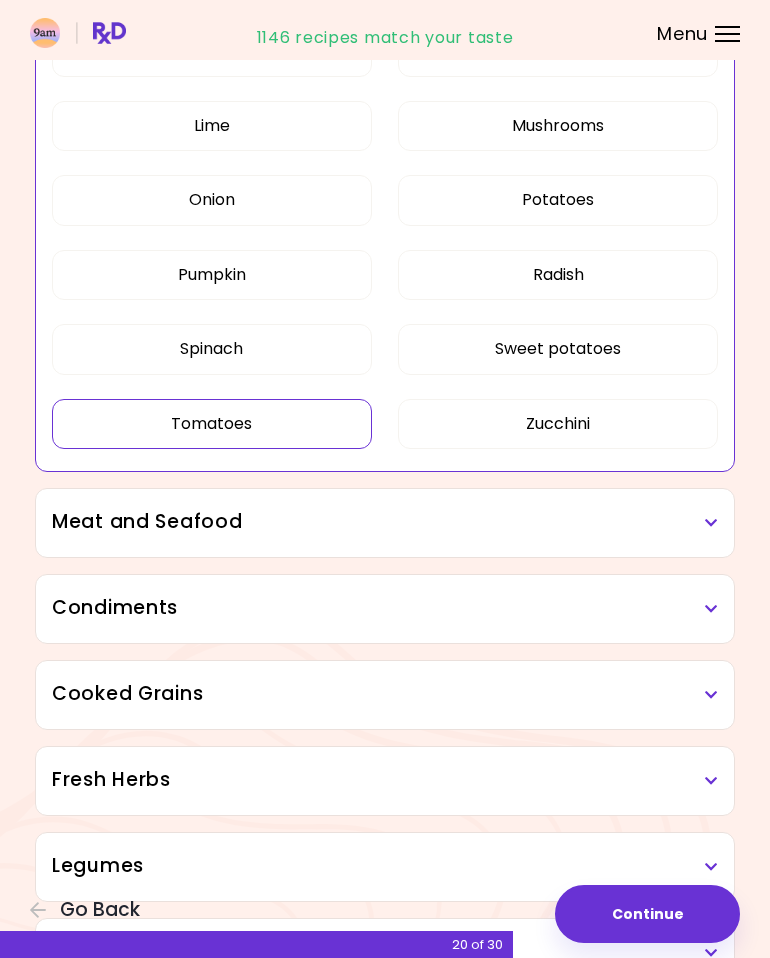 click at bounding box center (711, 523) 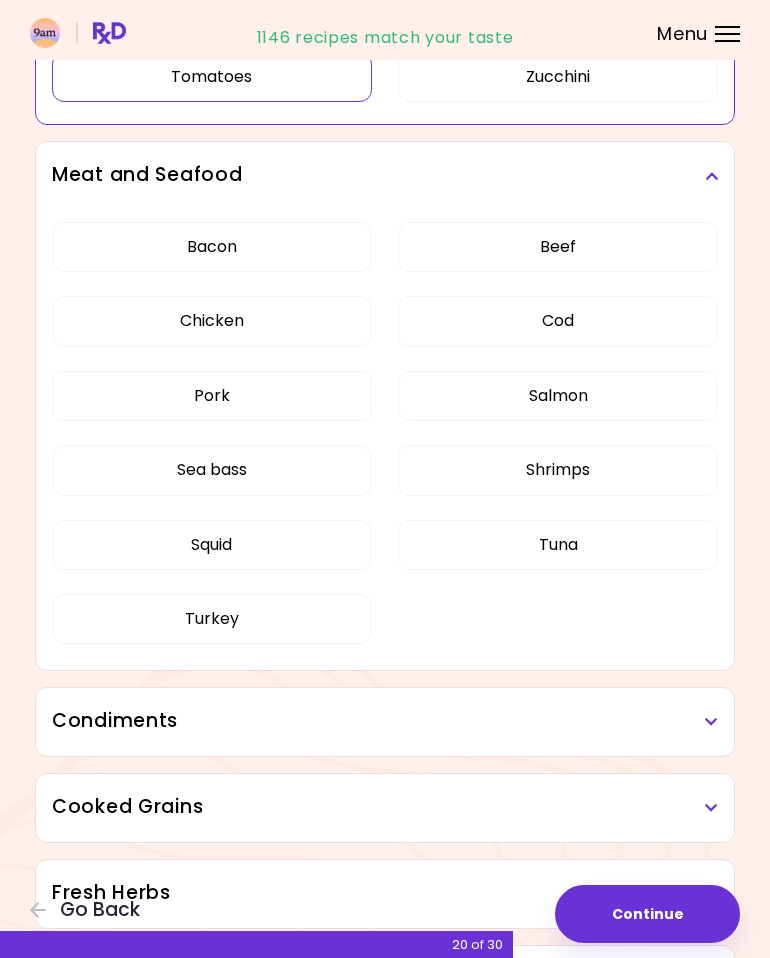 scroll, scrollTop: 2926, scrollLeft: 0, axis: vertical 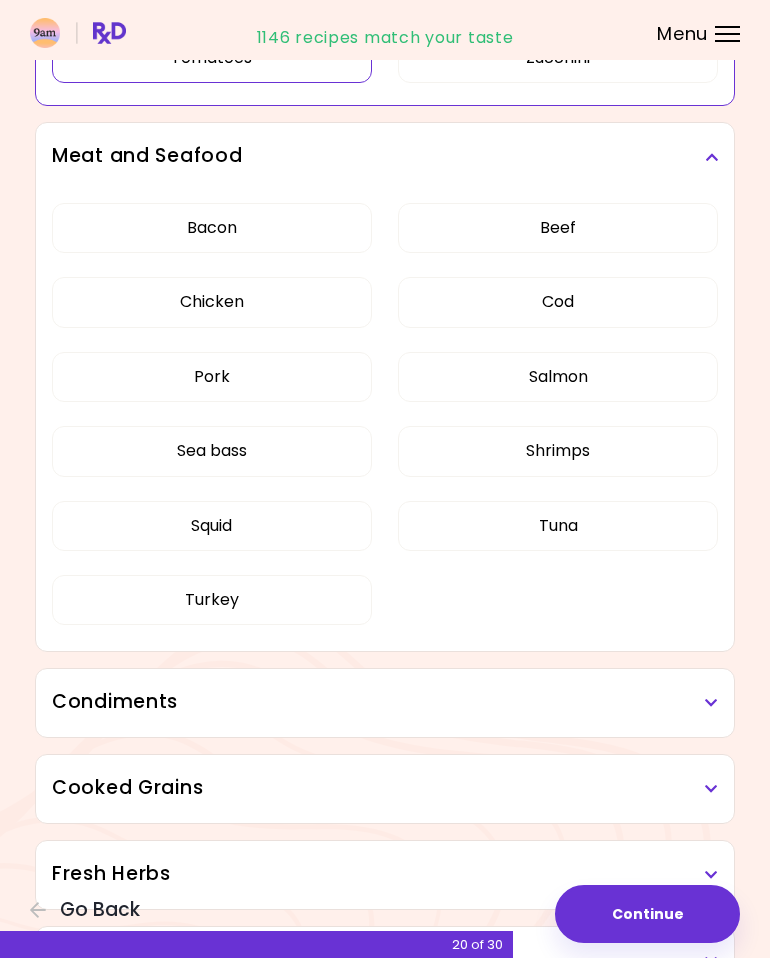 click on "Tuna" at bounding box center [558, 526] 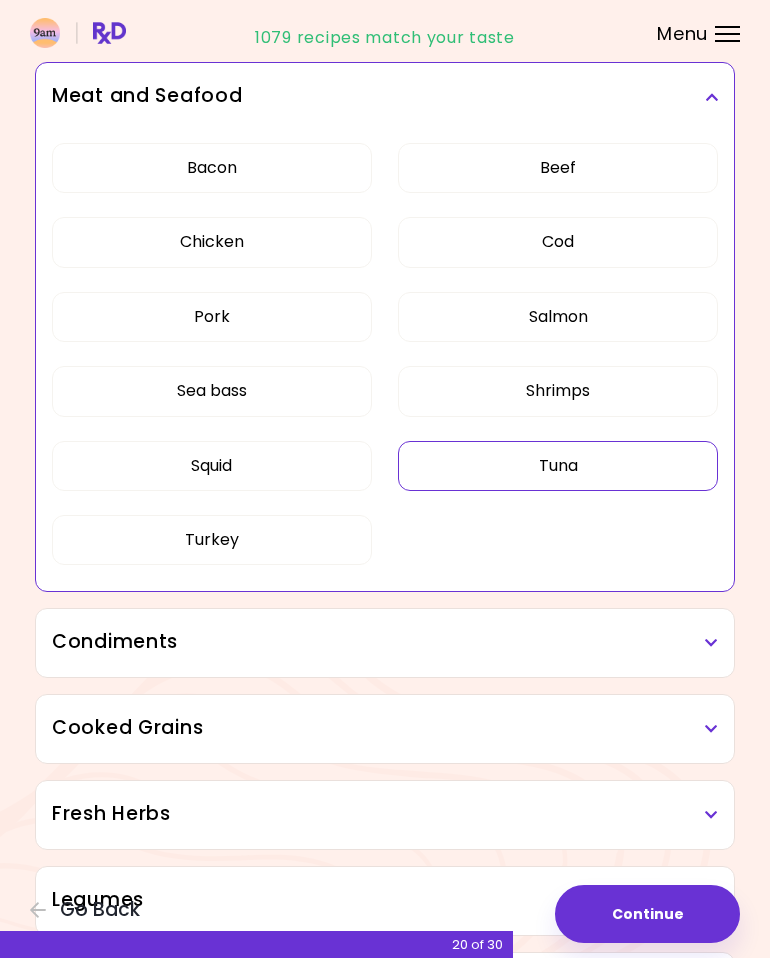 scroll, scrollTop: 2984, scrollLeft: 0, axis: vertical 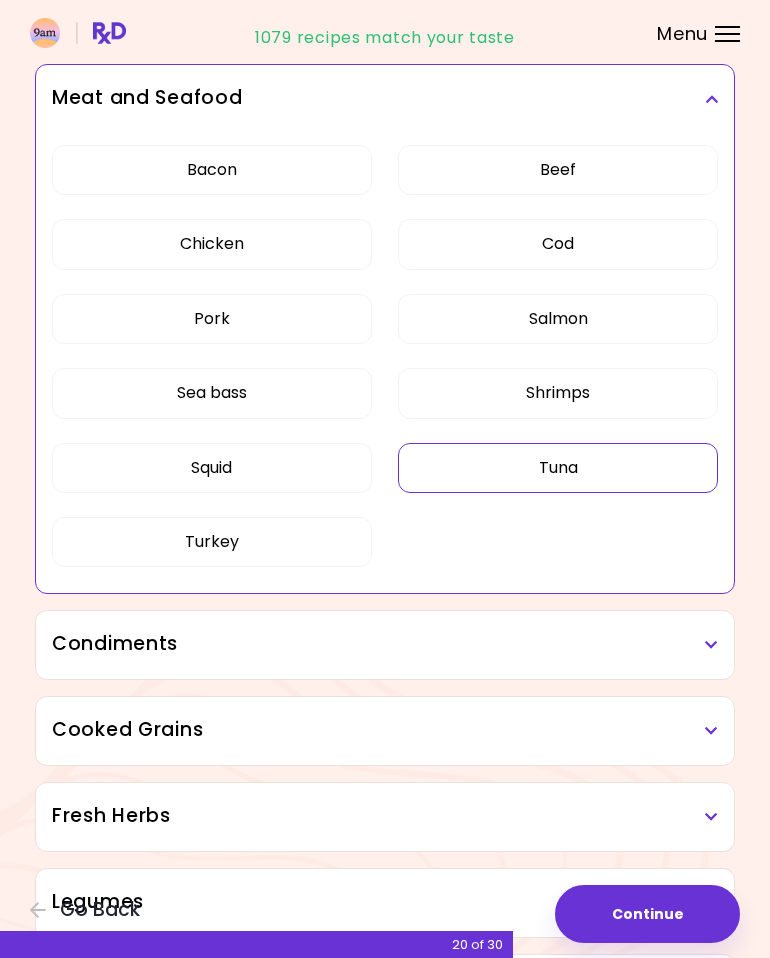 click at bounding box center (711, 645) 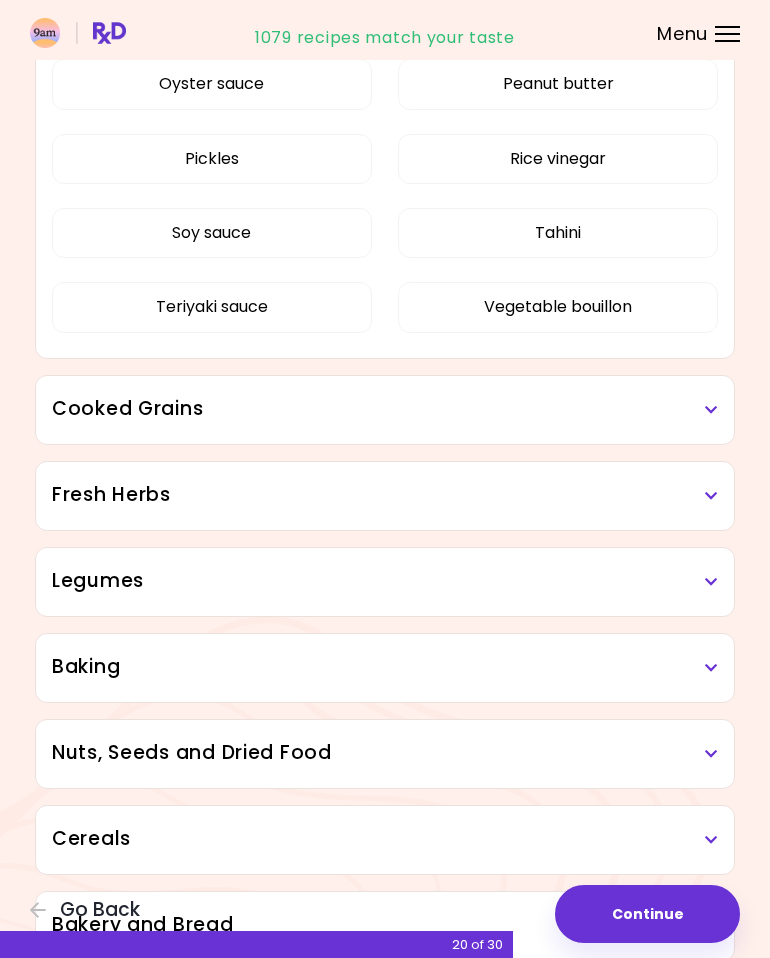 scroll, scrollTop: 3833, scrollLeft: 0, axis: vertical 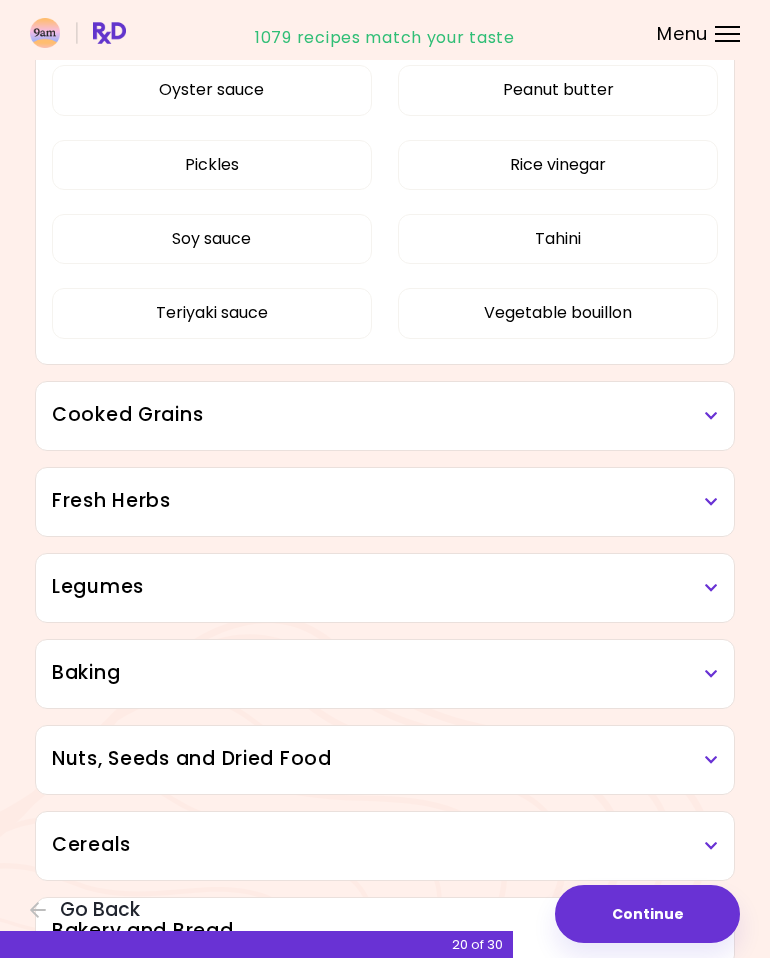 click at bounding box center (711, 416) 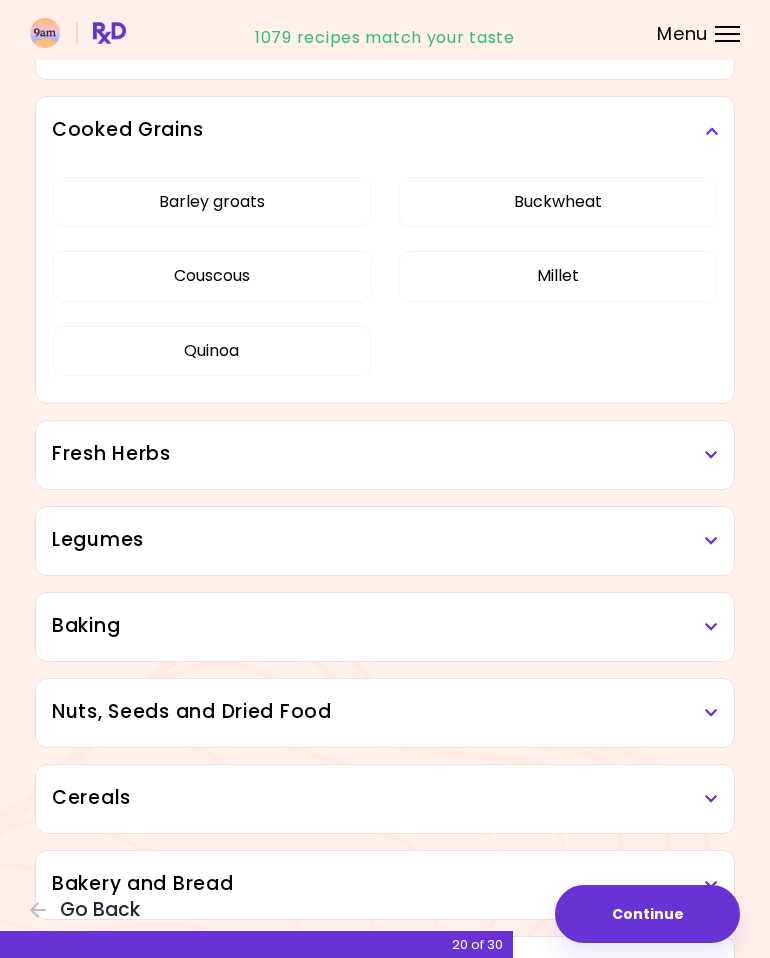 scroll, scrollTop: 4125, scrollLeft: 0, axis: vertical 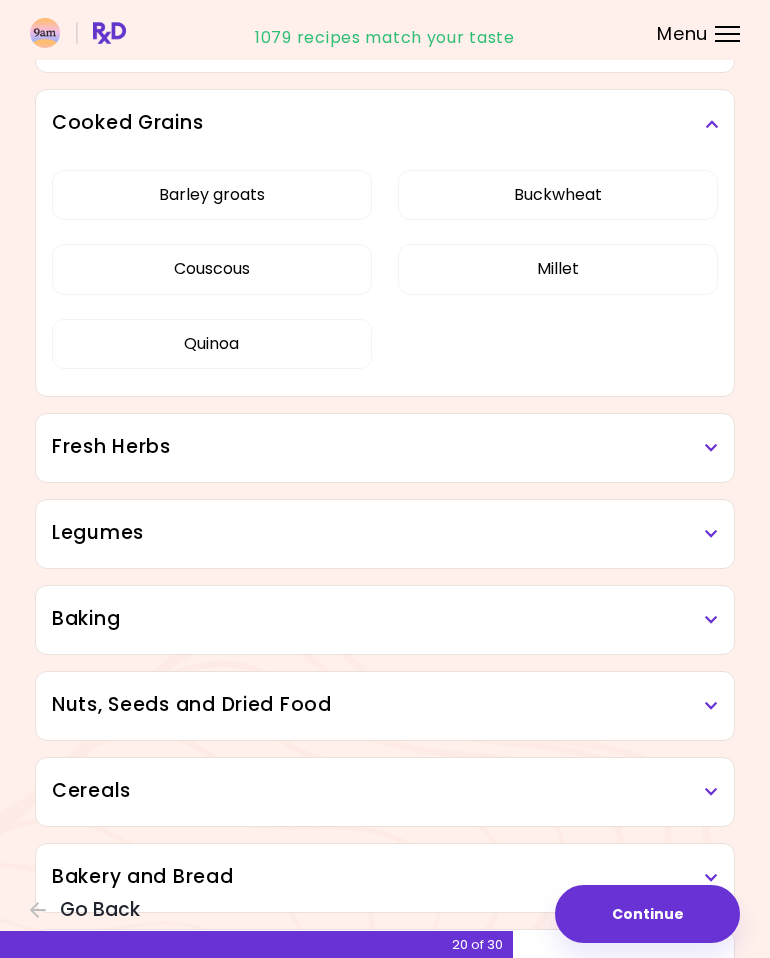 click at bounding box center (711, 534) 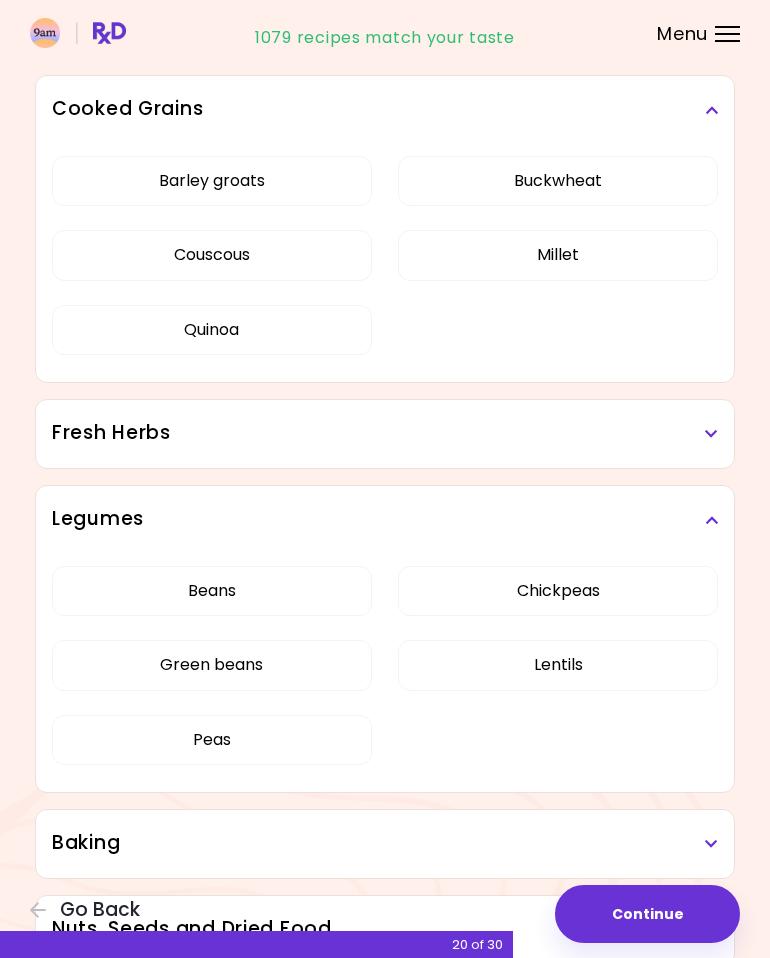 scroll, scrollTop: 4177, scrollLeft: 0, axis: vertical 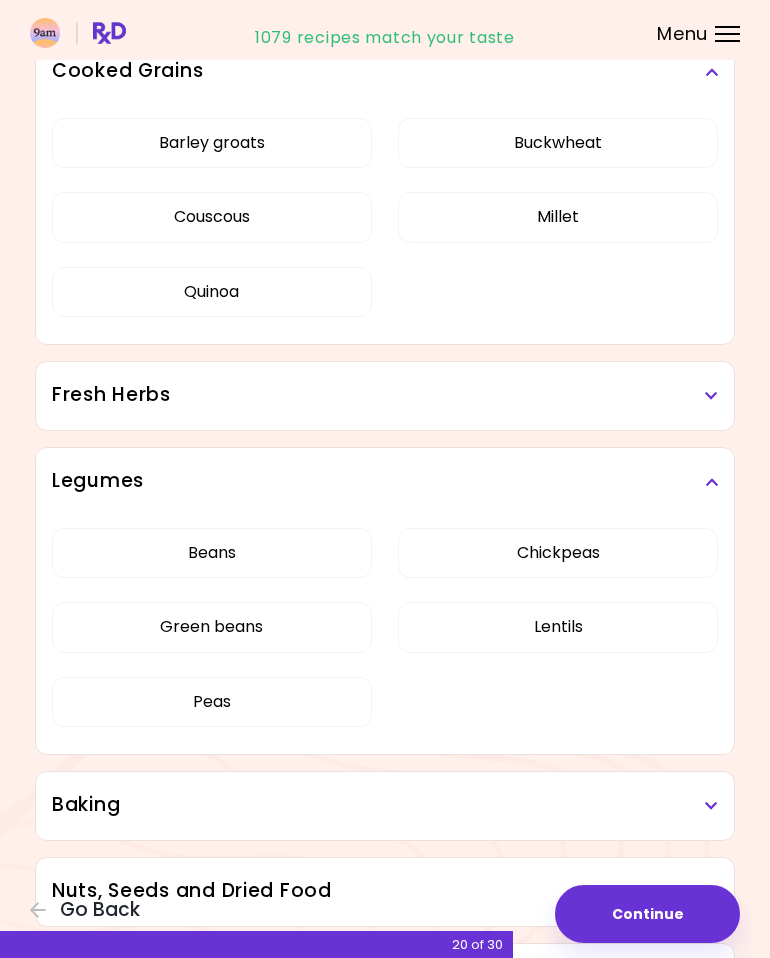 click on "Lentils" at bounding box center [558, 627] 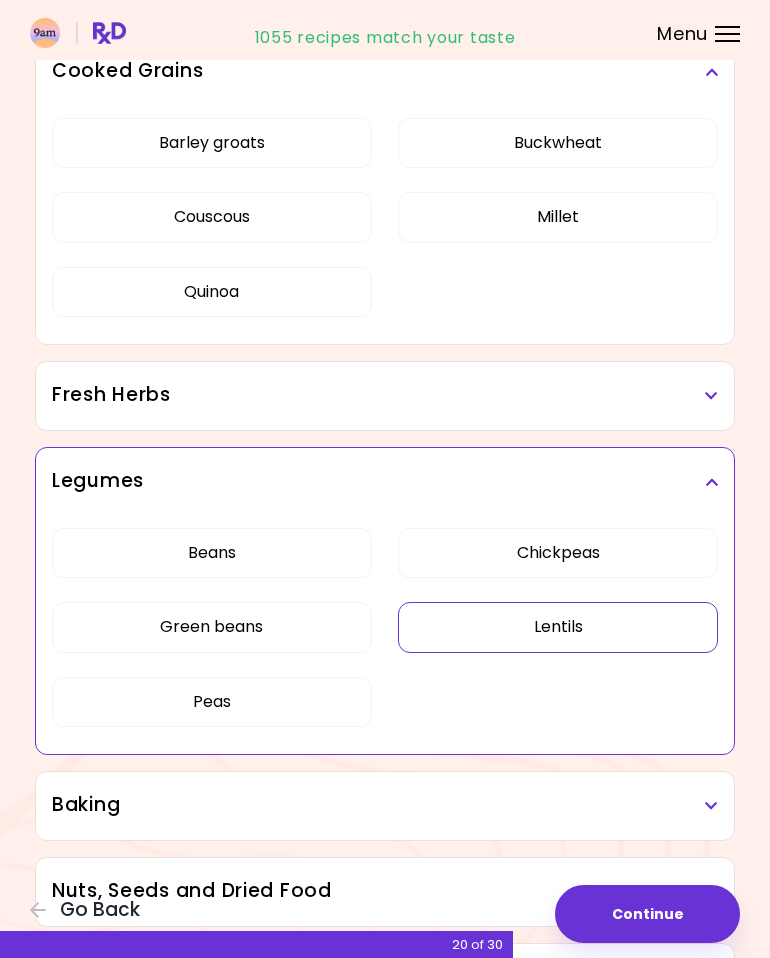 click on "Chickpeas" at bounding box center [558, 553] 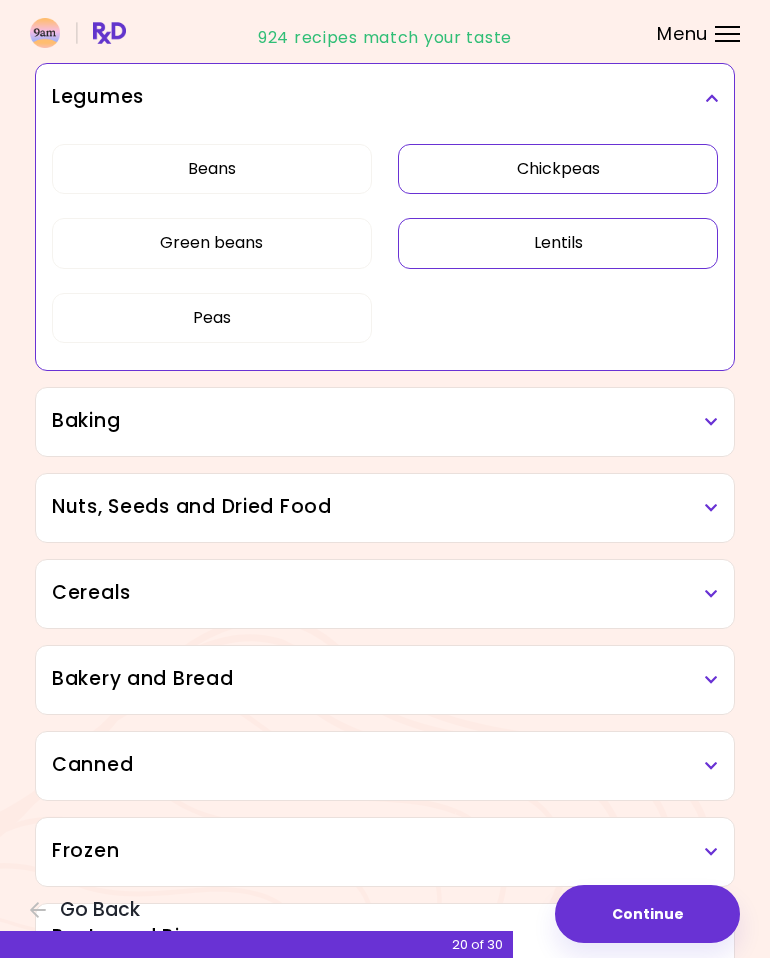 scroll, scrollTop: 4601, scrollLeft: 0, axis: vertical 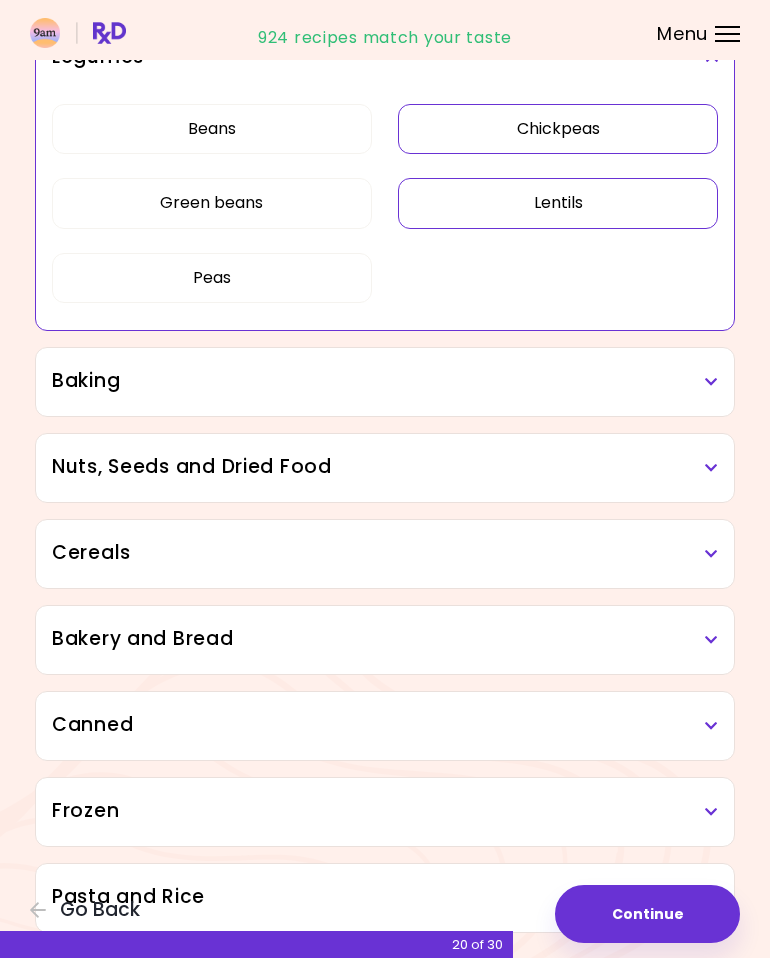 click on "Baking" at bounding box center (385, 381) 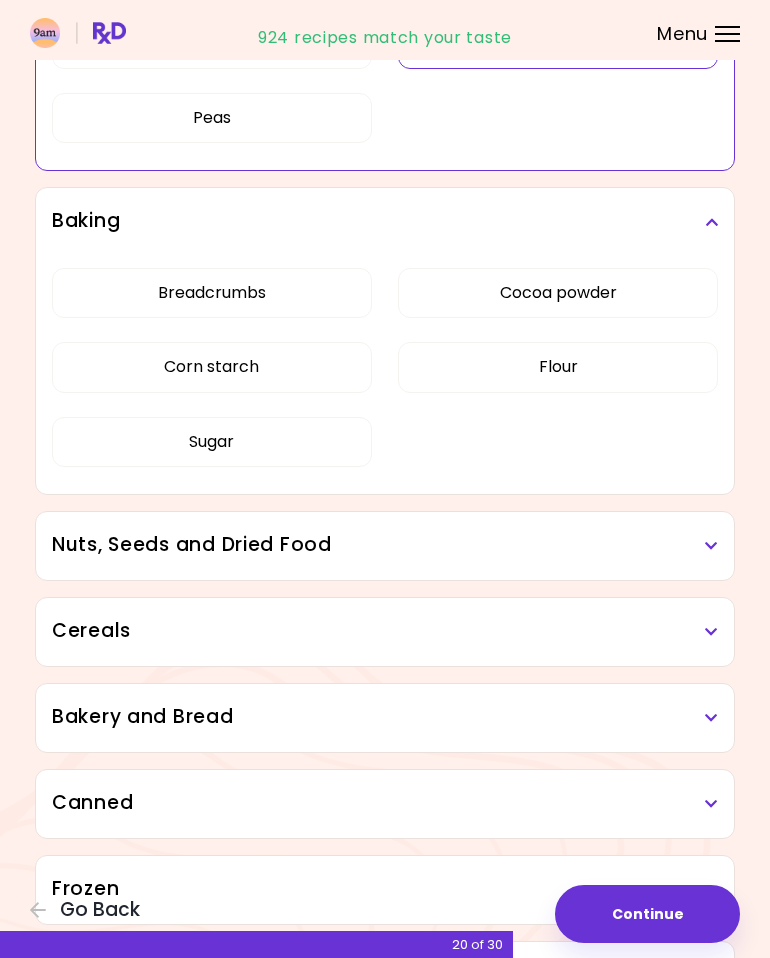scroll, scrollTop: 4765, scrollLeft: 0, axis: vertical 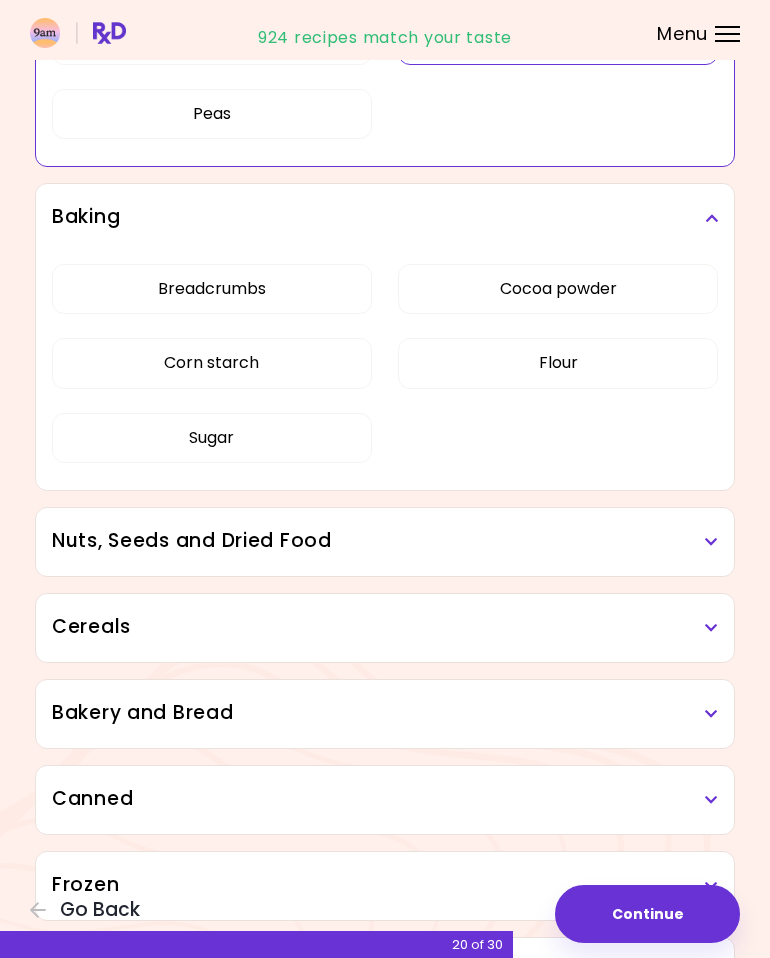 click at bounding box center [711, 542] 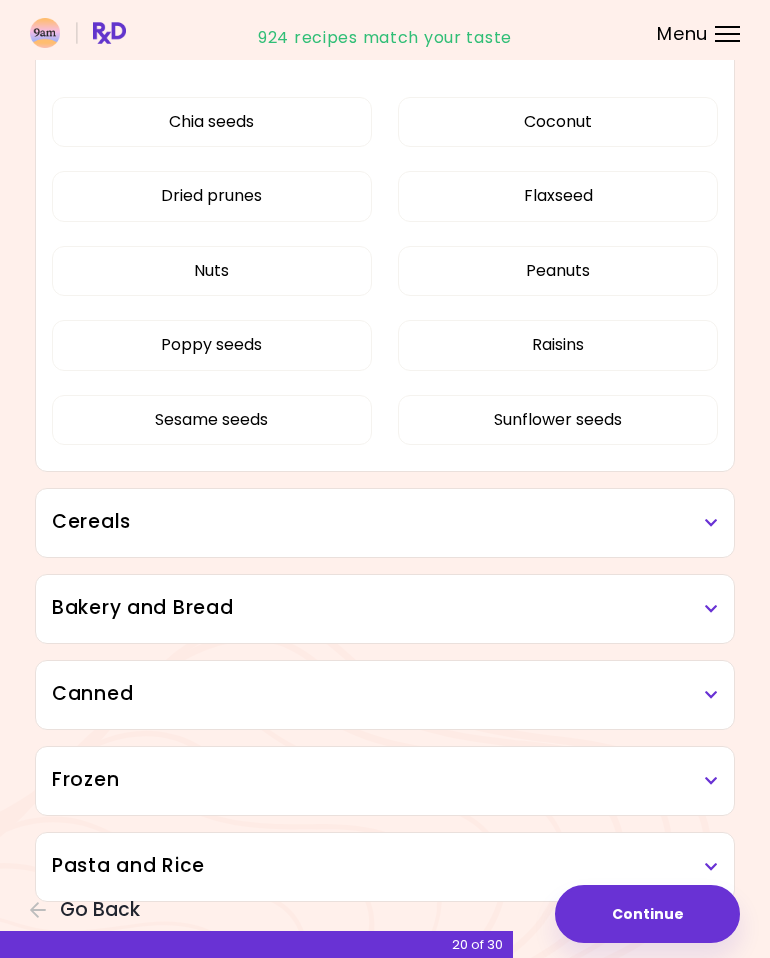 scroll, scrollTop: 5257, scrollLeft: 0, axis: vertical 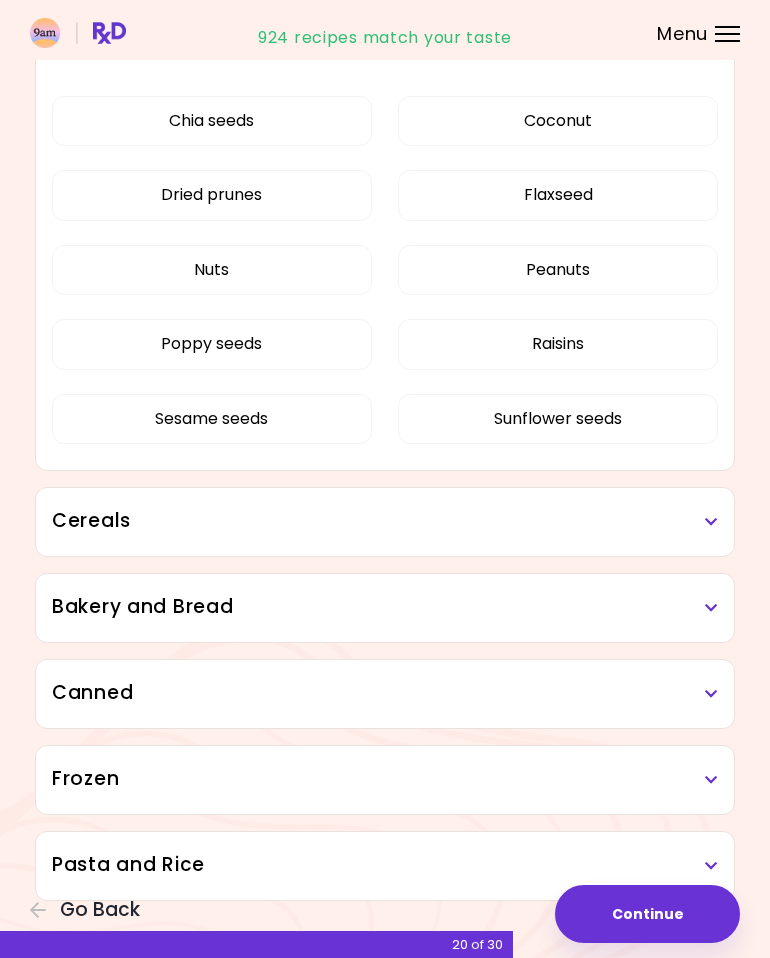click on "Cereals" at bounding box center [385, 521] 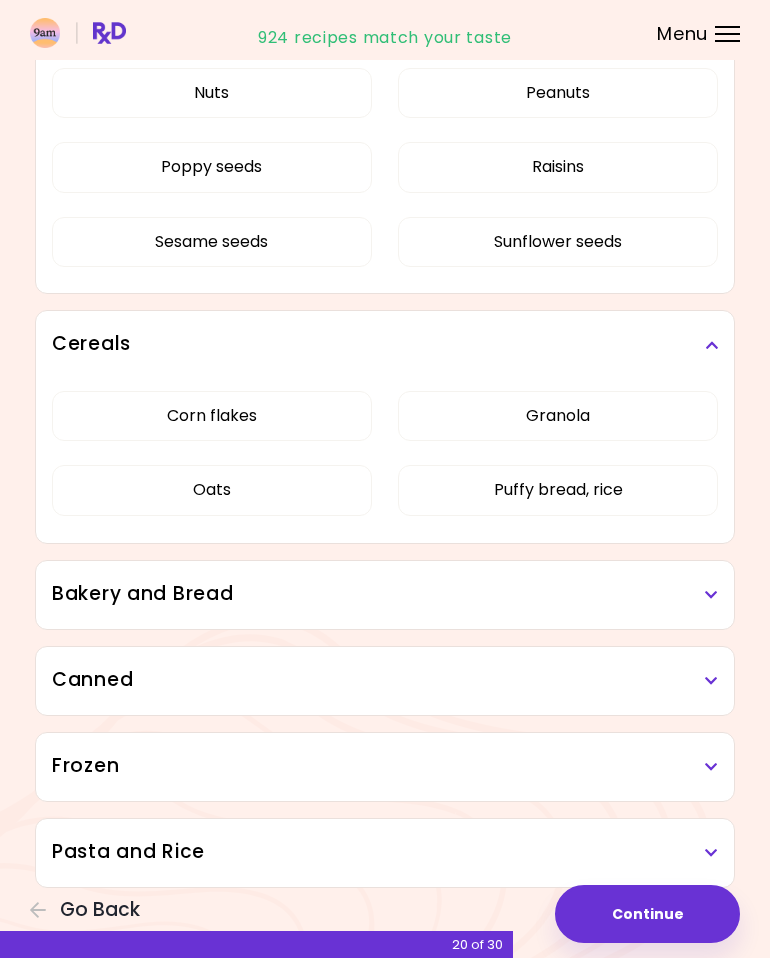 scroll, scrollTop: 5434, scrollLeft: 0, axis: vertical 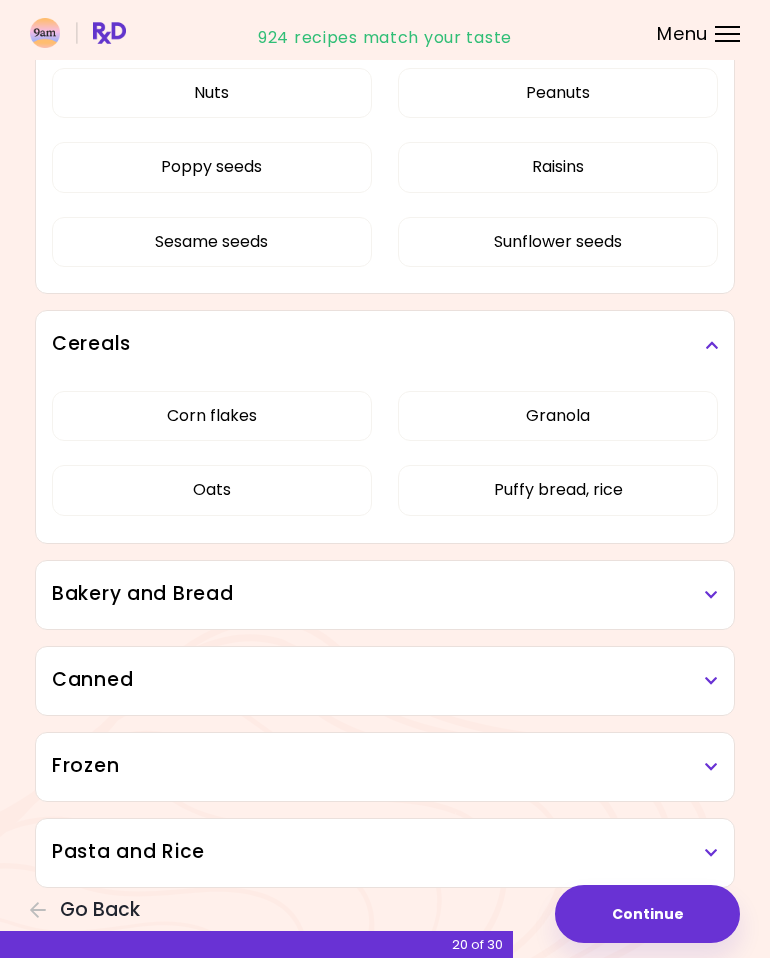 click on "Frozen" at bounding box center (385, 766) 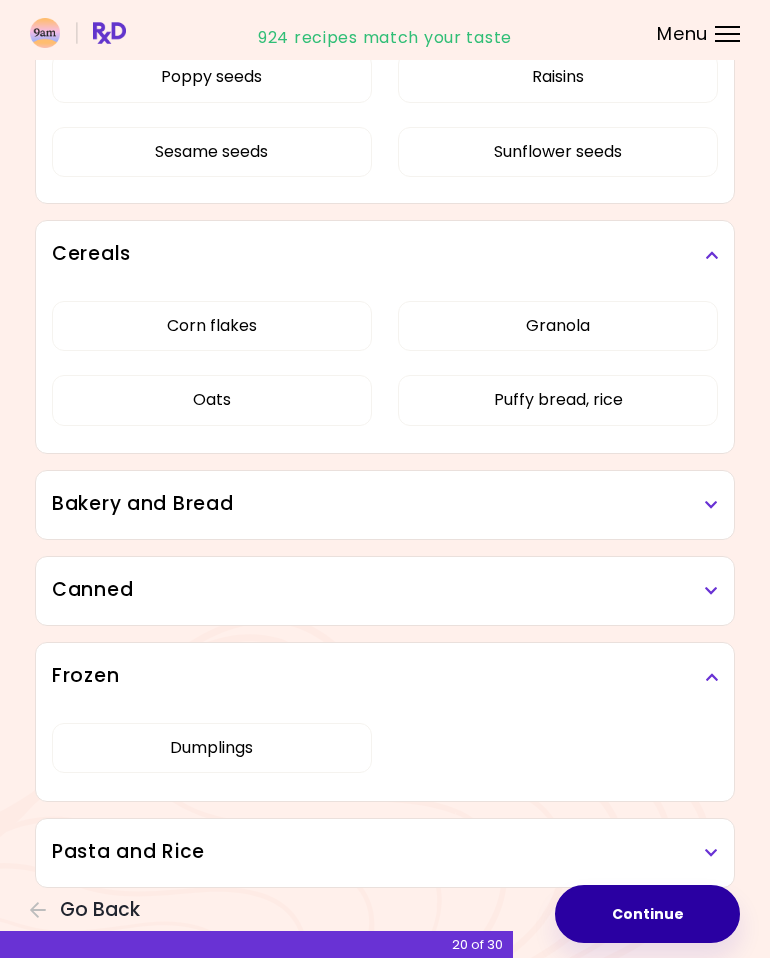 click on "Continue" at bounding box center (647, 914) 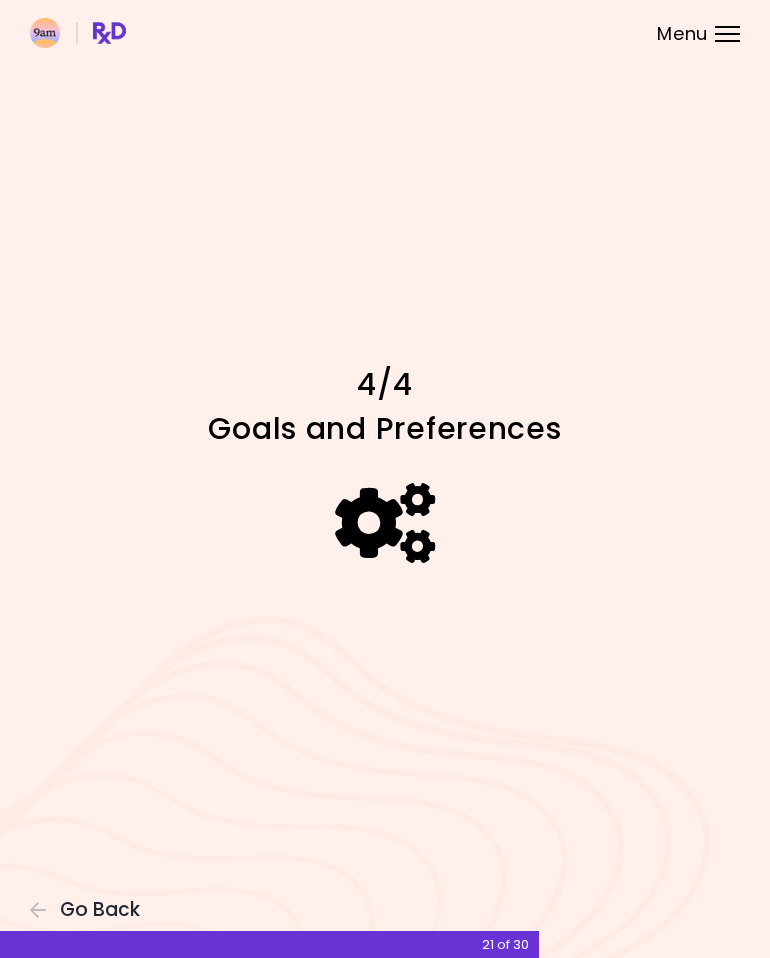 scroll, scrollTop: 0, scrollLeft: 0, axis: both 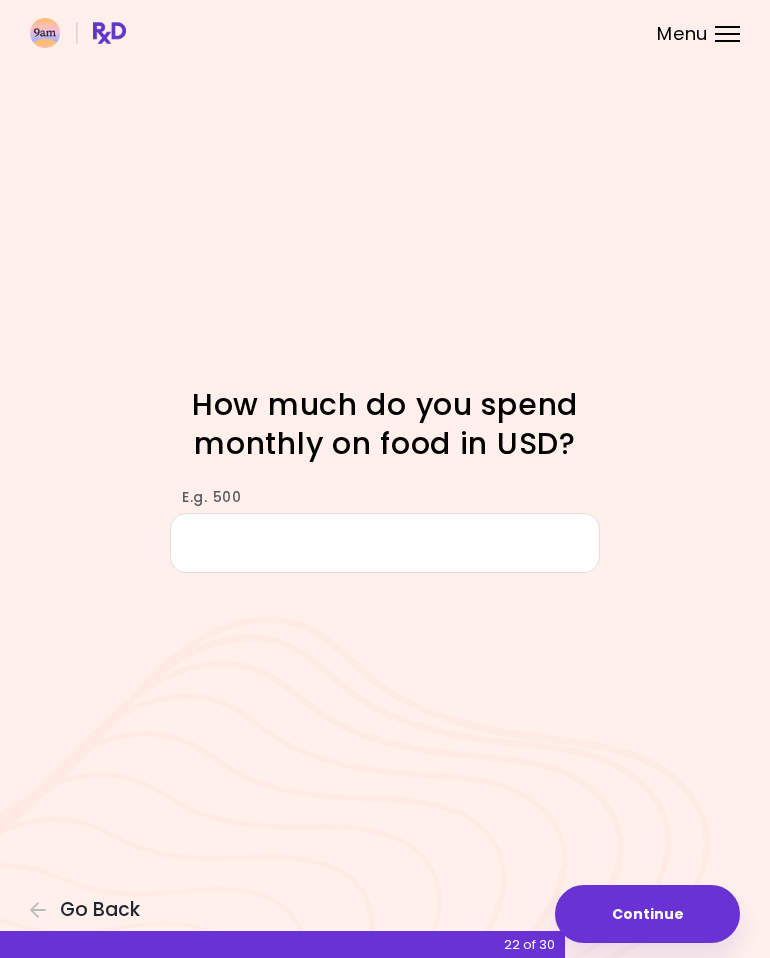click on "E.g. 500" at bounding box center [385, 543] 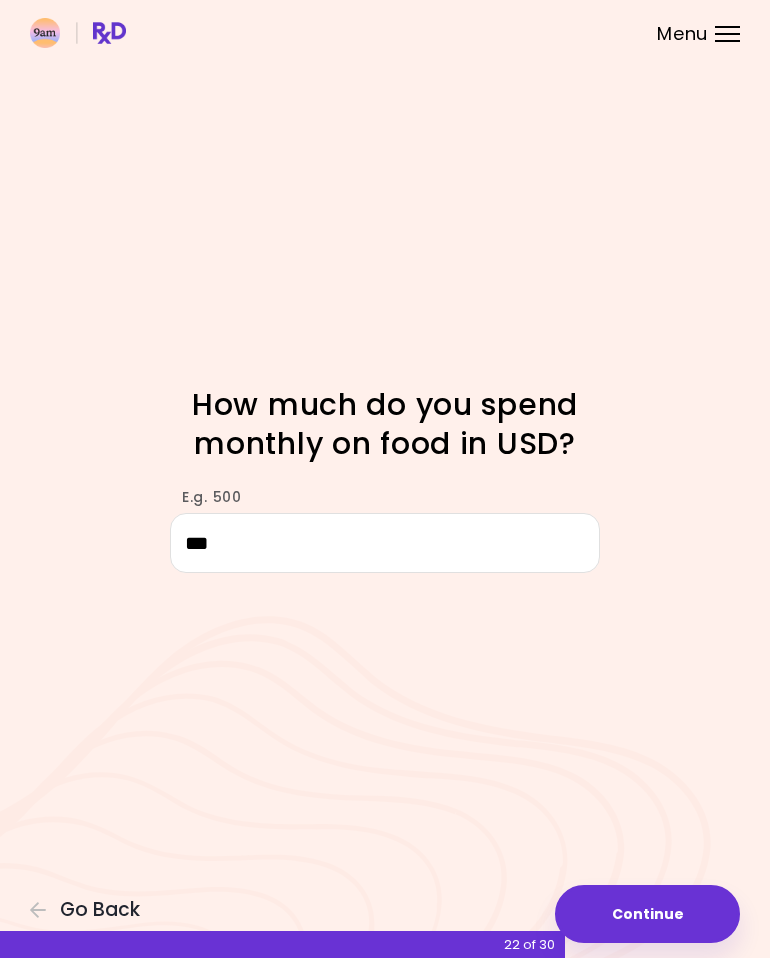type on "****" 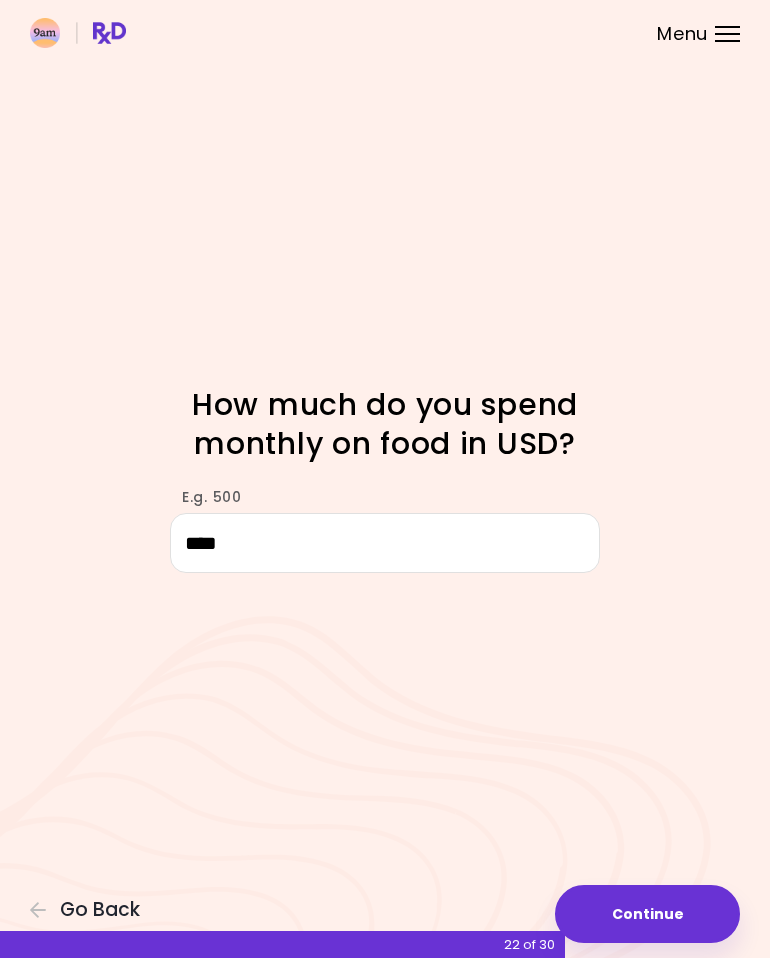 click on "Continue" at bounding box center [647, 914] 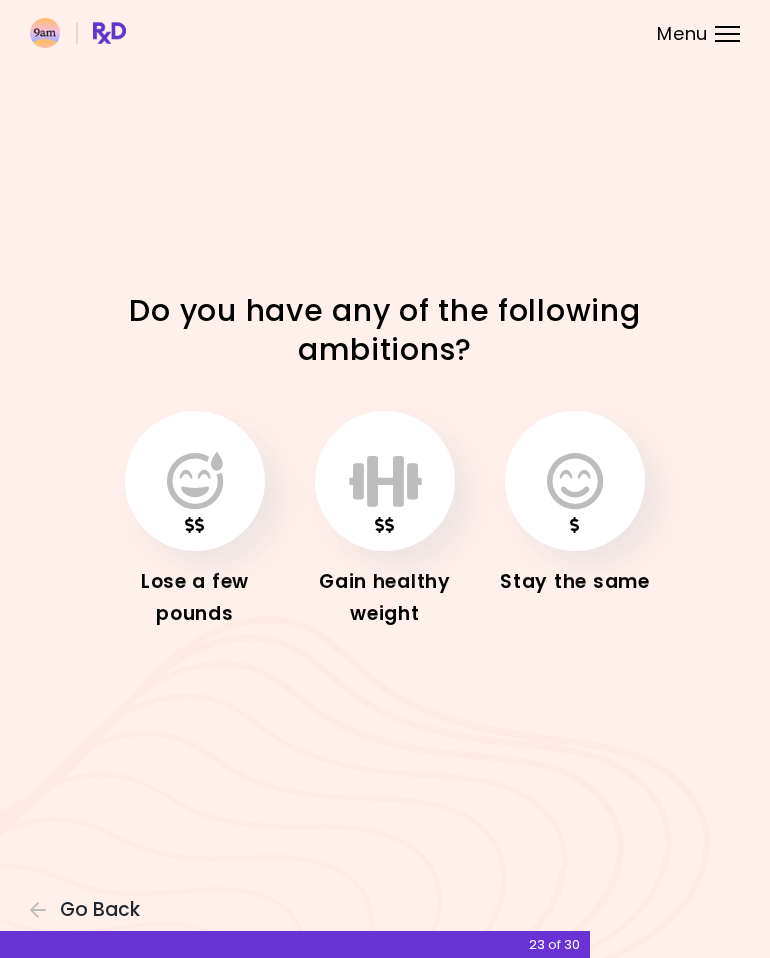 click at bounding box center (195, 481) 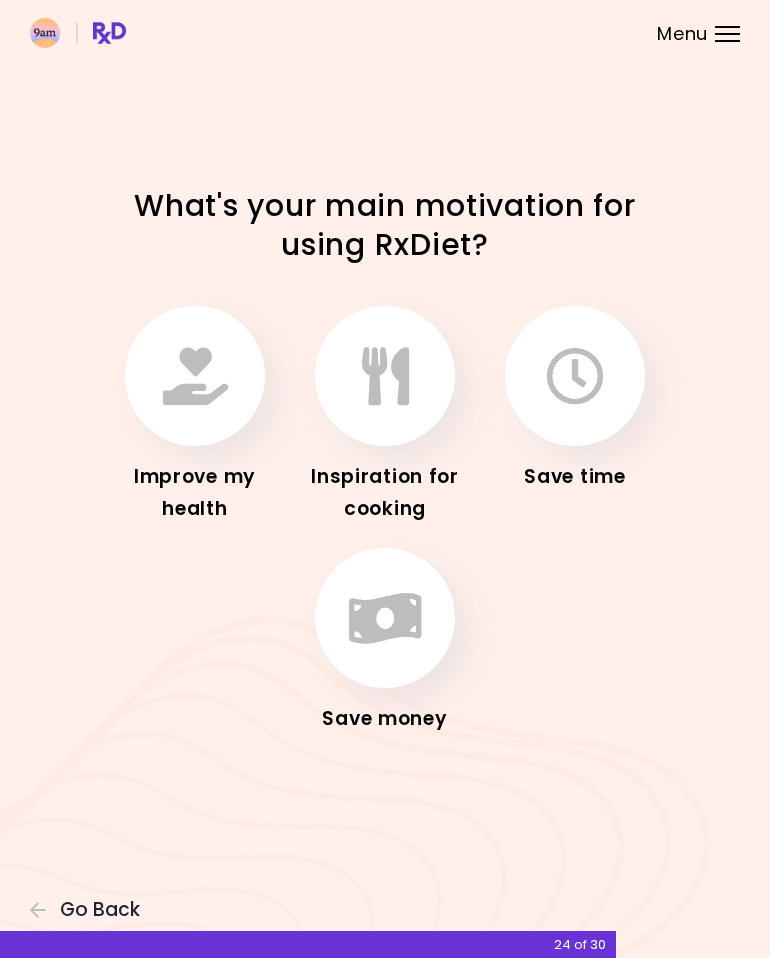 click at bounding box center (195, 376) 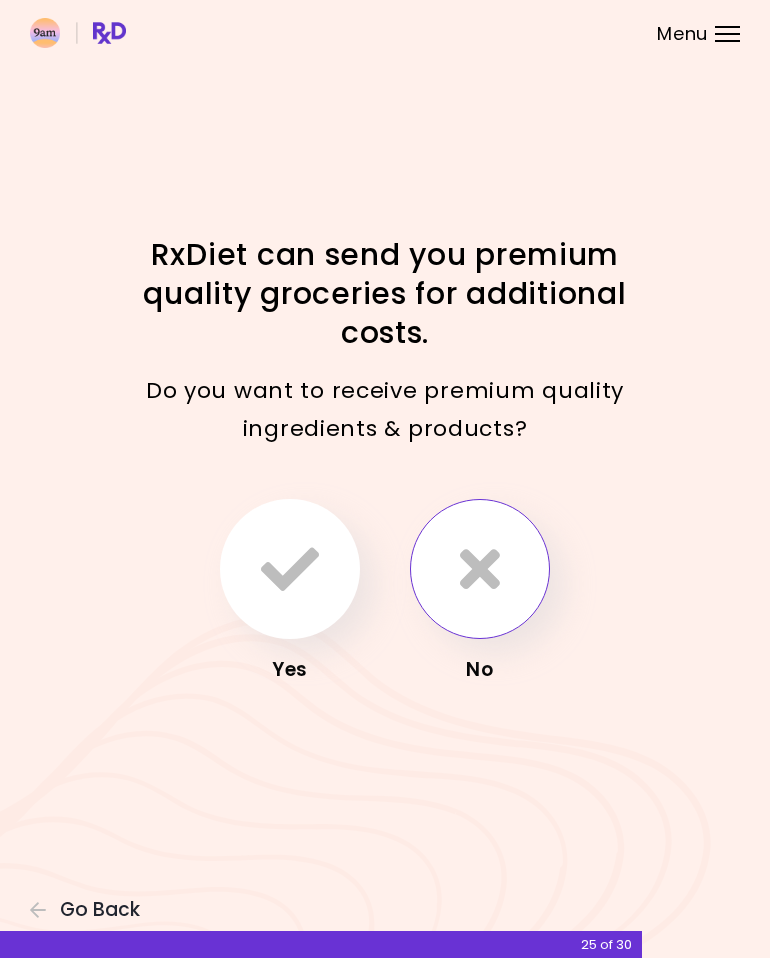 click at bounding box center (480, 569) 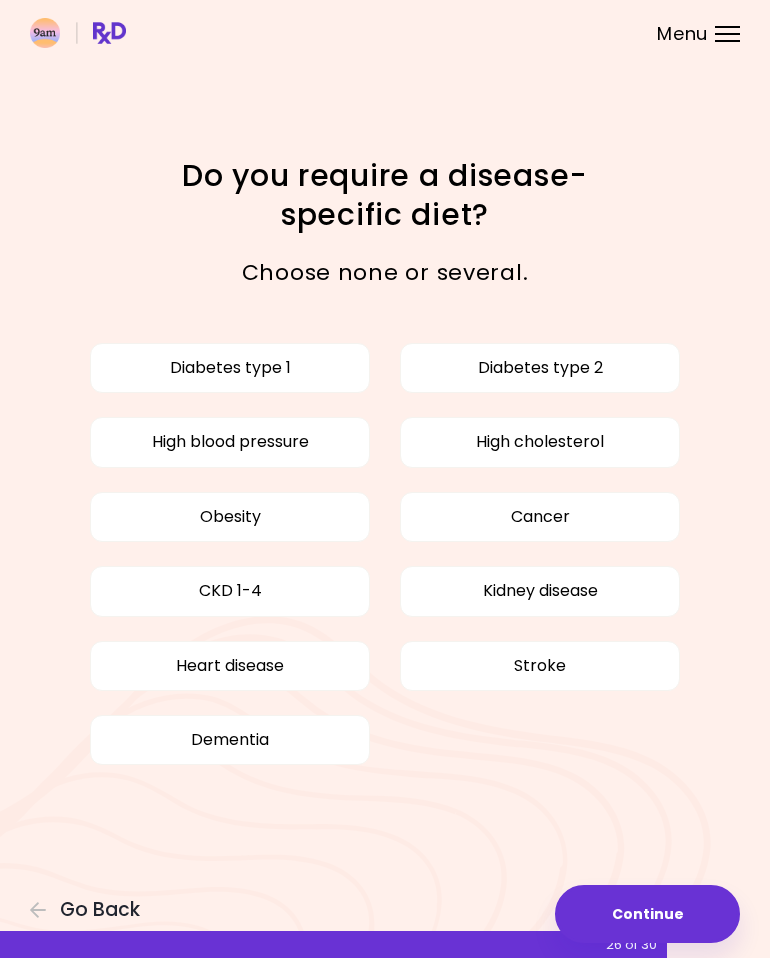 click on "Continue" at bounding box center (647, 914) 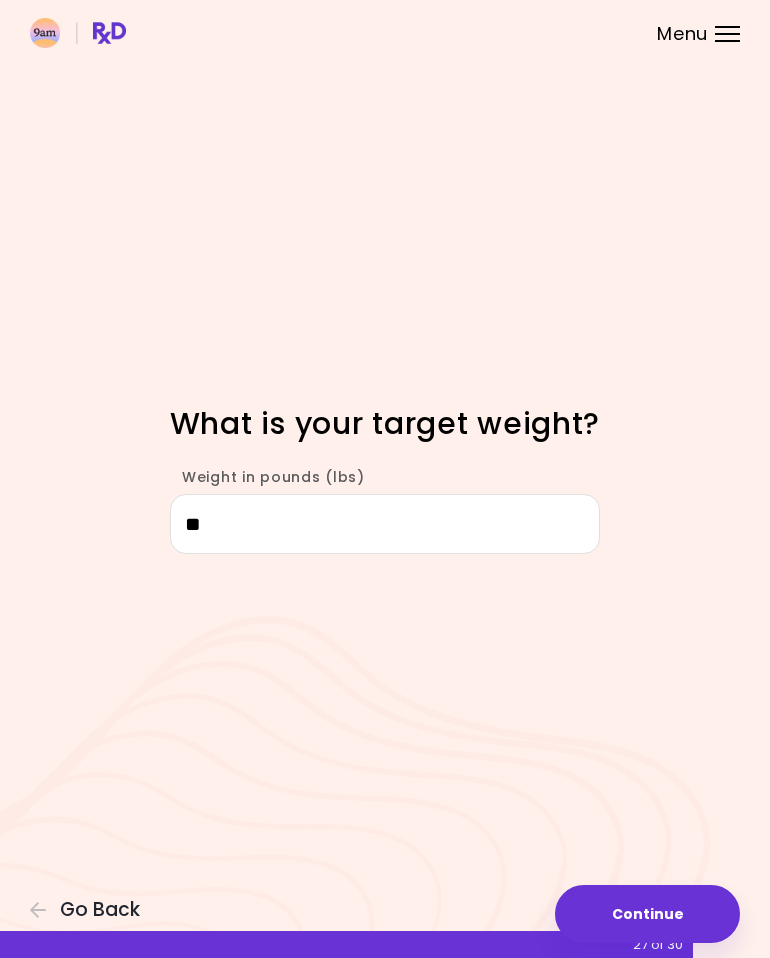 type on "***" 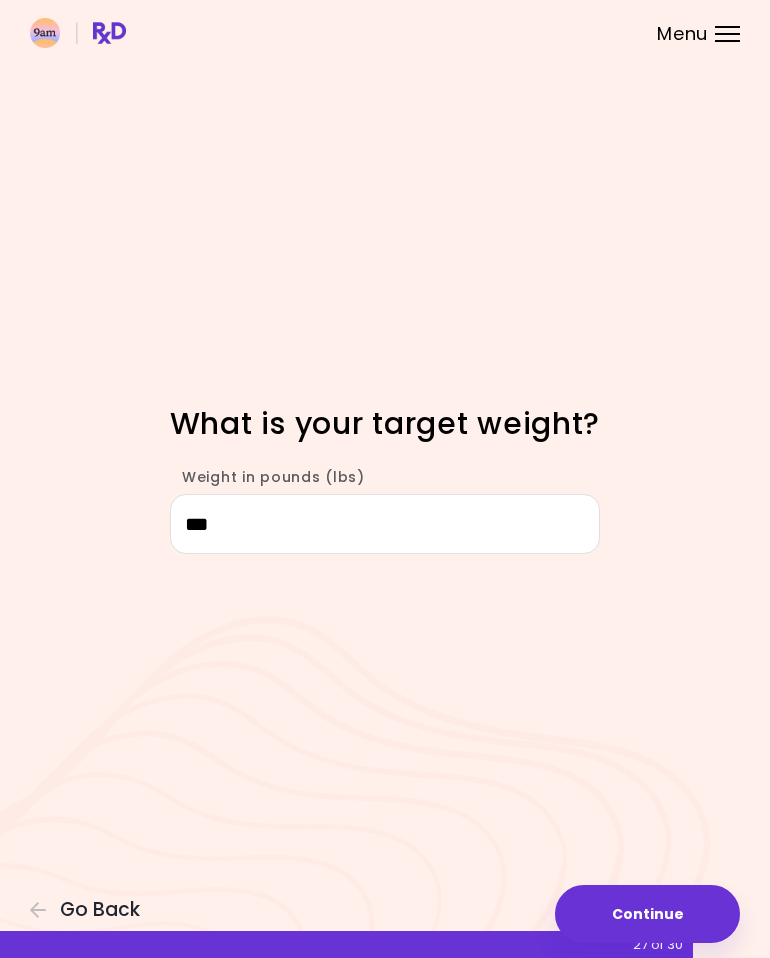 click on "Continue" at bounding box center [647, 914] 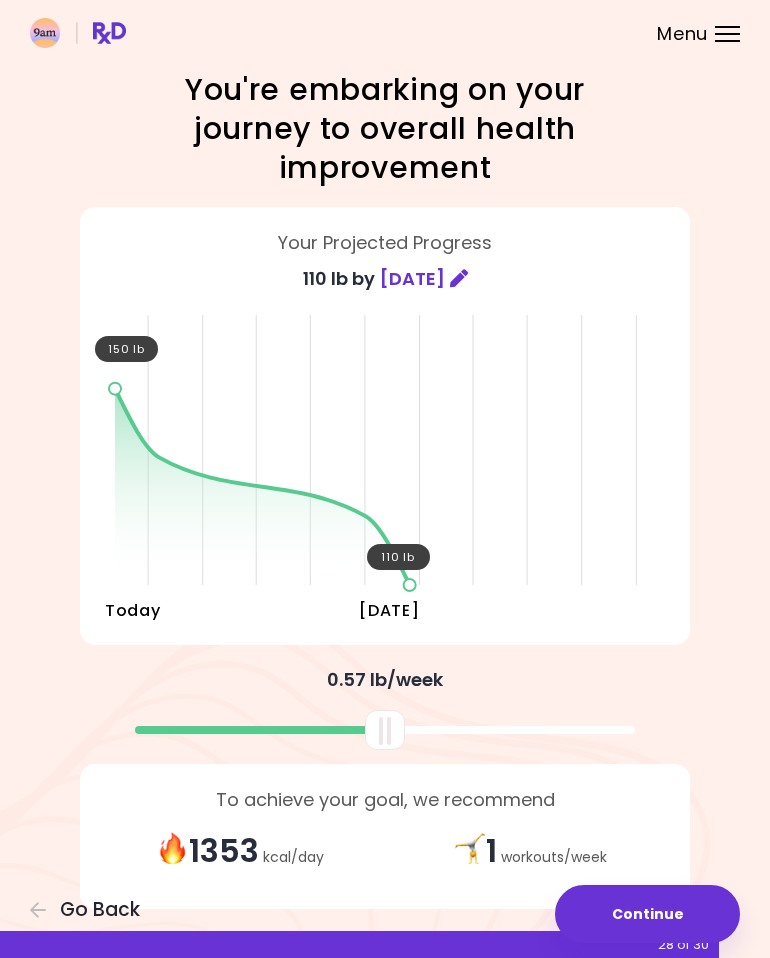 click on "Continue" at bounding box center [647, 914] 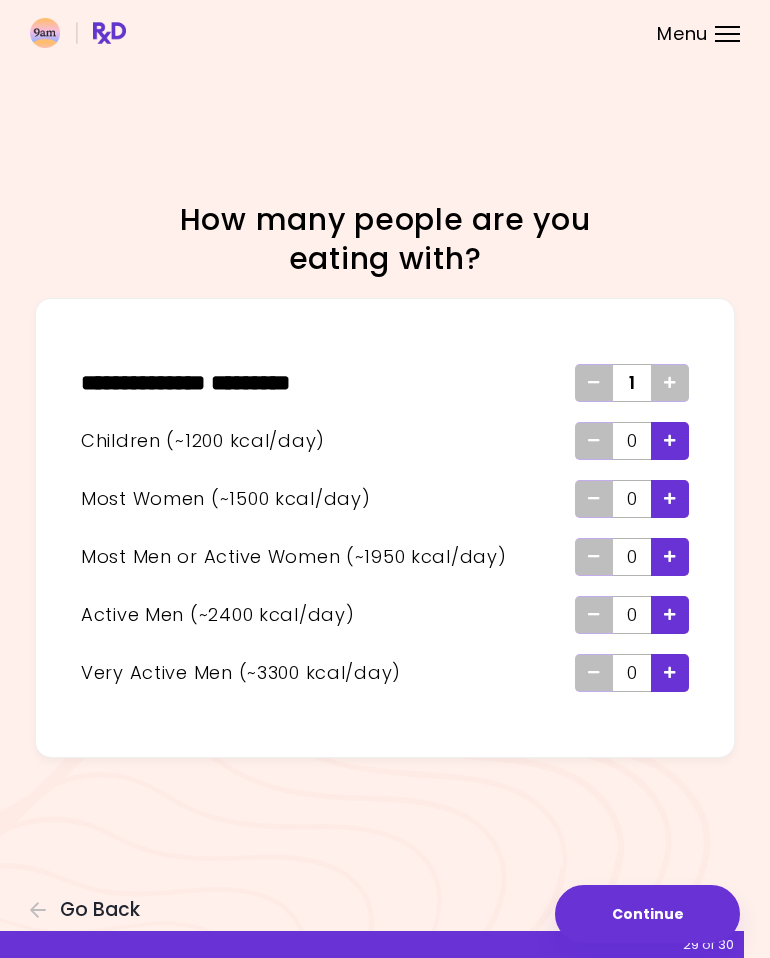 click at bounding box center (670, 557) 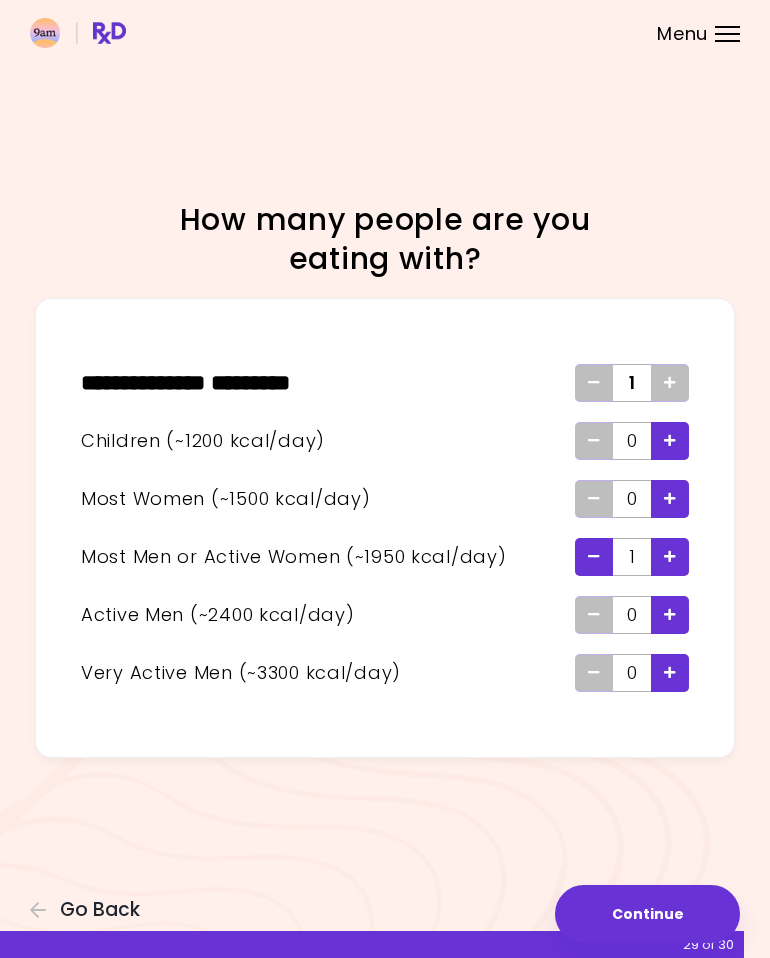 click at bounding box center [594, 557] 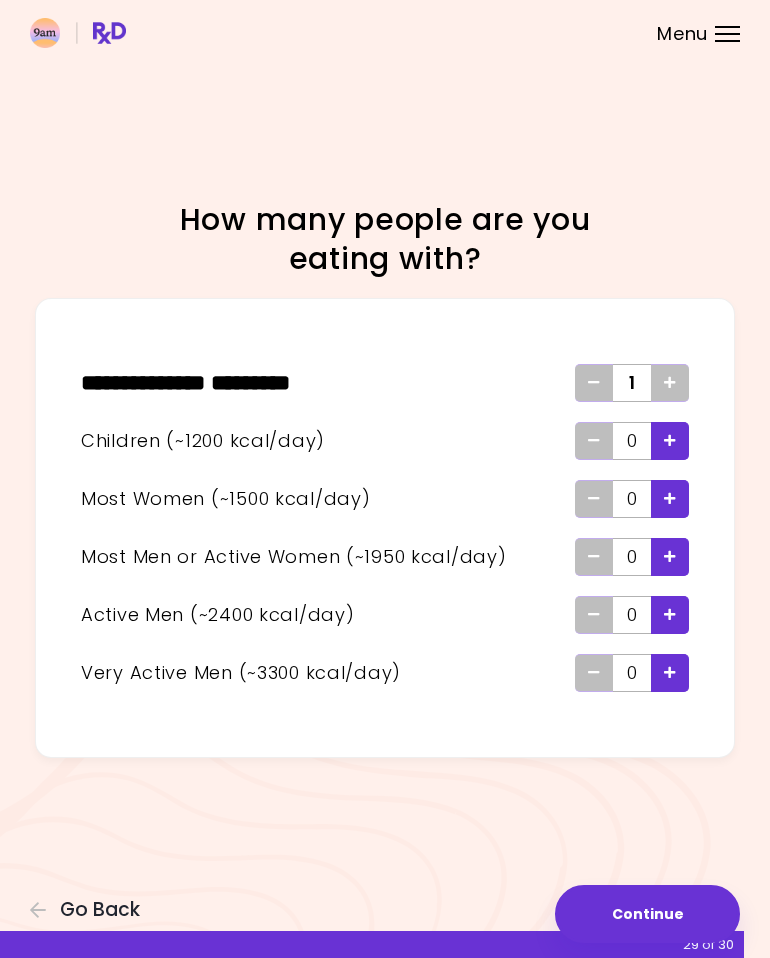 click at bounding box center [670, 615] 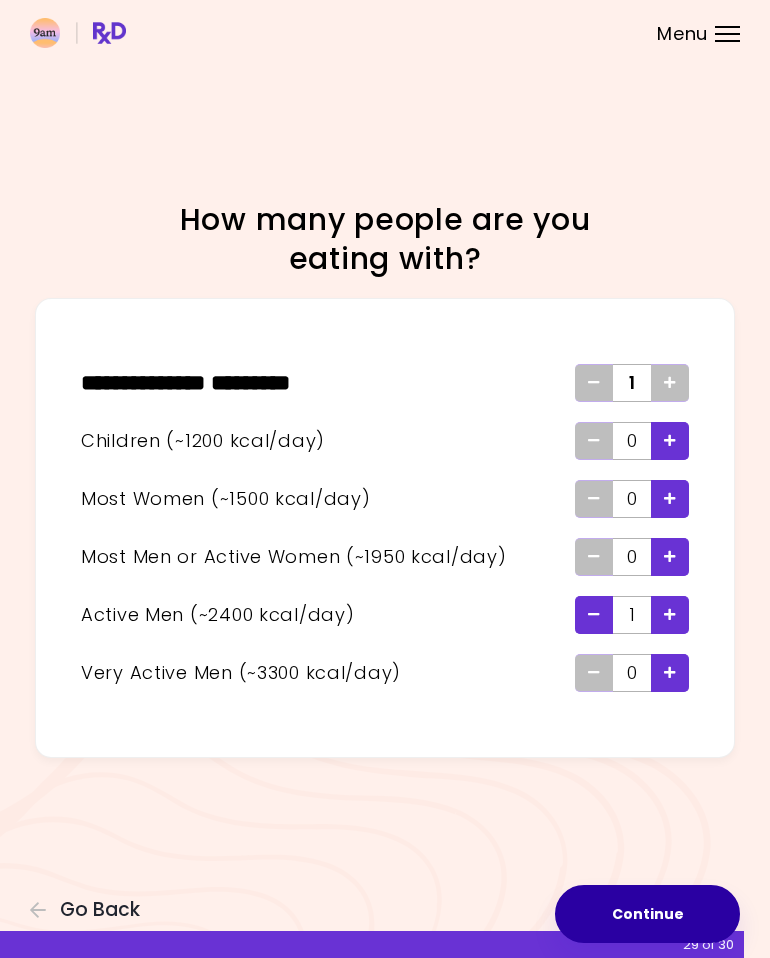 click on "Continue" at bounding box center [647, 914] 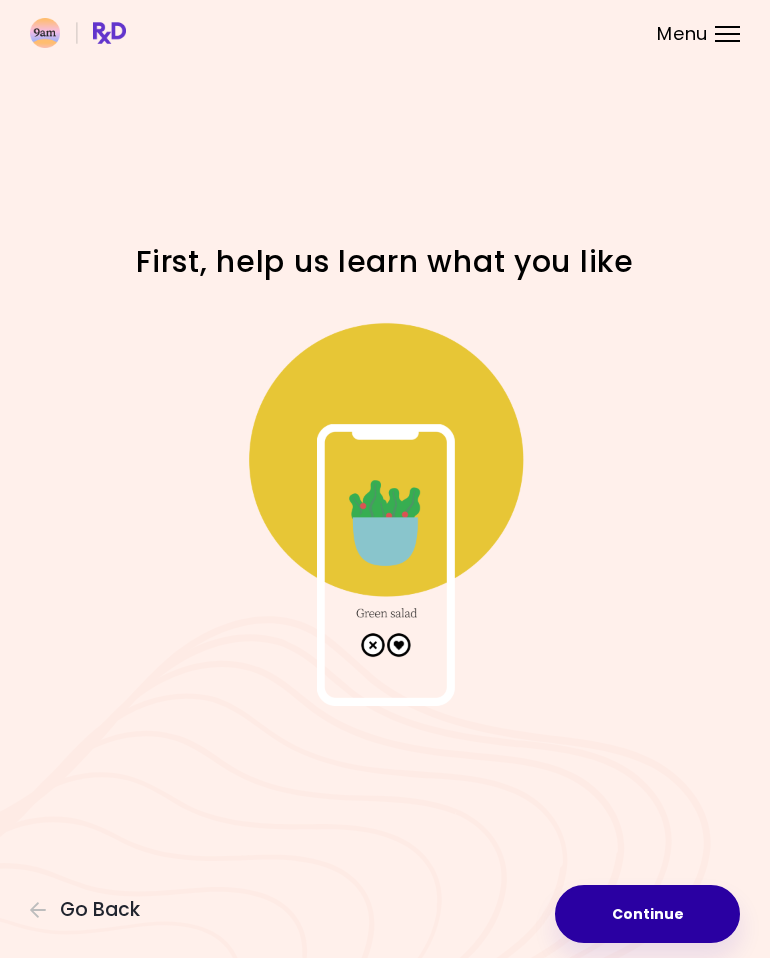 click on "Continue" at bounding box center [647, 914] 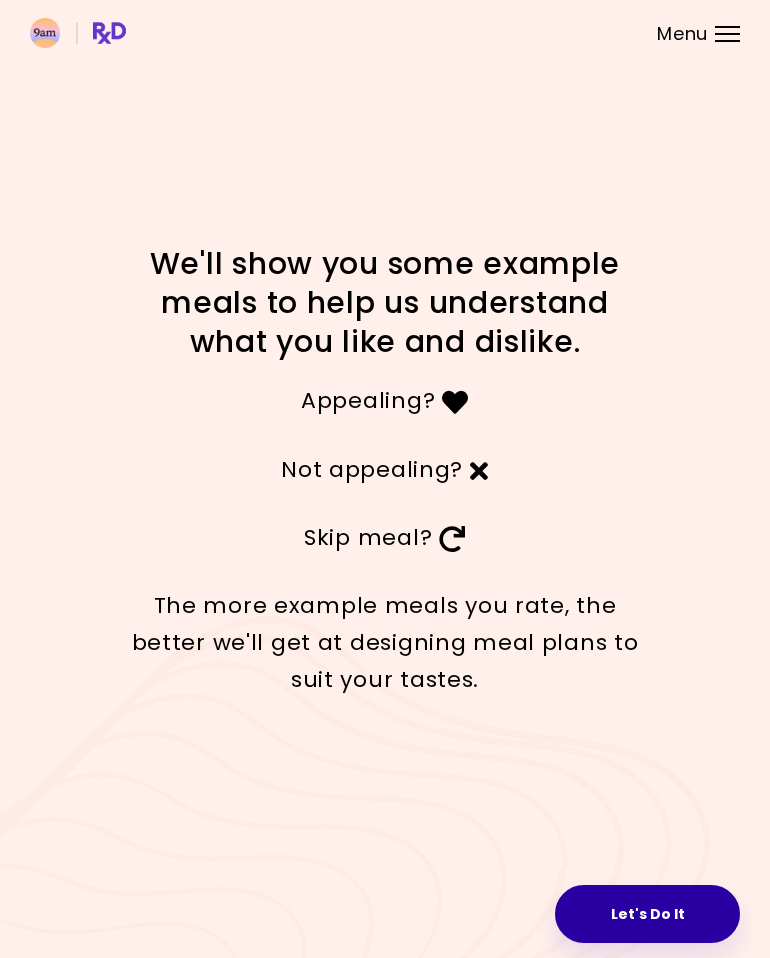 click on "Let's Do It" at bounding box center (647, 914) 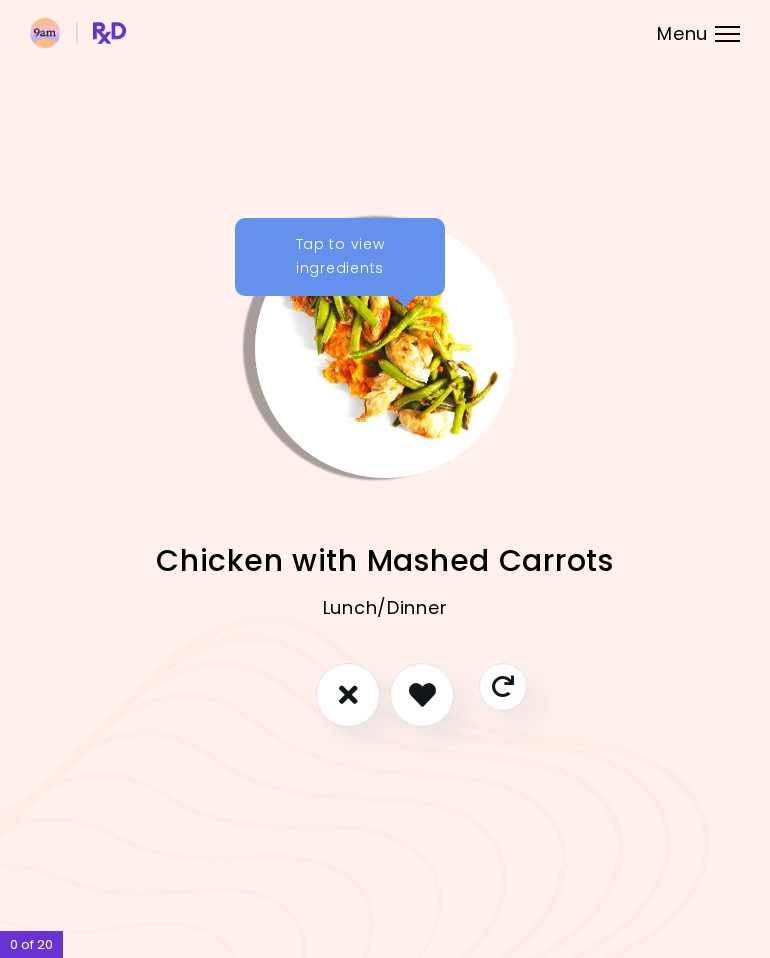 click at bounding box center [348, 694] 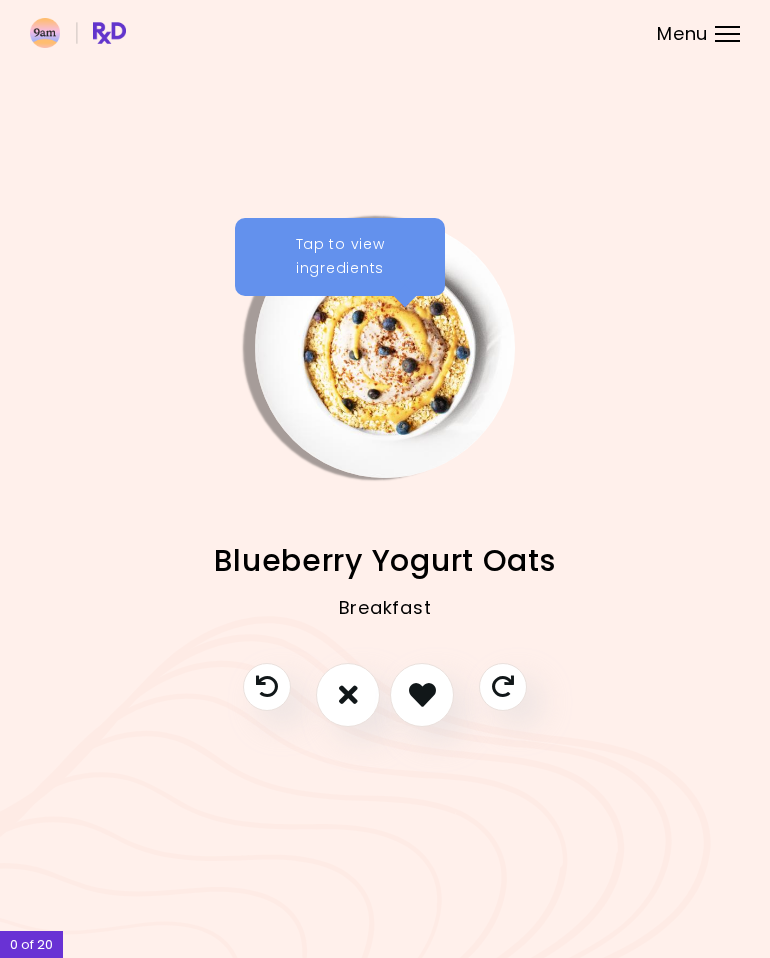 click at bounding box center (422, 694) 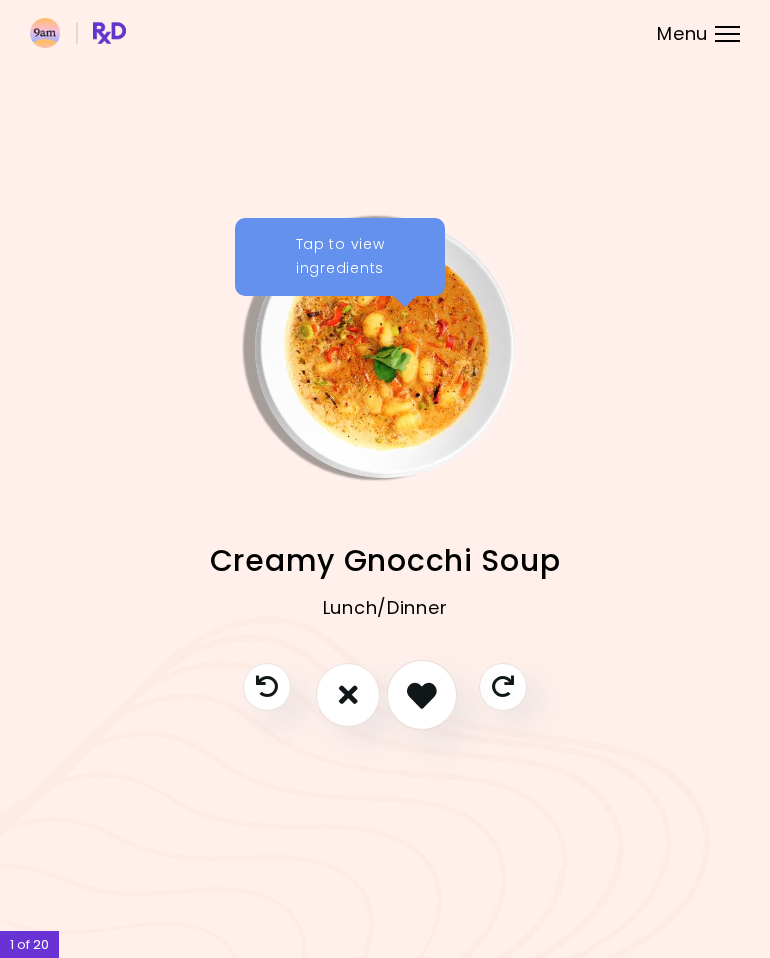click at bounding box center [422, 695] 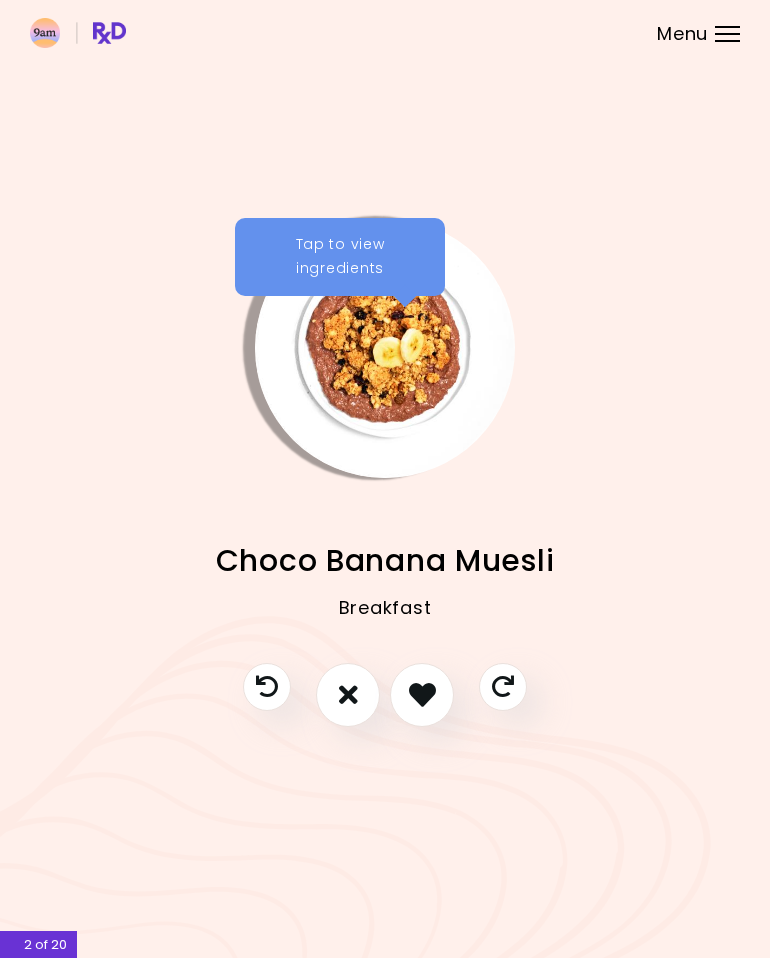 click at bounding box center (348, 694) 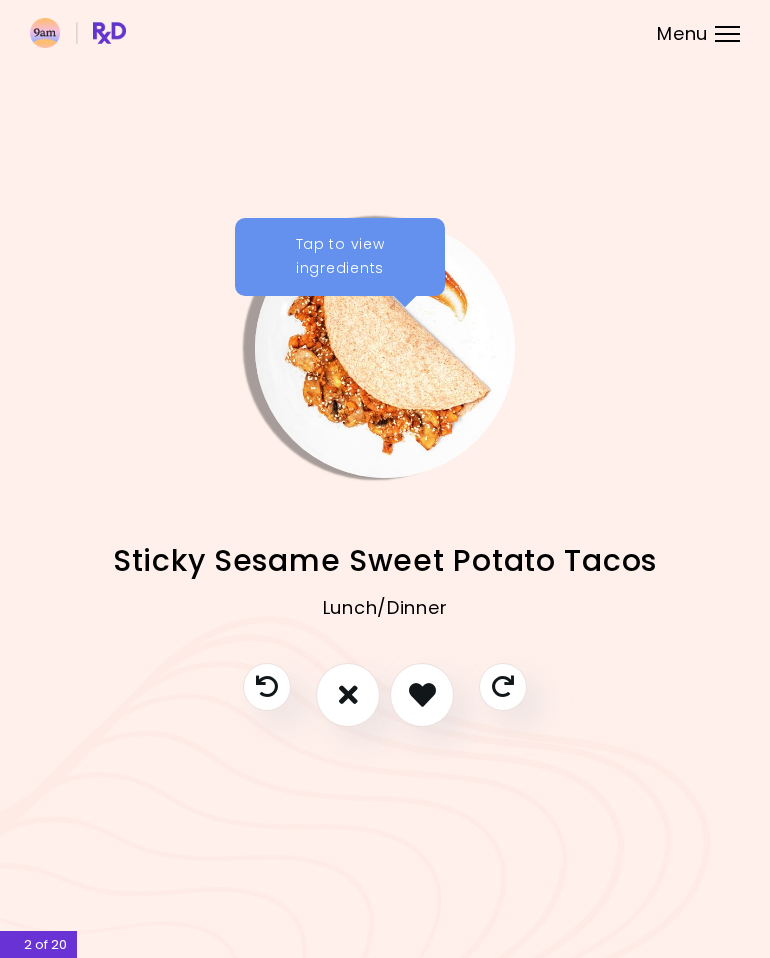 click at bounding box center (348, 694) 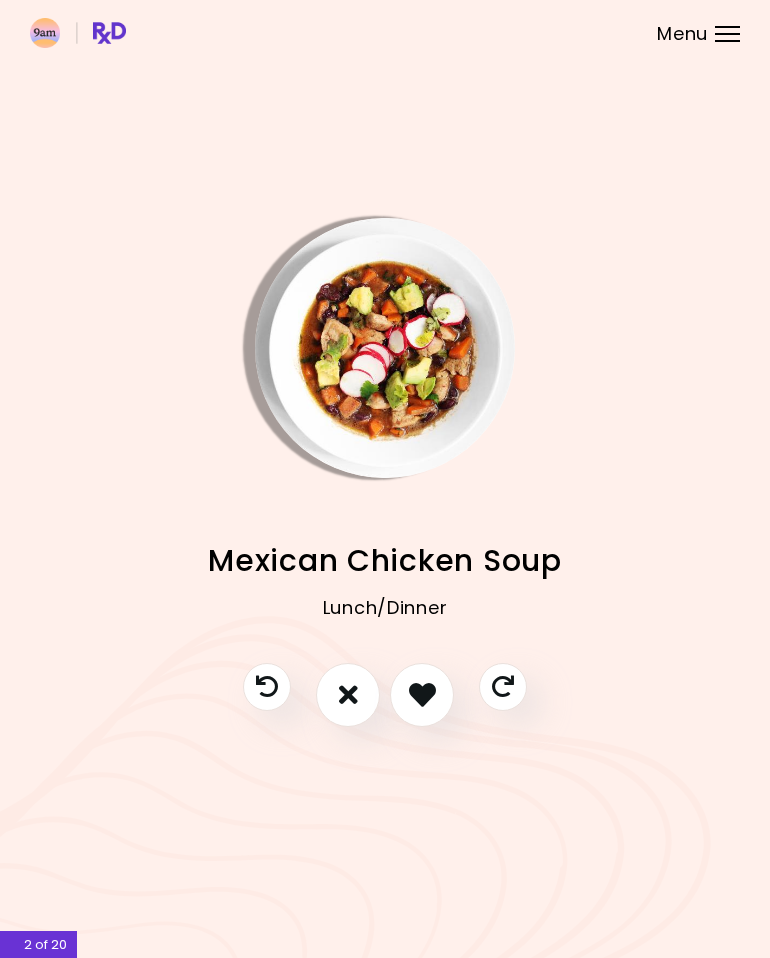 click at bounding box center (348, 694) 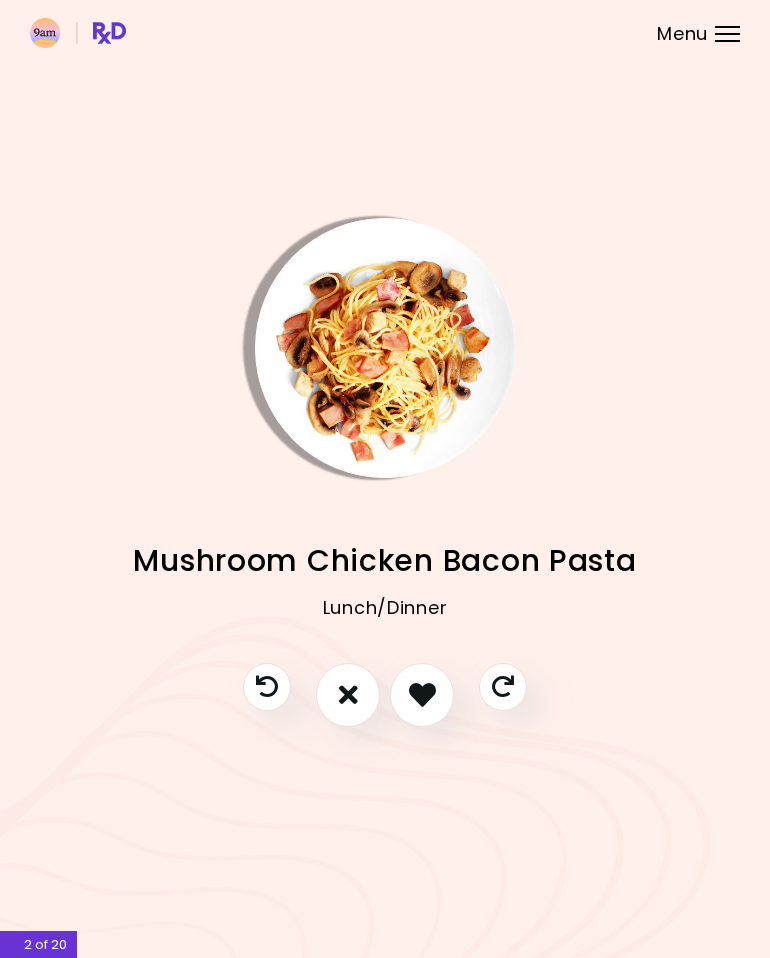 click at bounding box center (422, 694) 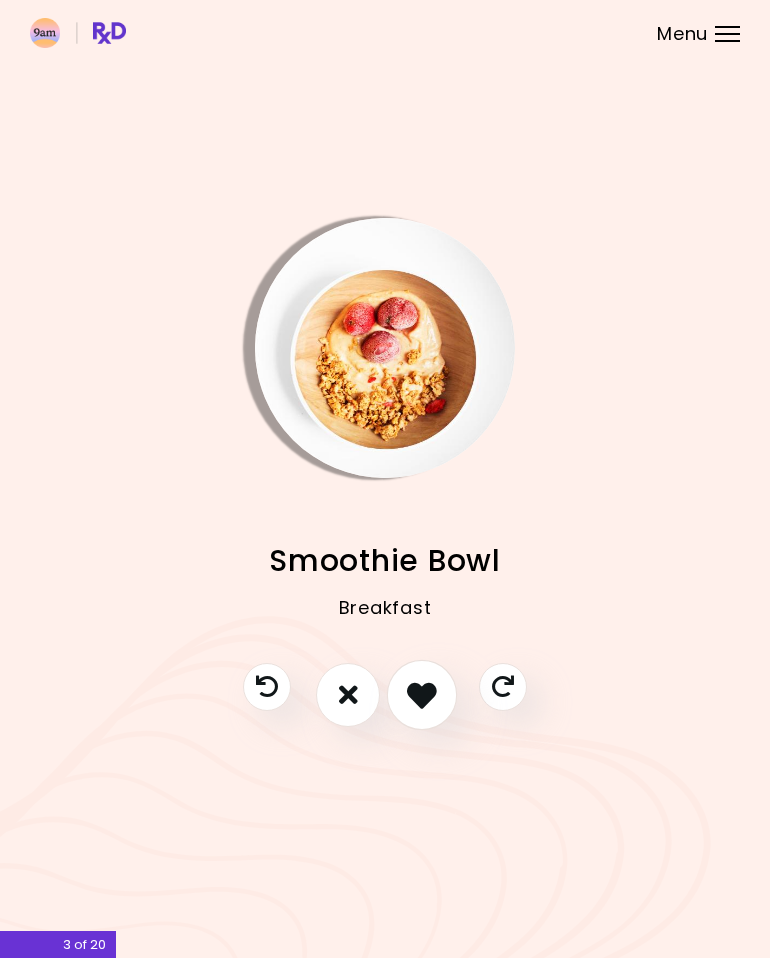 click at bounding box center [422, 695] 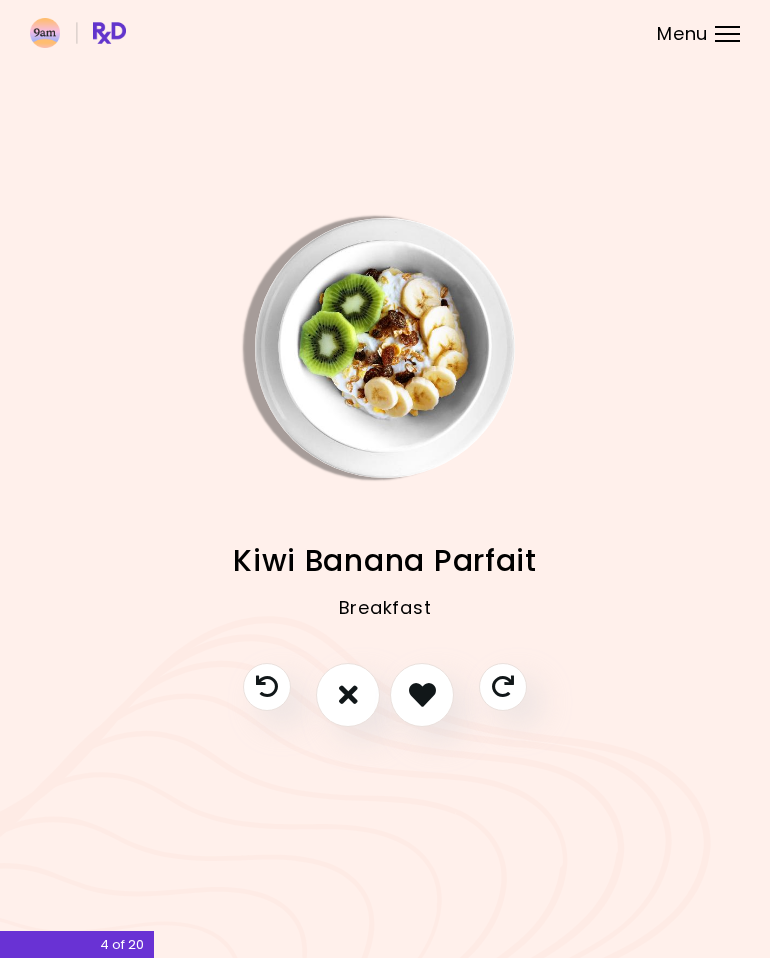 click at bounding box center (422, 694) 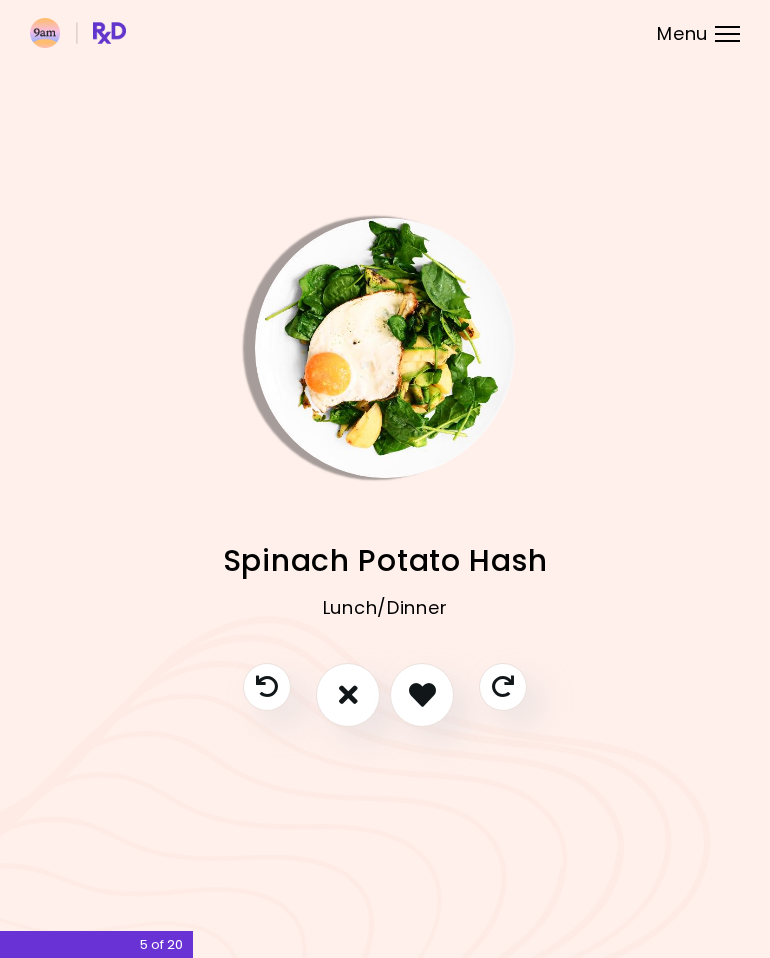 click at bounding box center [348, 694] 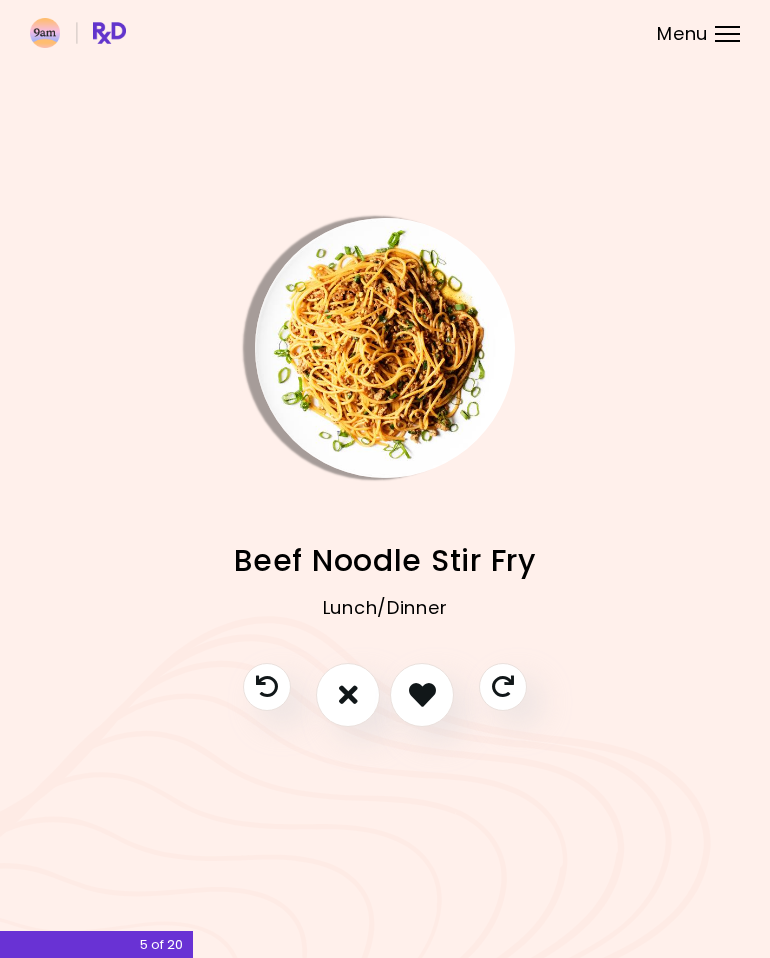 click at bounding box center [422, 694] 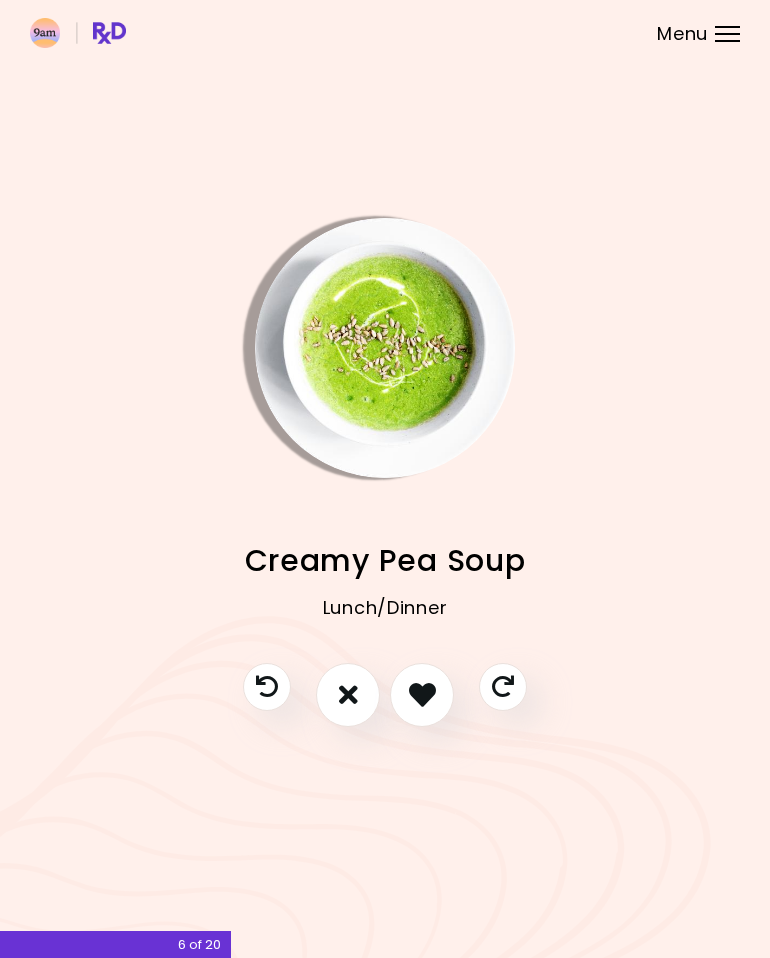 click at bounding box center [348, 695] 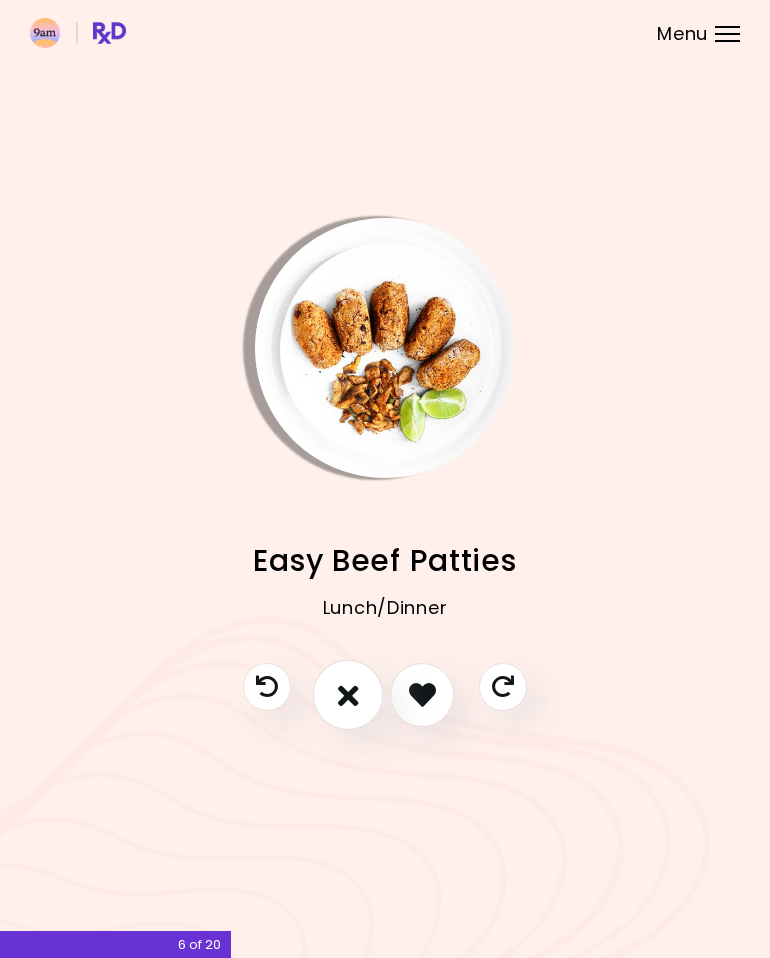 click at bounding box center [348, 695] 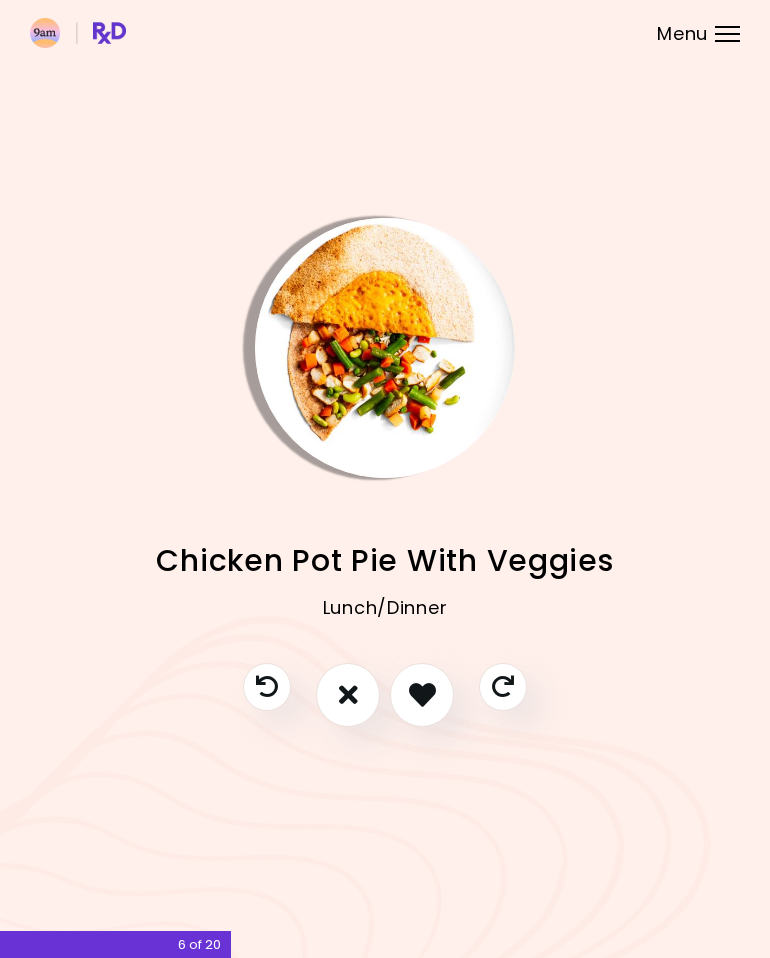 click at bounding box center [422, 694] 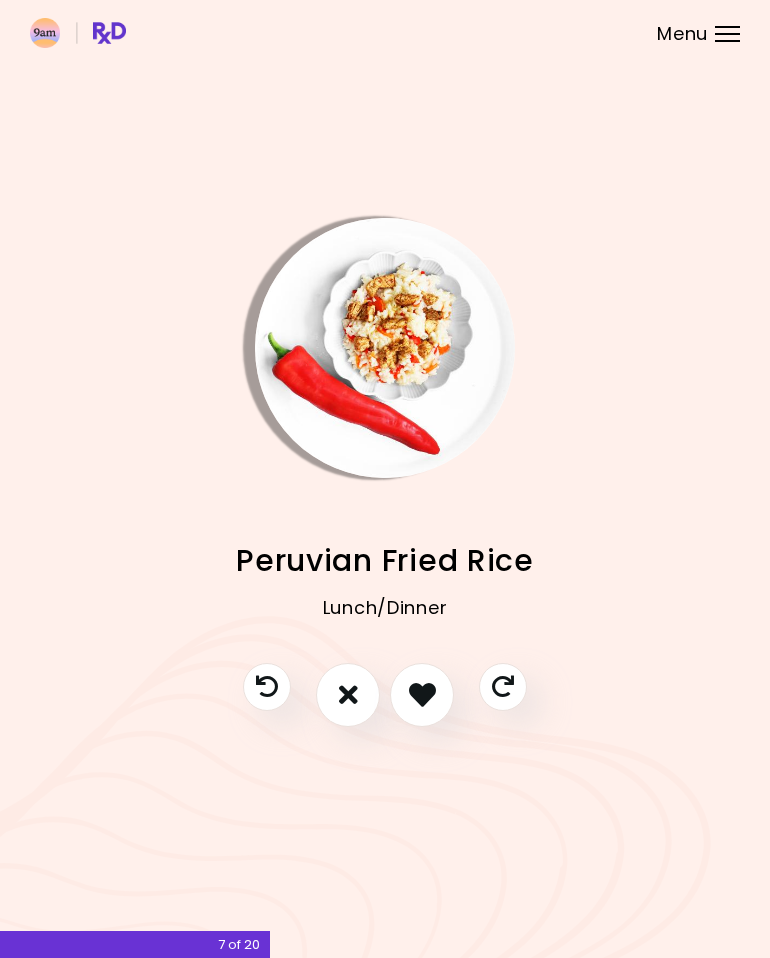click at bounding box center [422, 694] 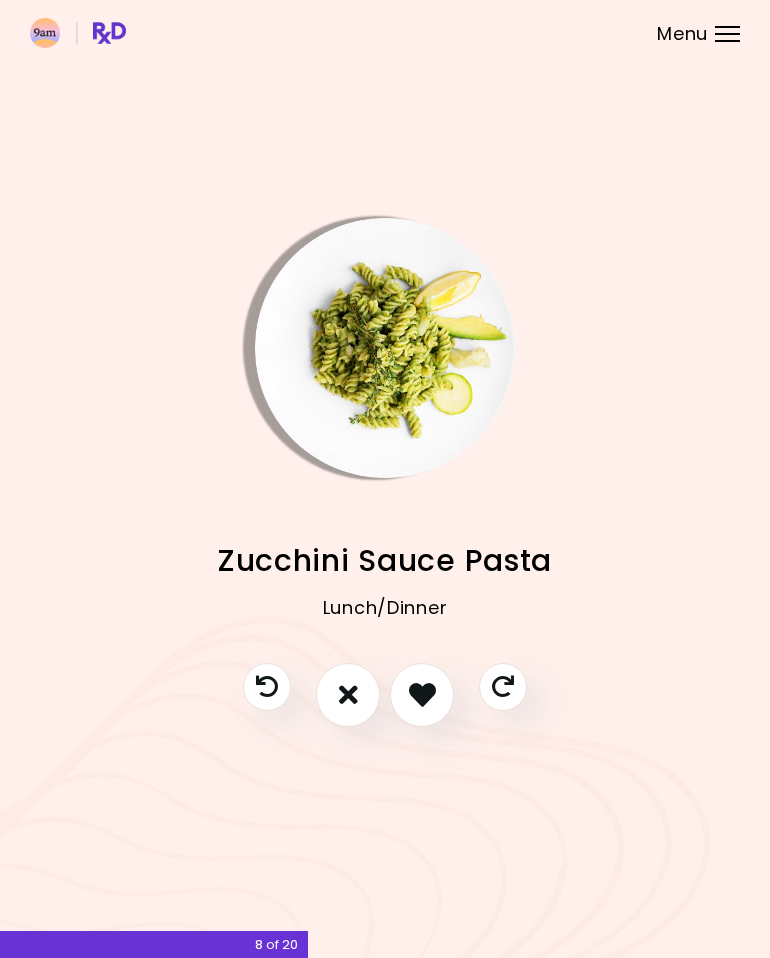 click at bounding box center [422, 694] 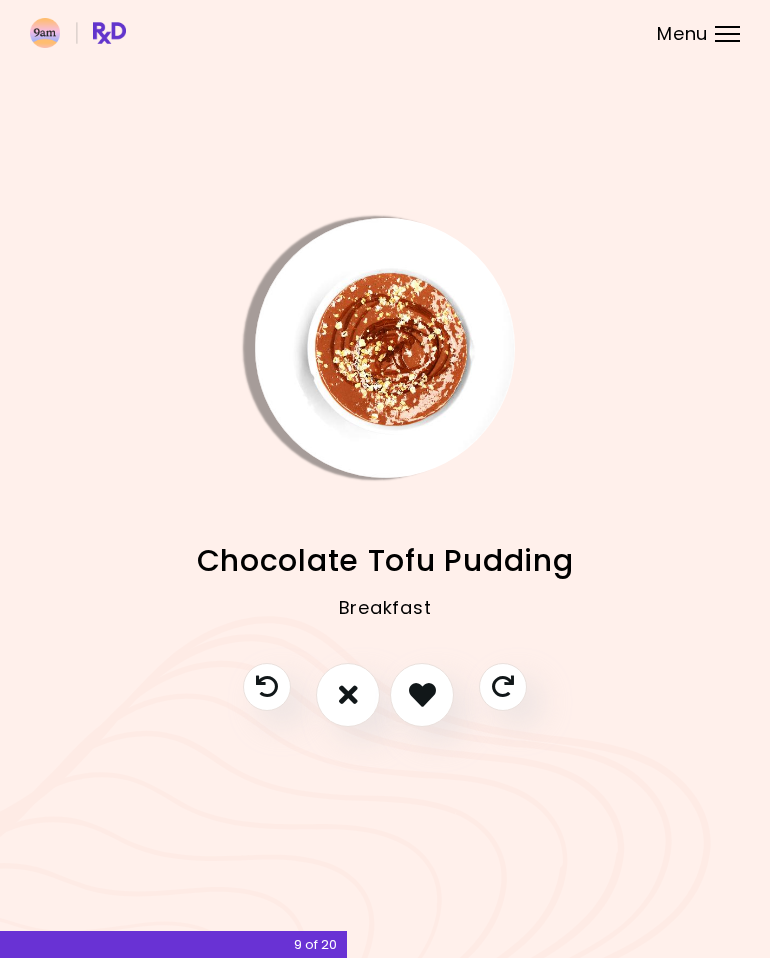 click at bounding box center [348, 695] 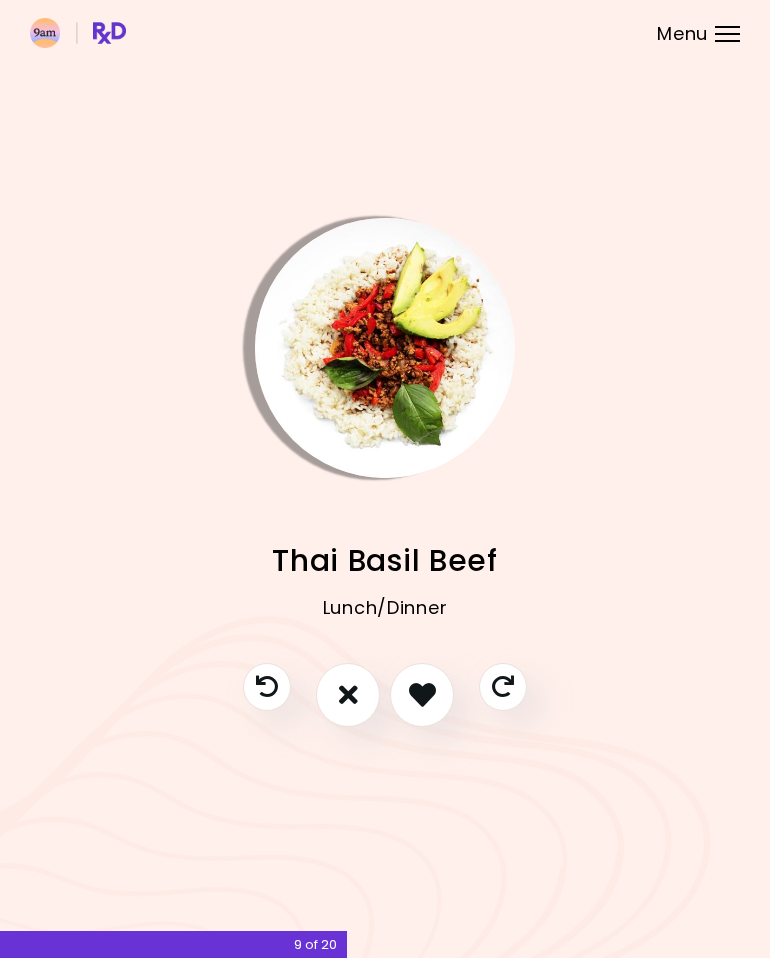 click at bounding box center (422, 694) 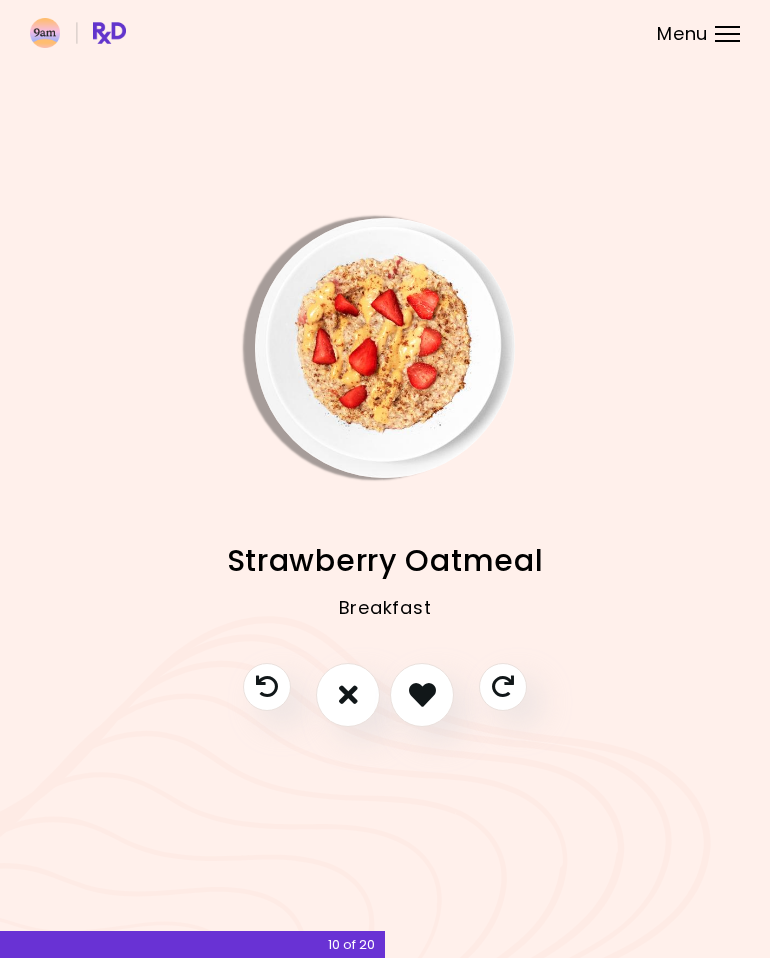 click at bounding box center (422, 694) 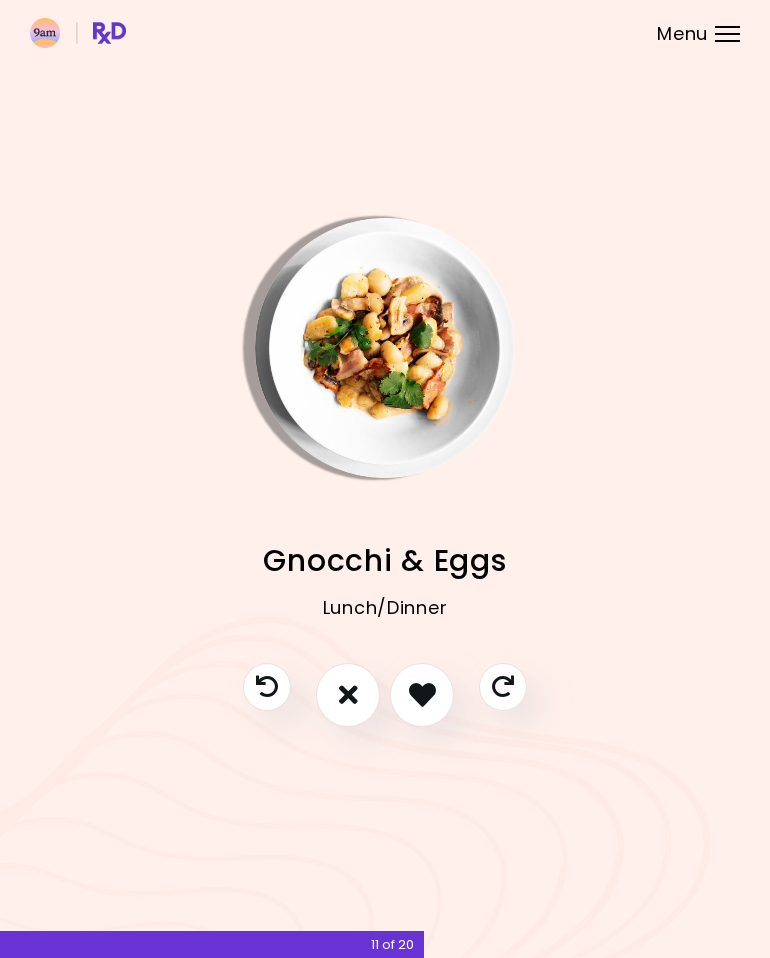 click at bounding box center (422, 694) 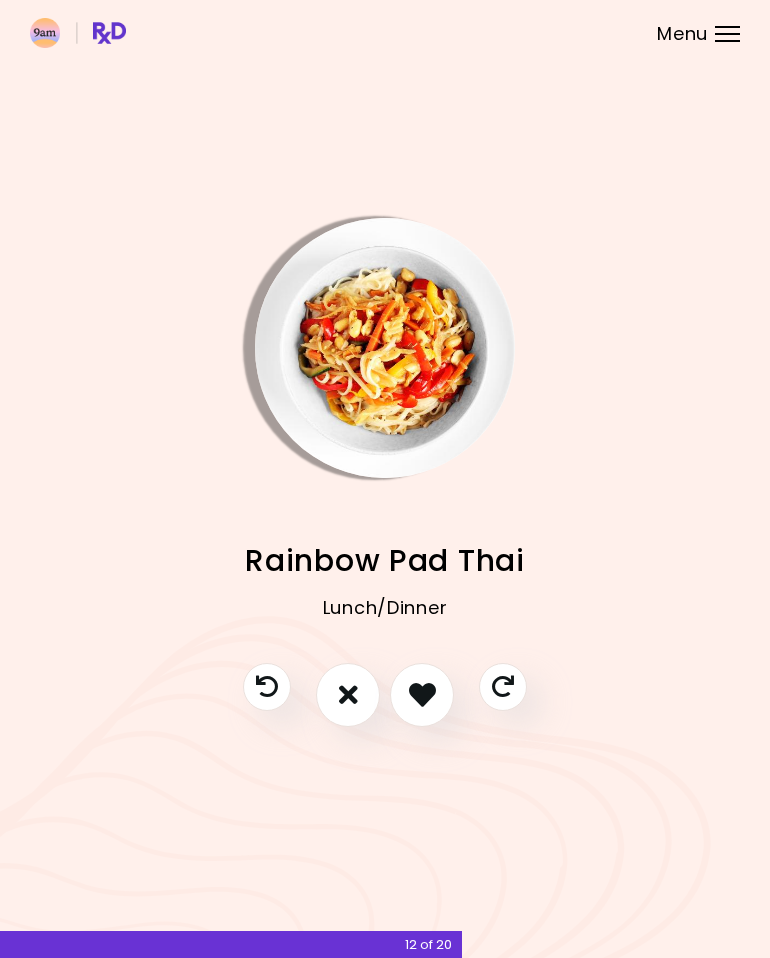 click at bounding box center [348, 694] 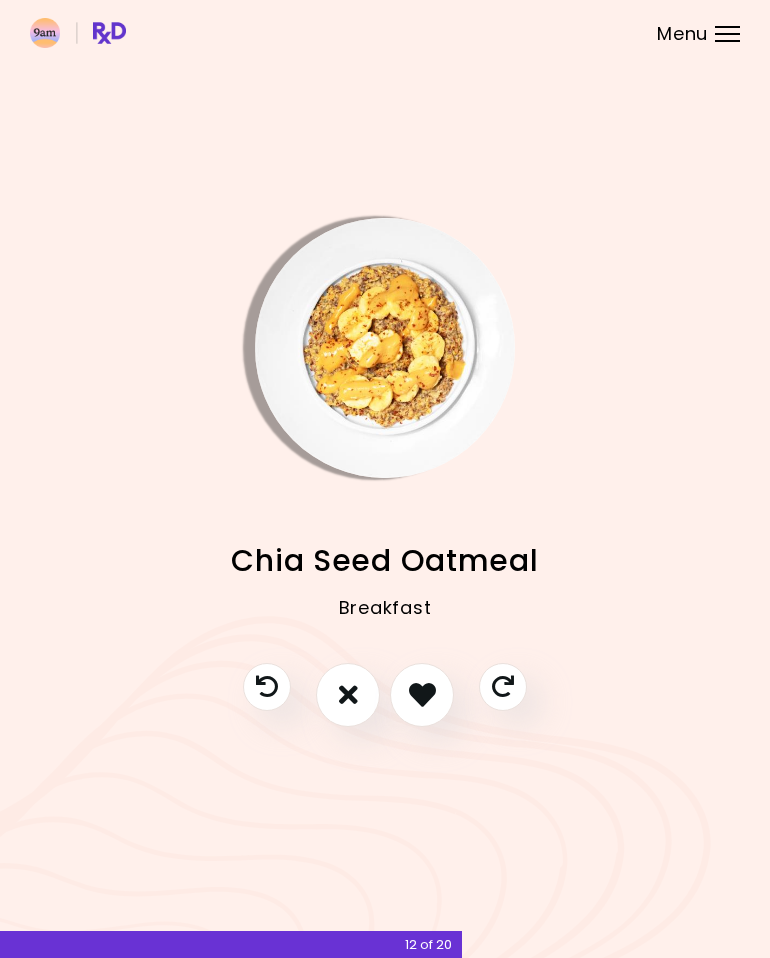click at bounding box center (348, 694) 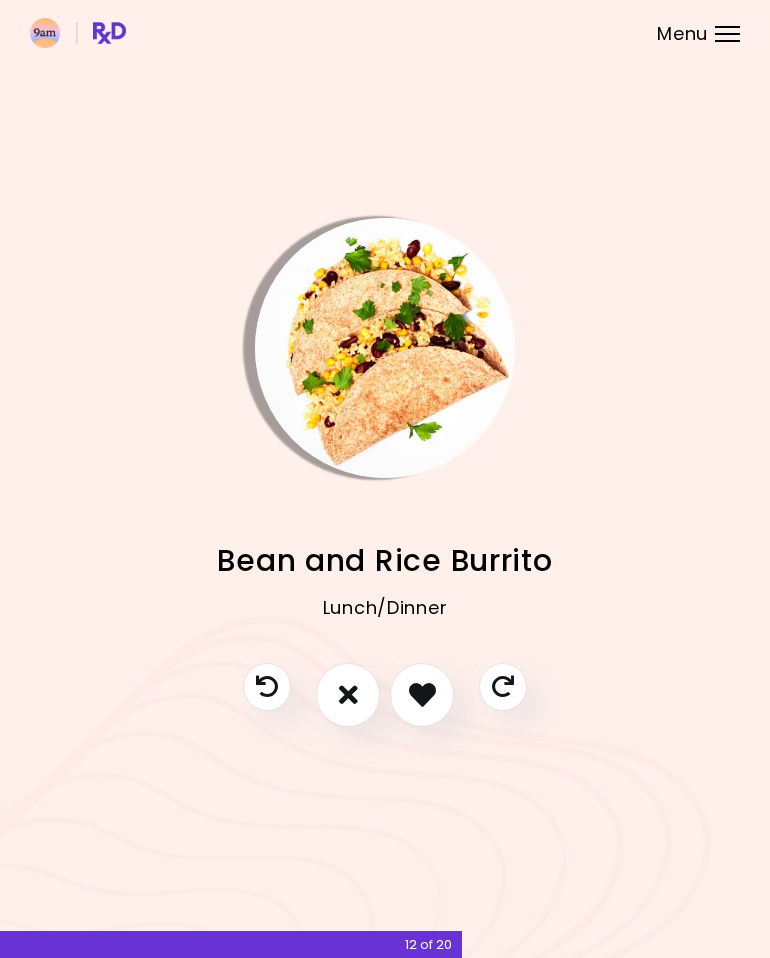 click at bounding box center [422, 694] 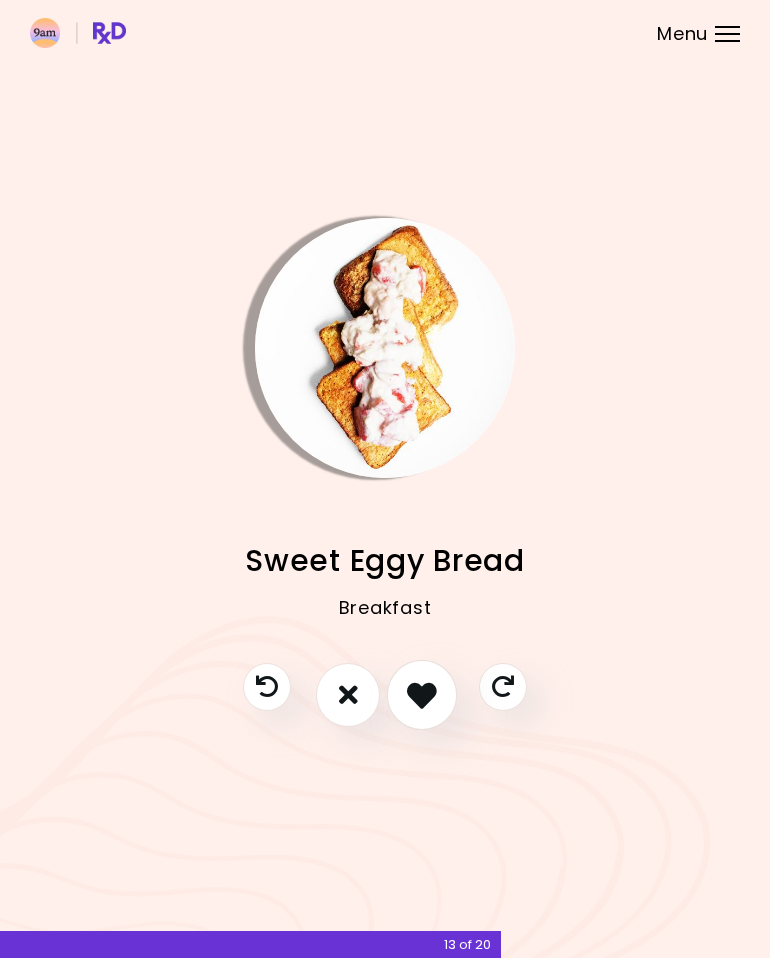 click at bounding box center [422, 695] 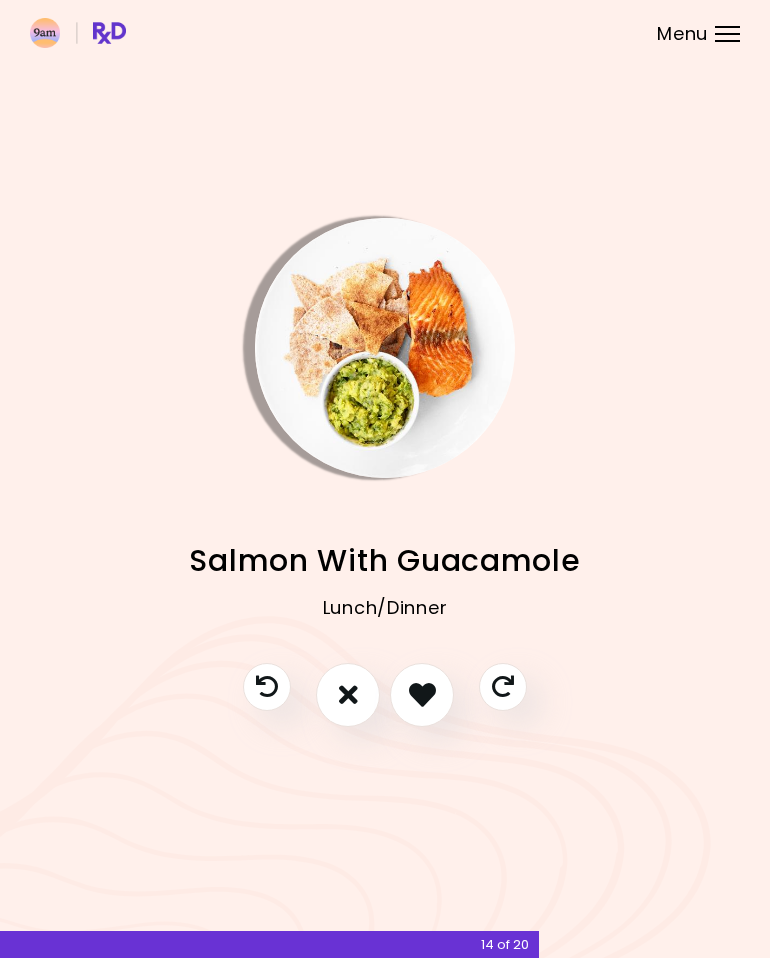 click at bounding box center [422, 694] 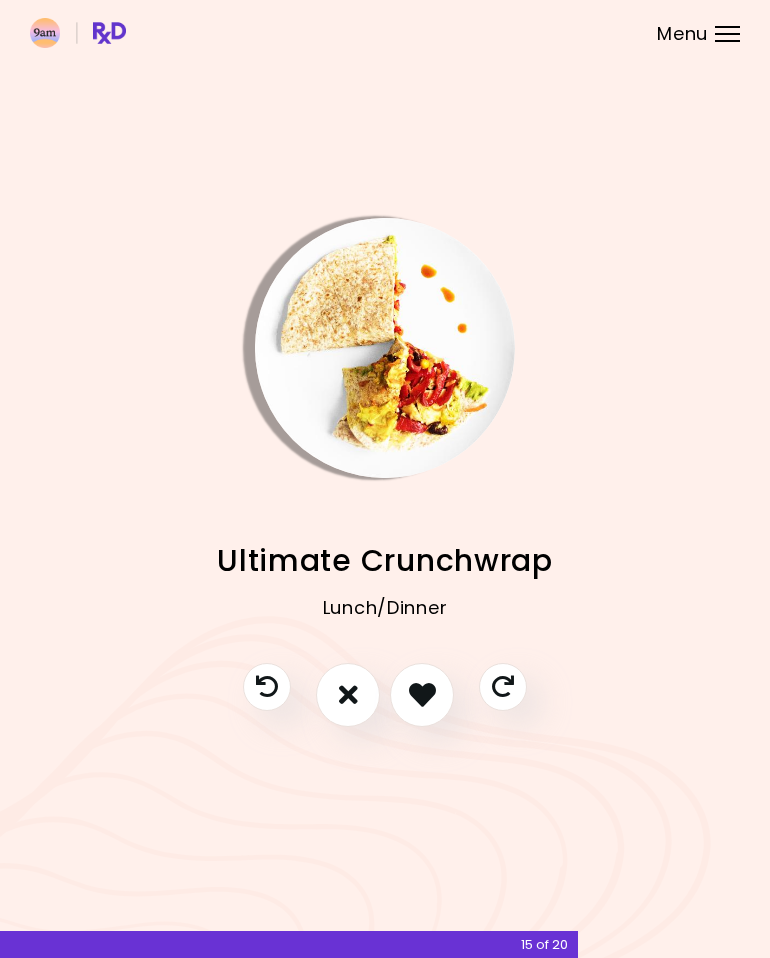 click at bounding box center (348, 694) 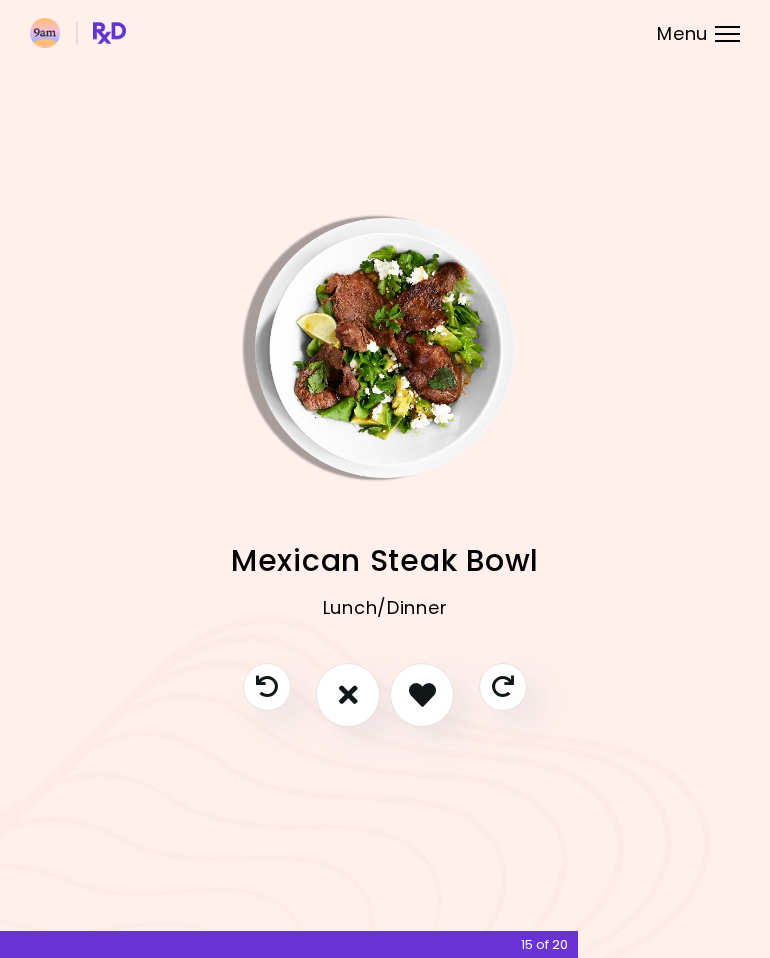 click at bounding box center (422, 694) 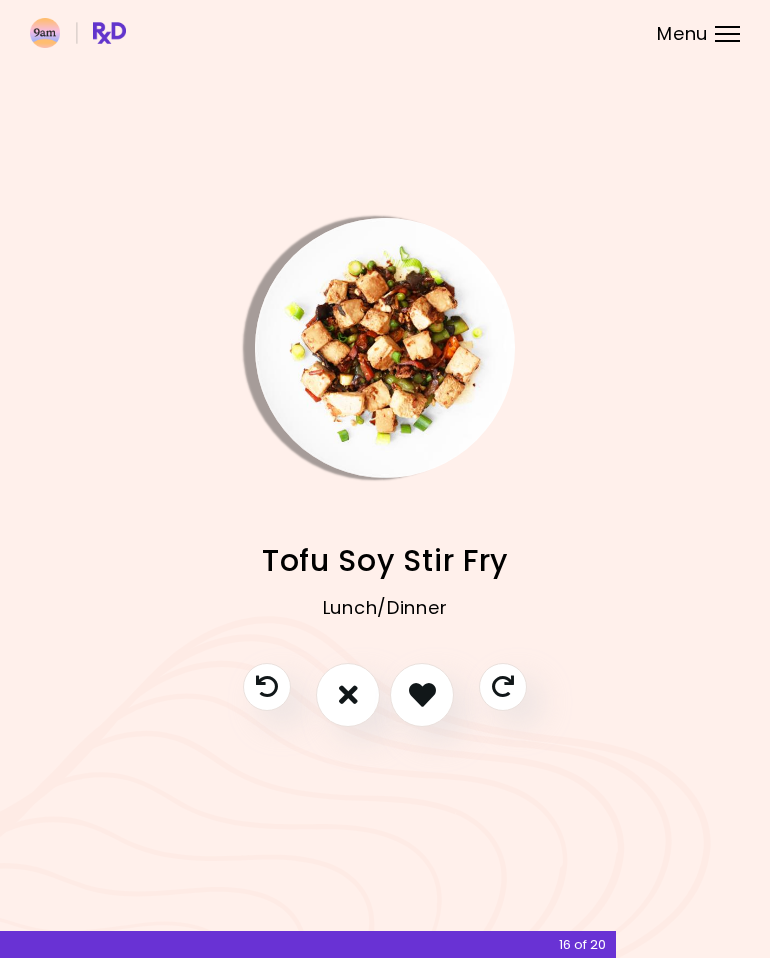 click at bounding box center (348, 694) 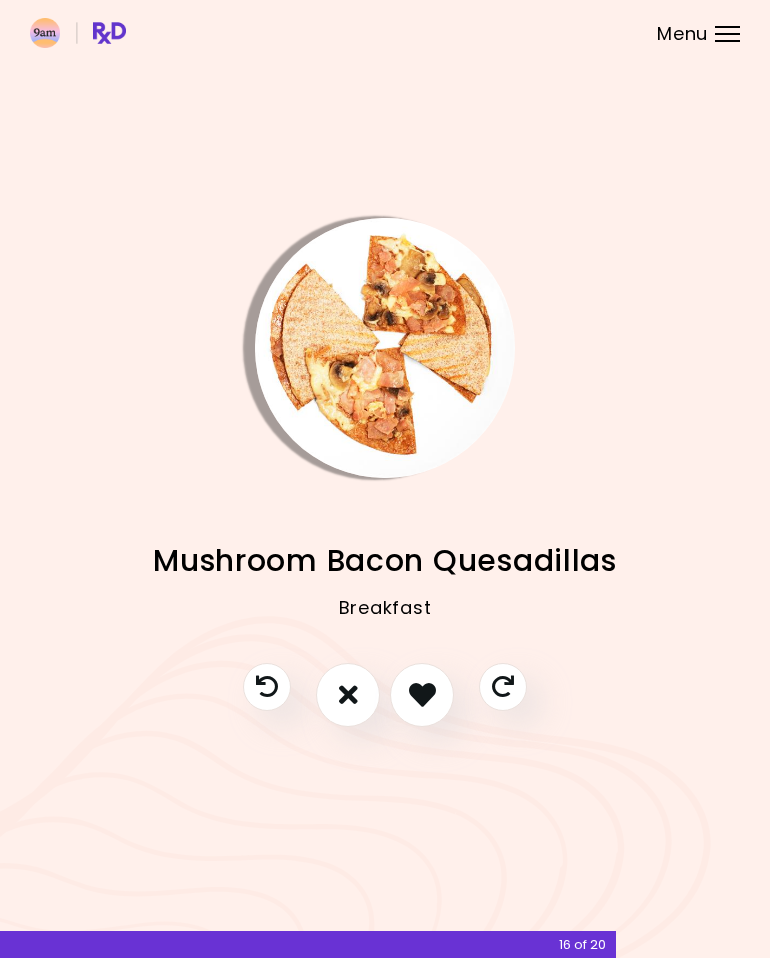 click at bounding box center (348, 694) 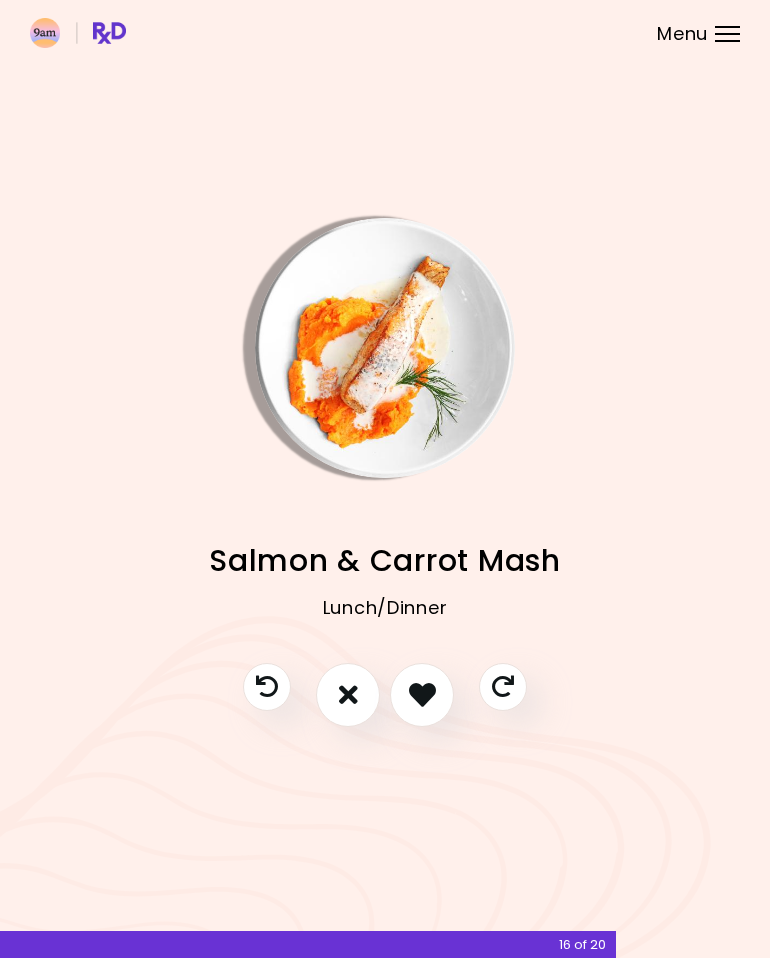 click at bounding box center [422, 694] 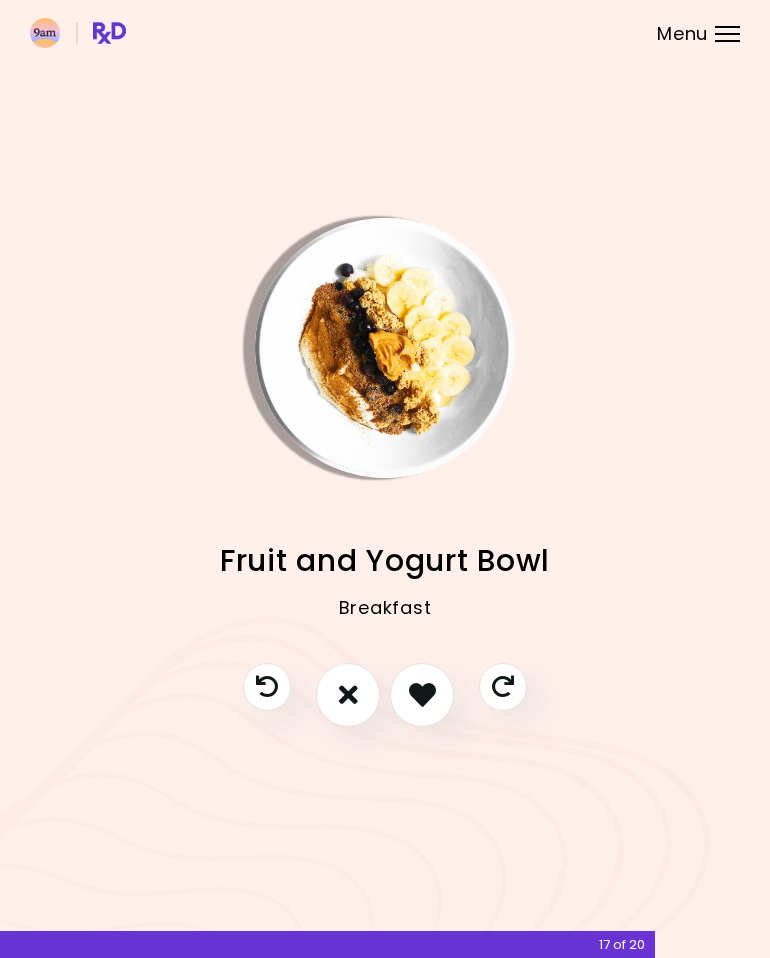 click at bounding box center (422, 694) 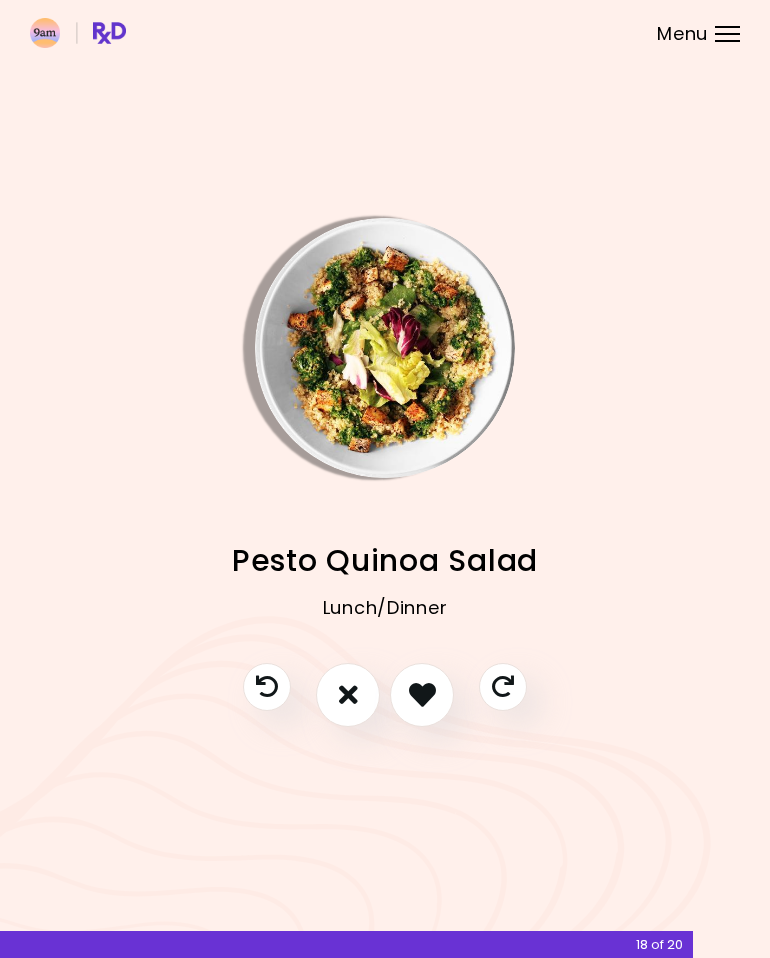 click at bounding box center [348, 694] 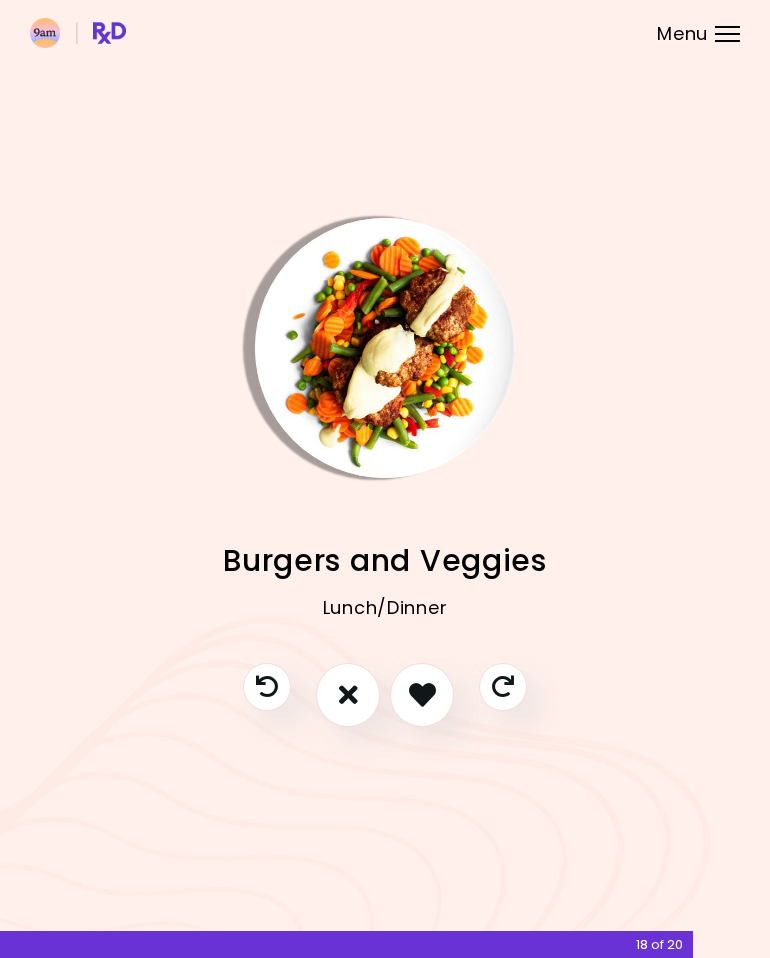 click at bounding box center (422, 694) 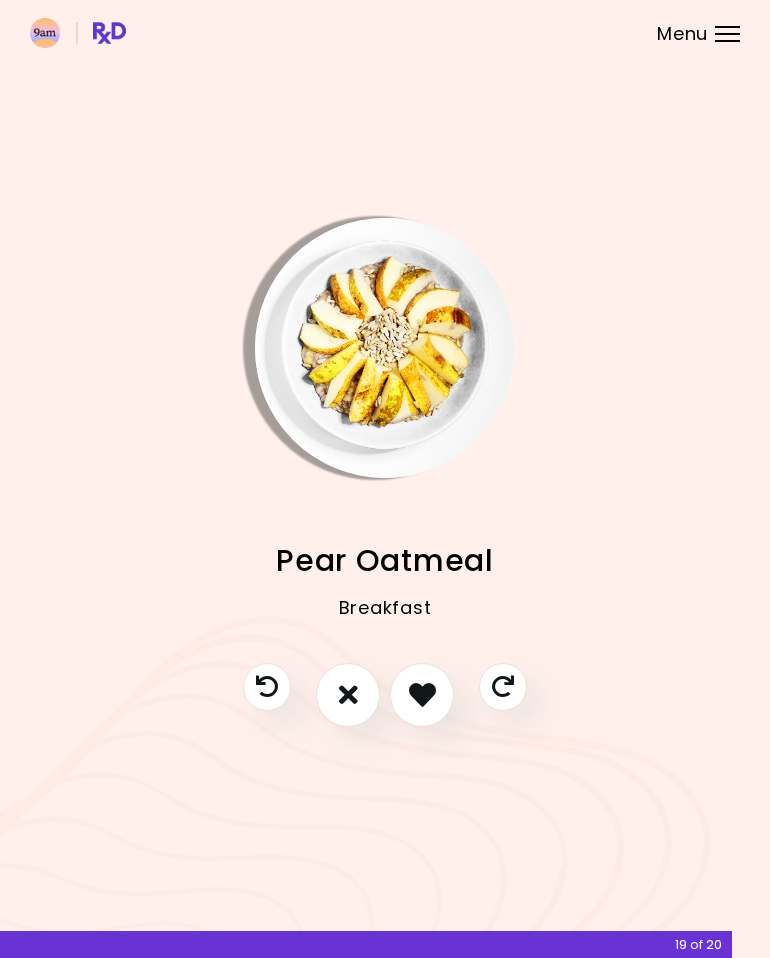 click at bounding box center (422, 694) 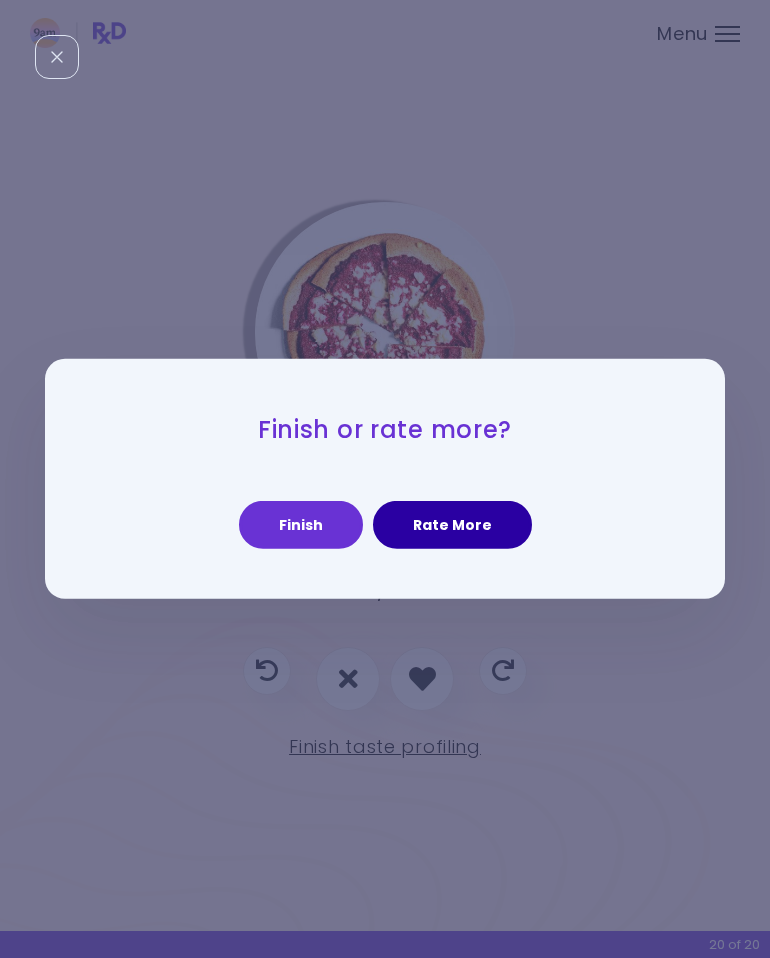 click on "Rate More" at bounding box center (452, 525) 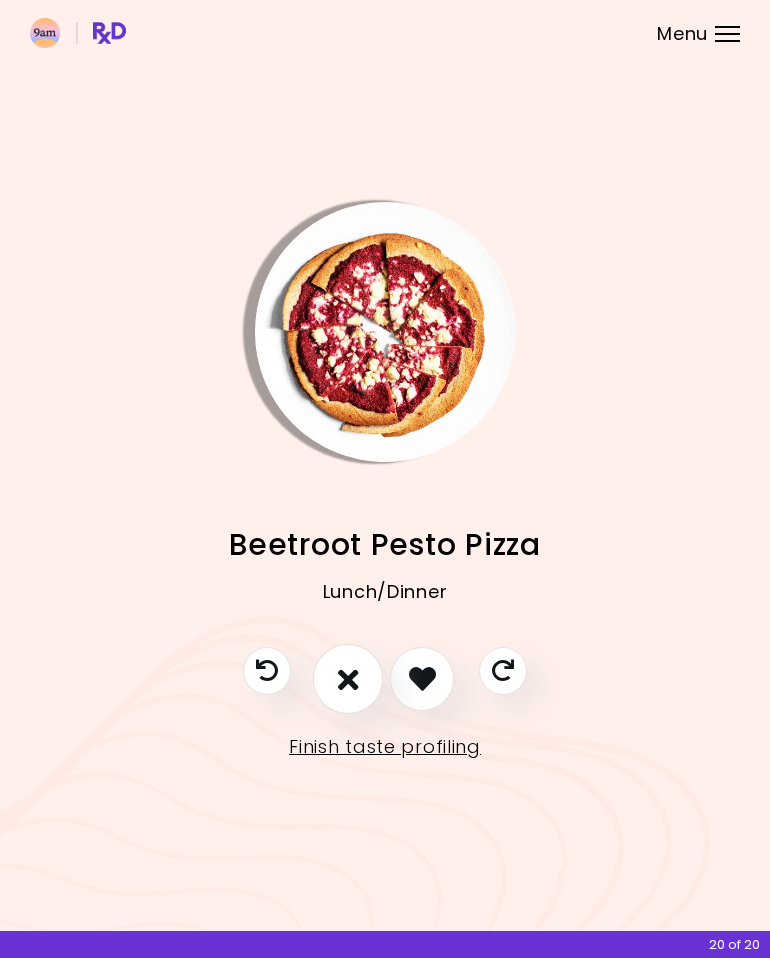 click at bounding box center [348, 679] 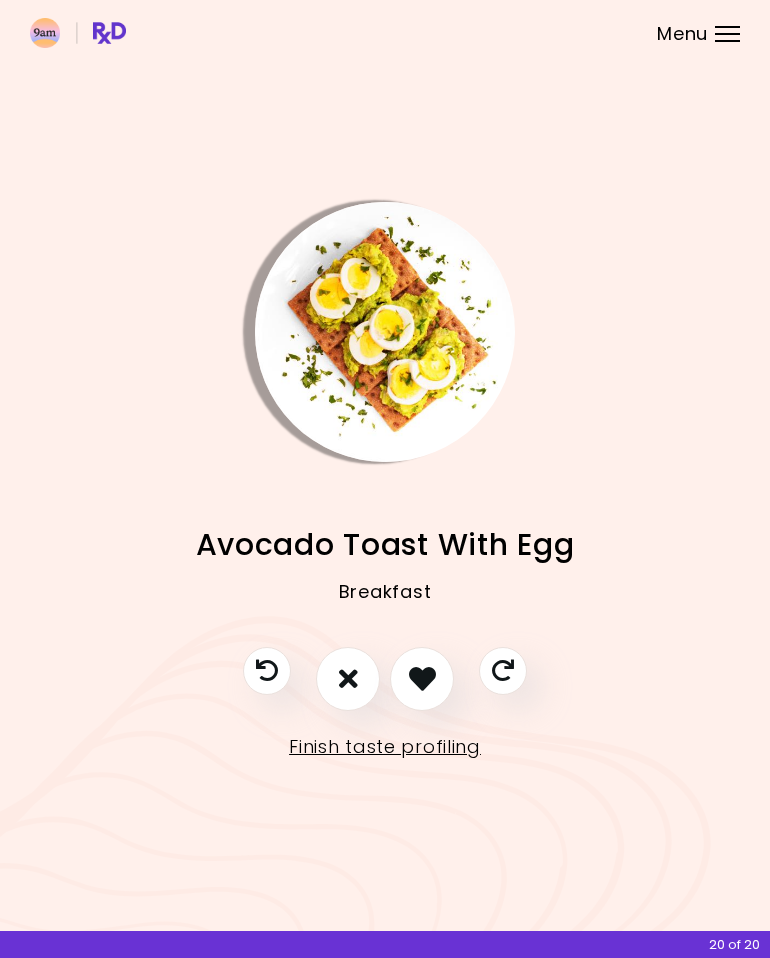 click at bounding box center [422, 678] 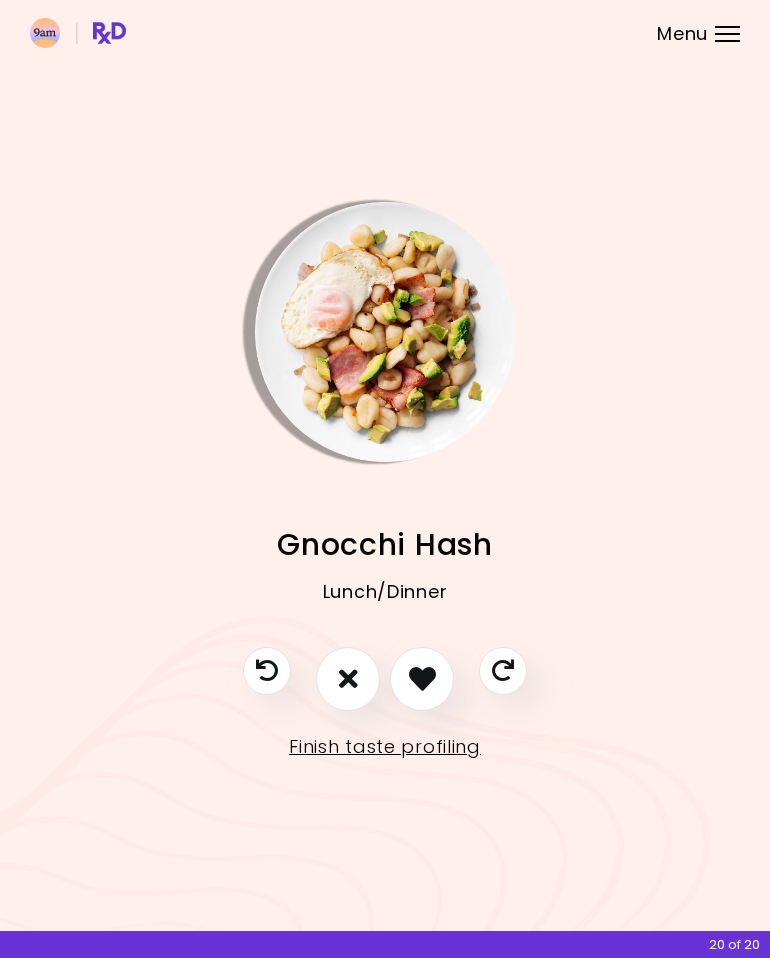 click at bounding box center (422, 678) 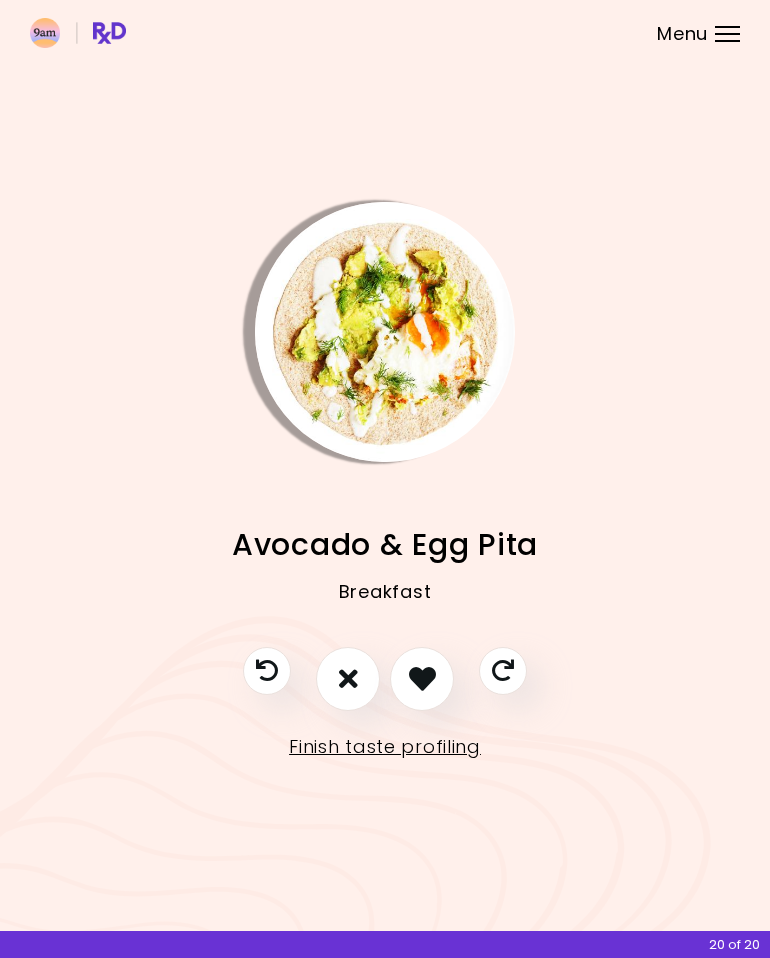 click at bounding box center (422, 678) 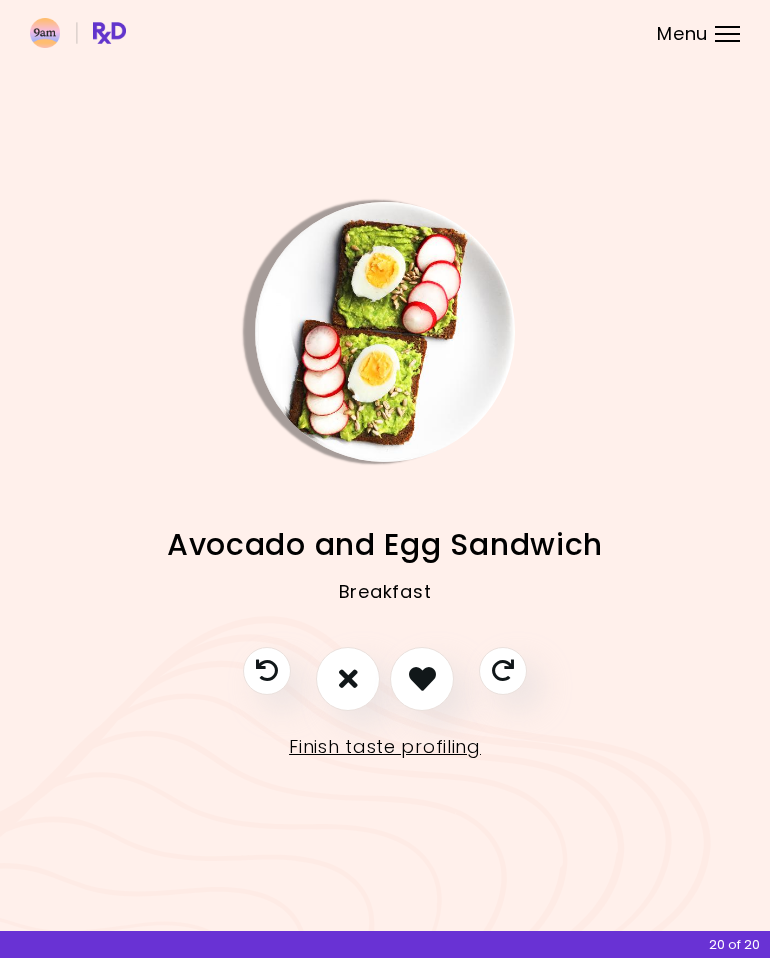 click at bounding box center (422, 678) 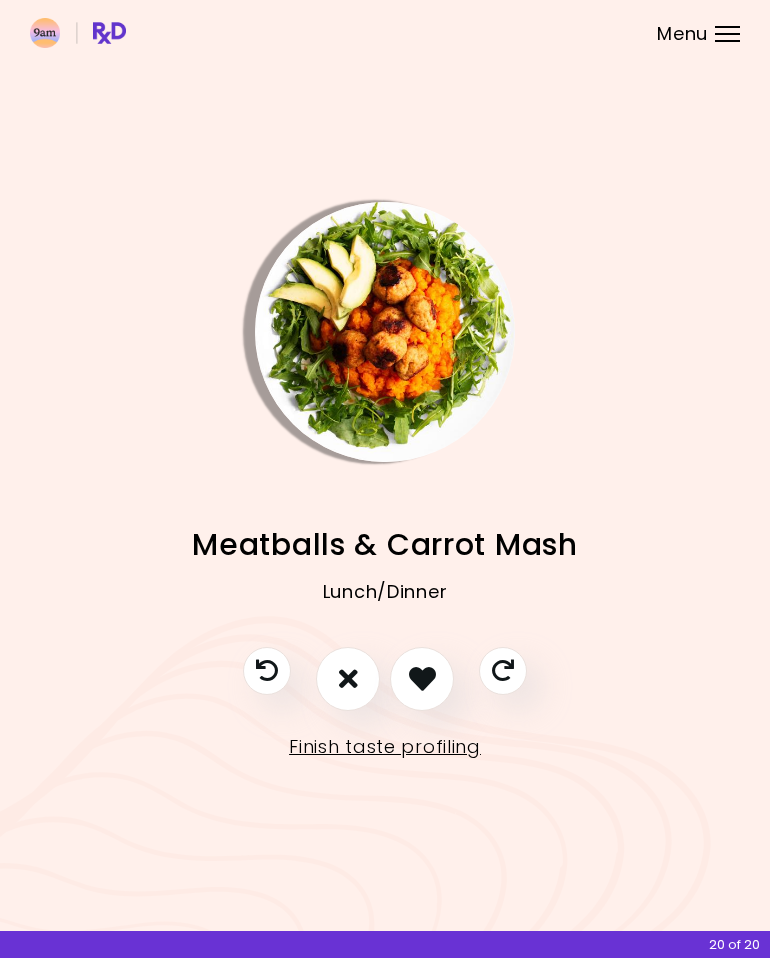 click at bounding box center [348, 678] 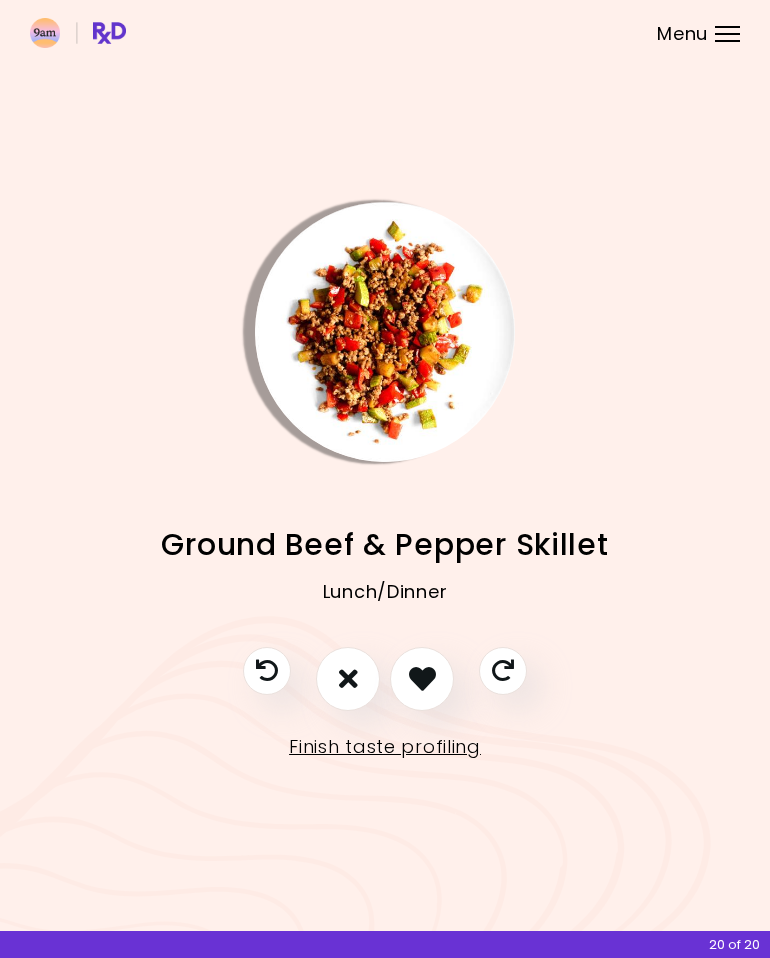 click at bounding box center (348, 679) 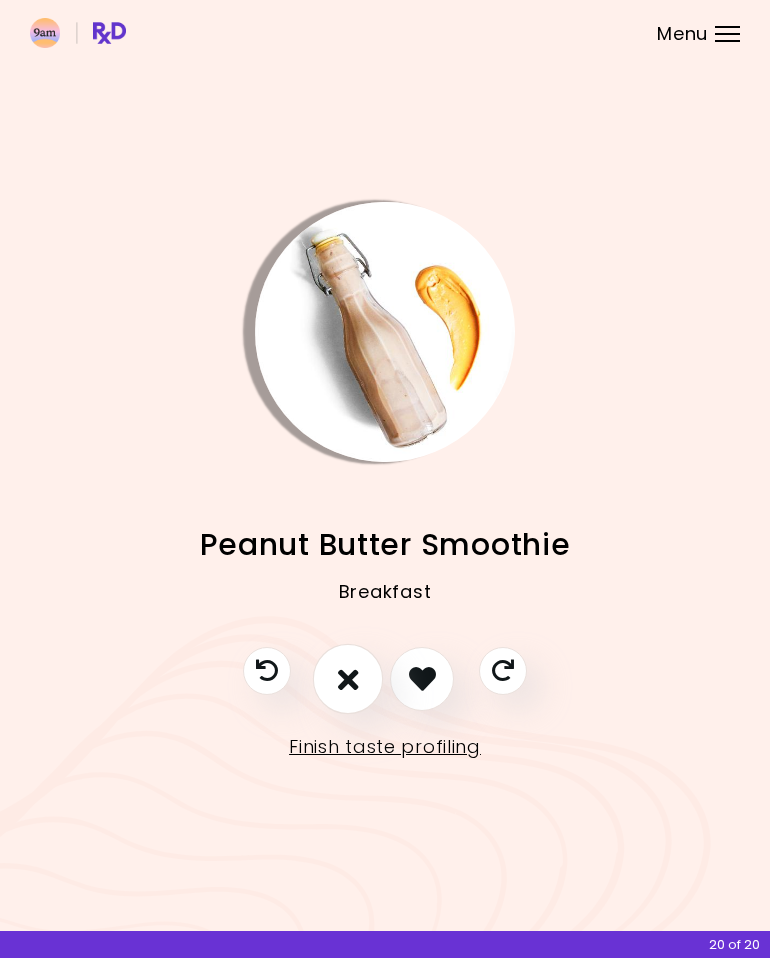 click at bounding box center (348, 679) 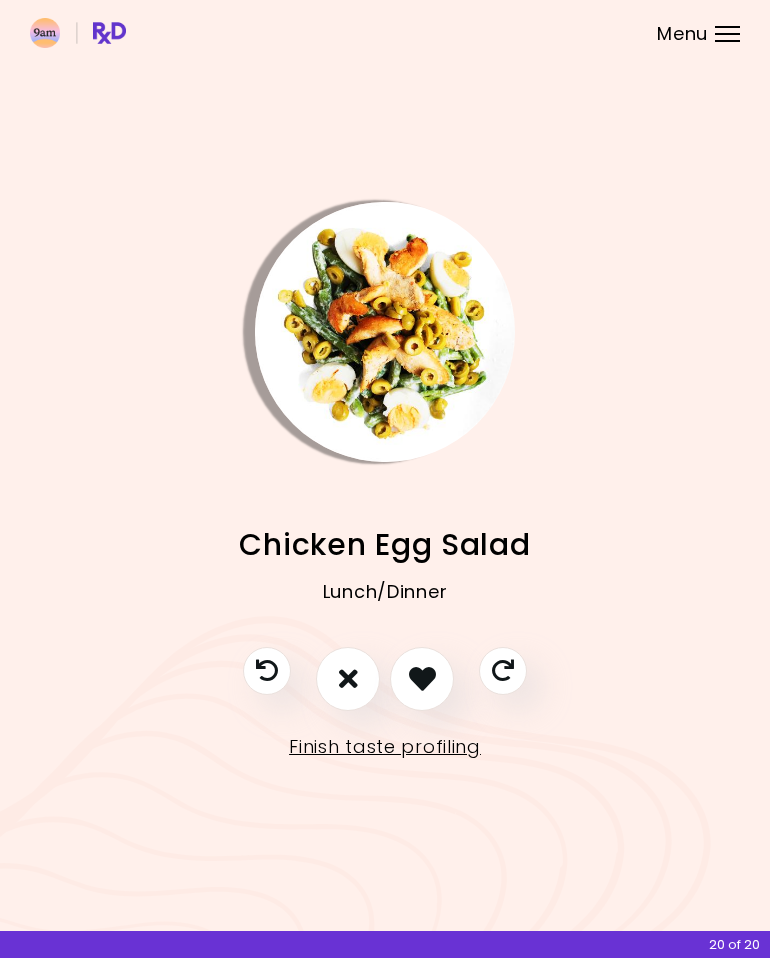 click at bounding box center [348, 679] 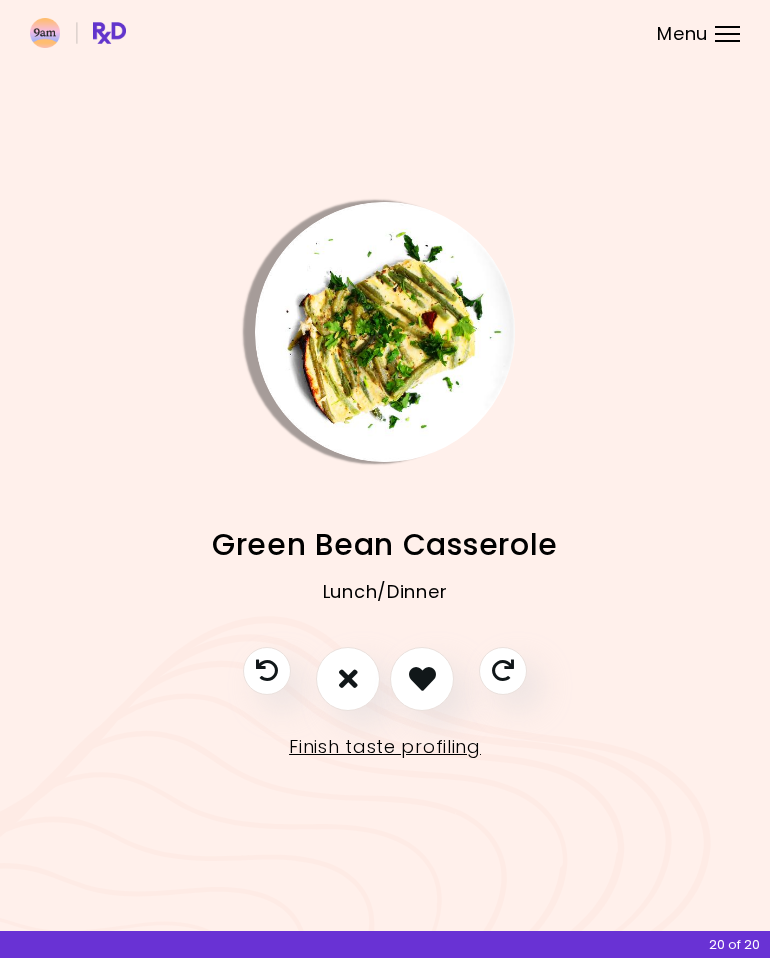 click at bounding box center (348, 678) 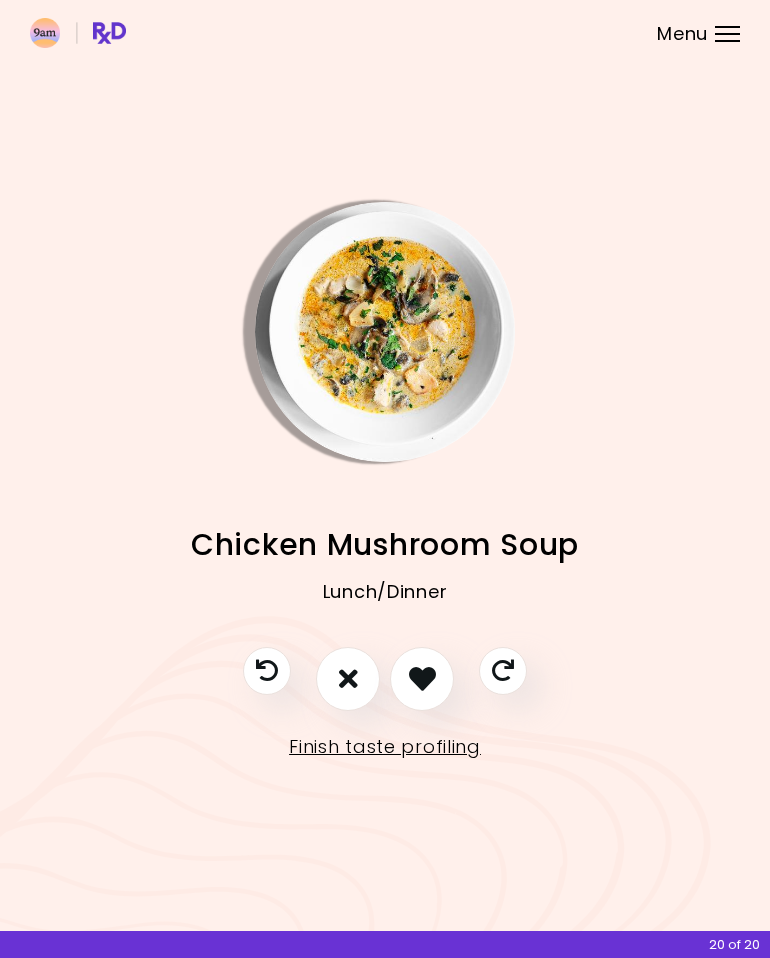 click at bounding box center (422, 678) 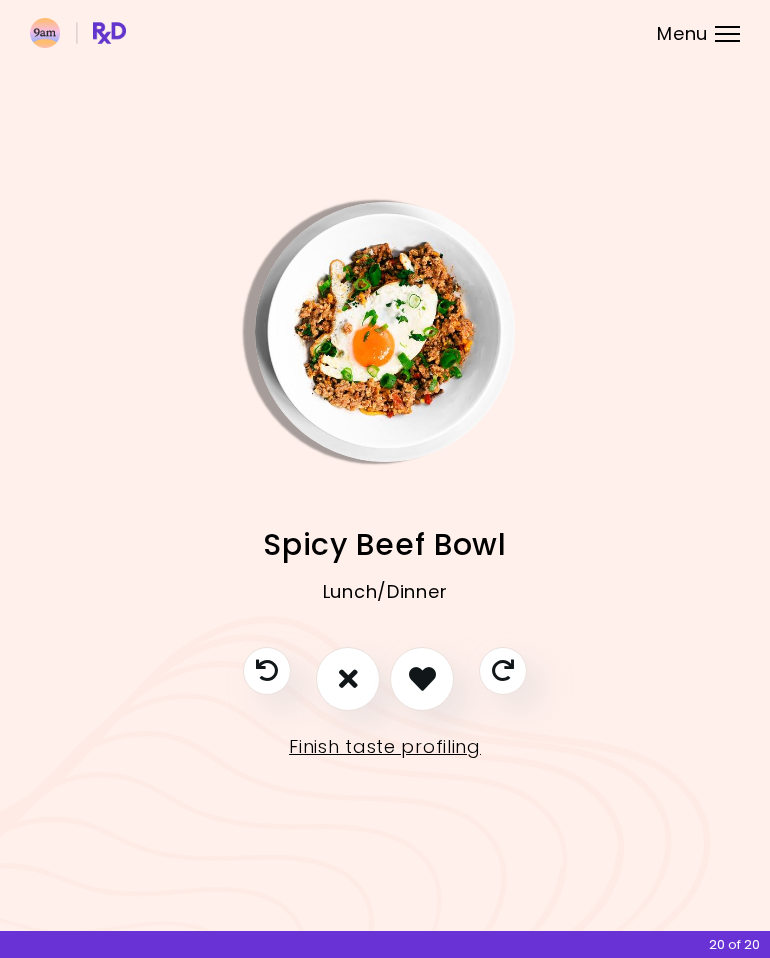click at bounding box center (422, 678) 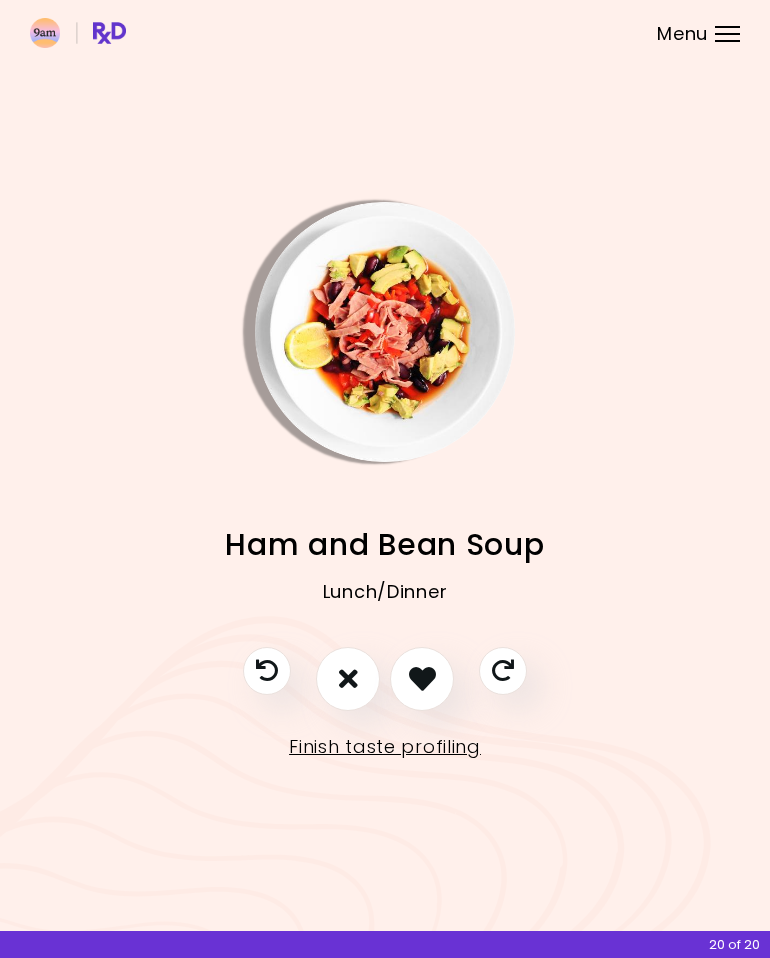 click at bounding box center (348, 678) 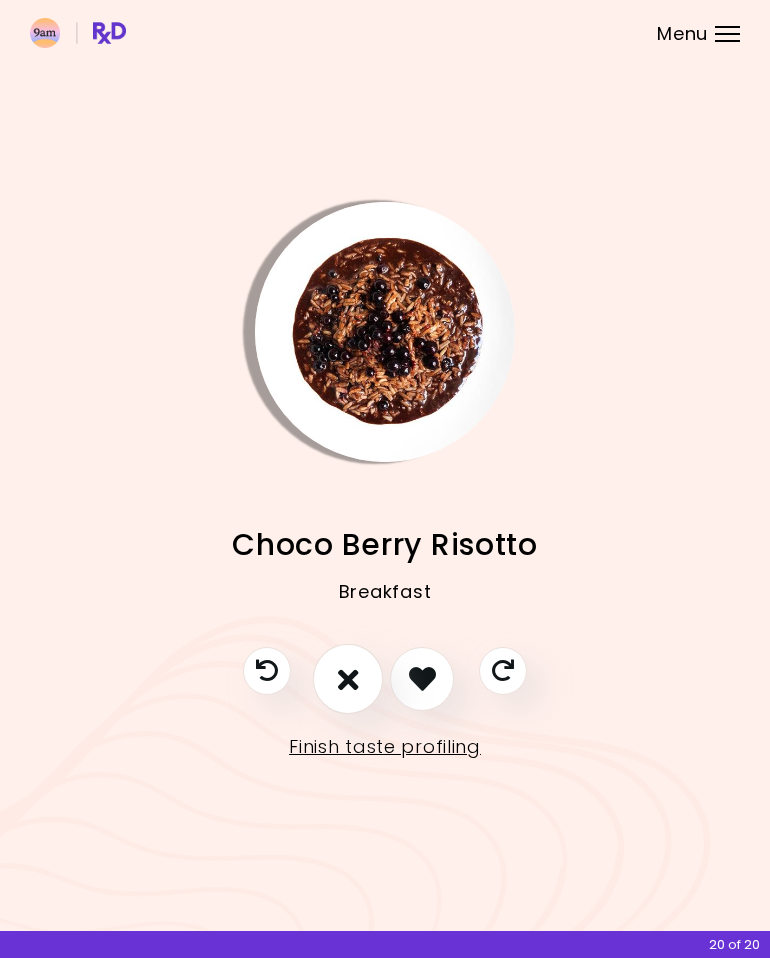 click at bounding box center [348, 679] 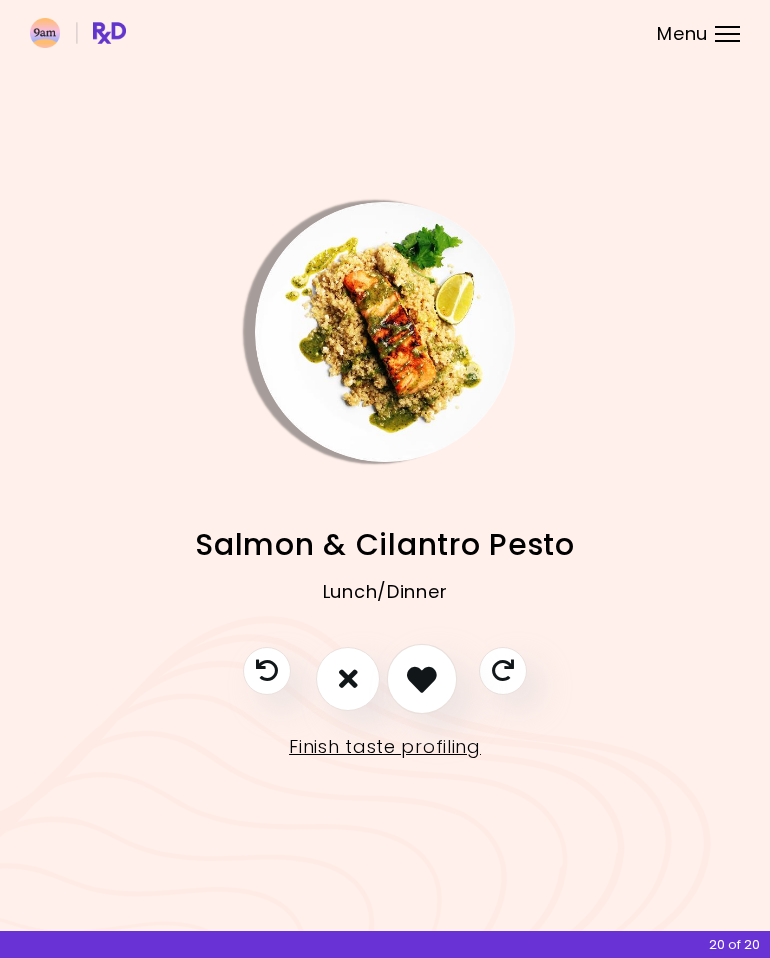 click at bounding box center [422, 679] 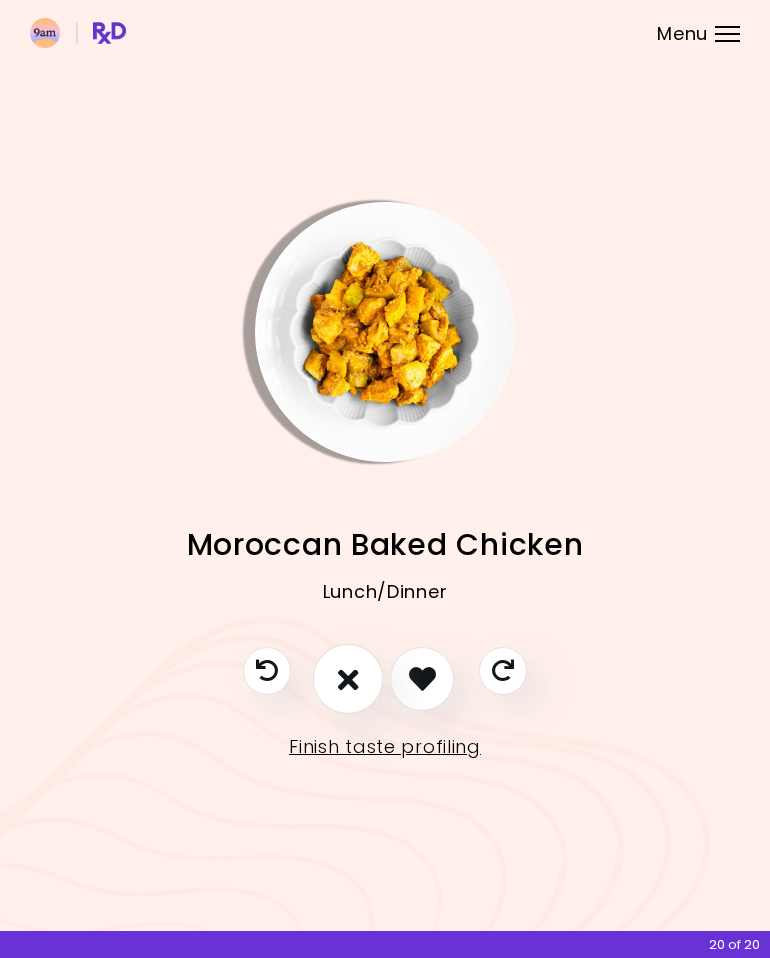 click at bounding box center (348, 679) 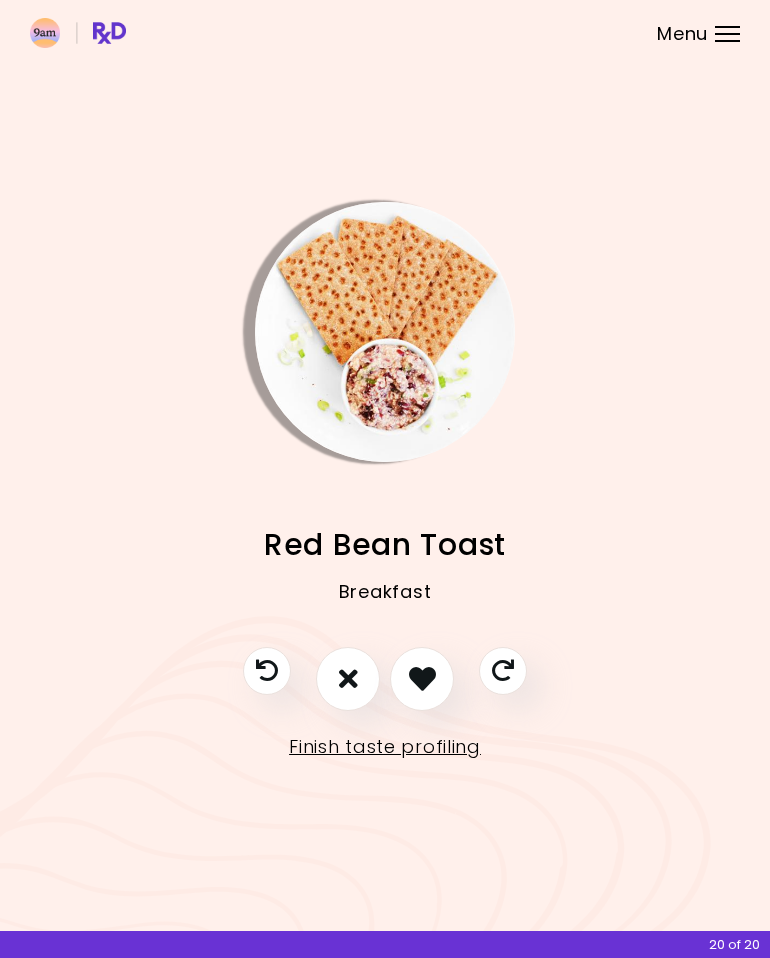 click at bounding box center [348, 679] 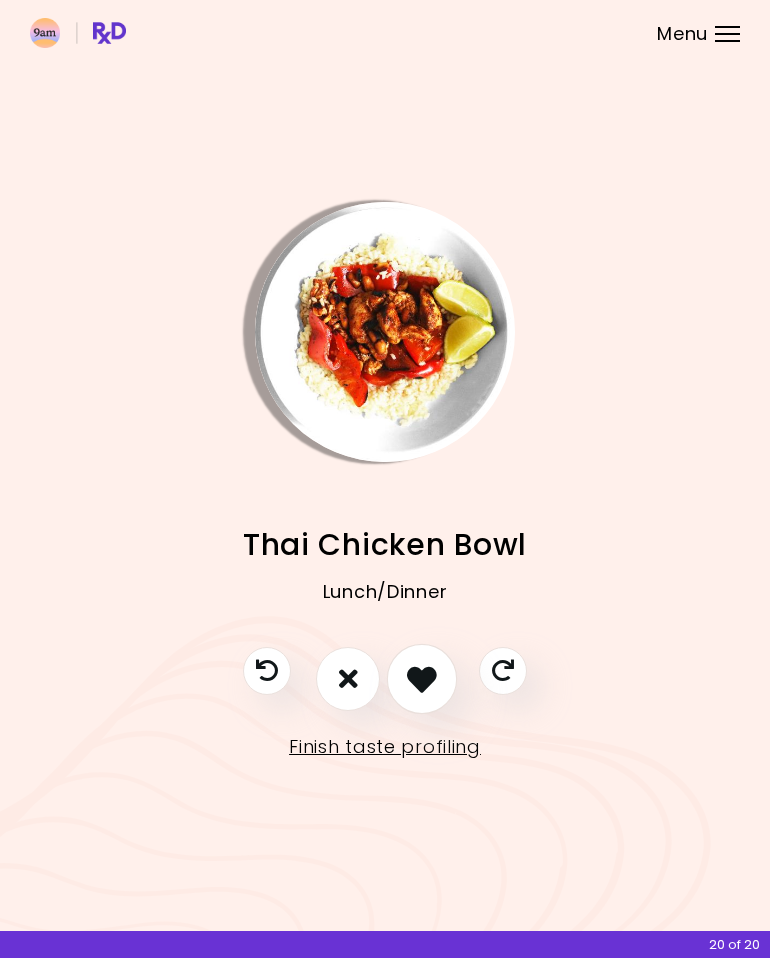 click at bounding box center (422, 679) 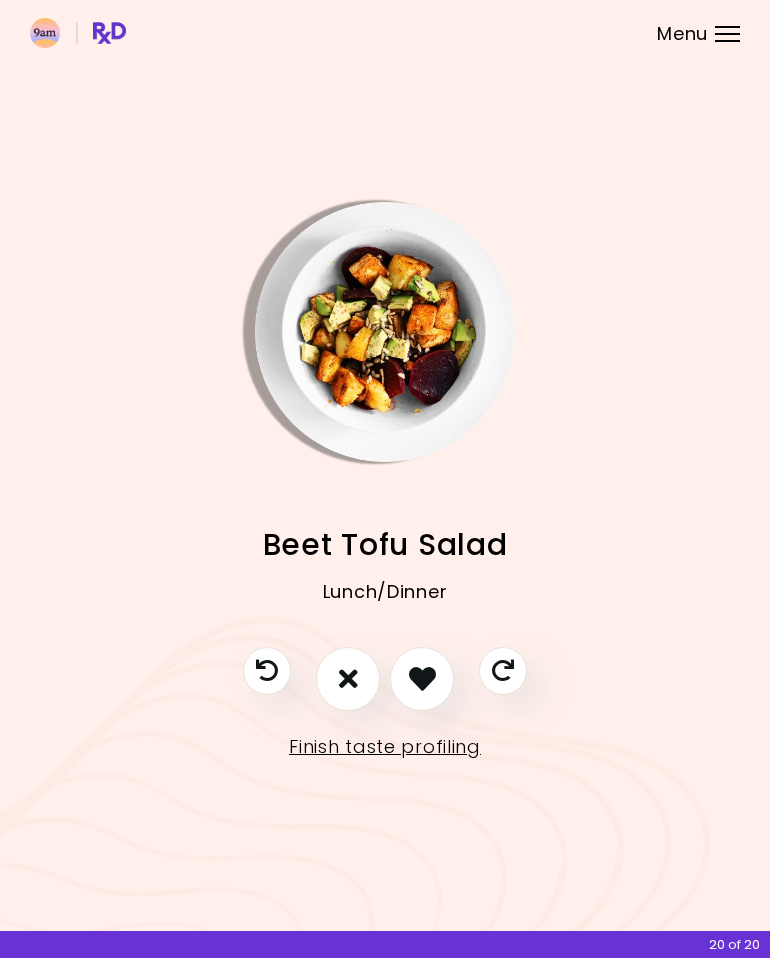 click at bounding box center [348, 679] 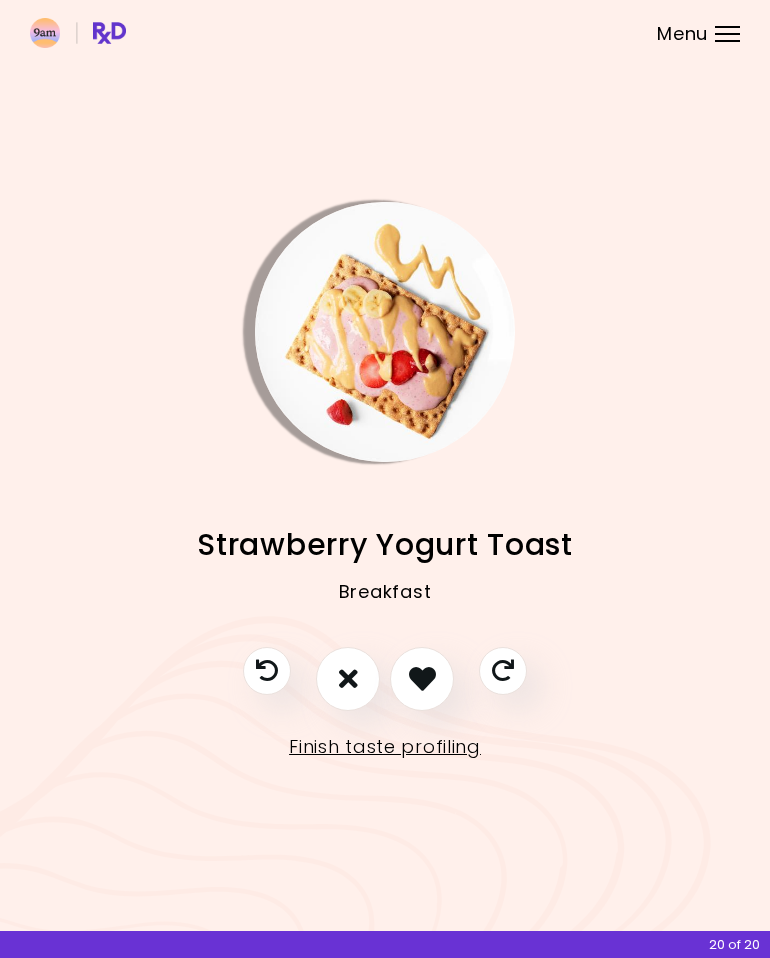 click at bounding box center (422, 678) 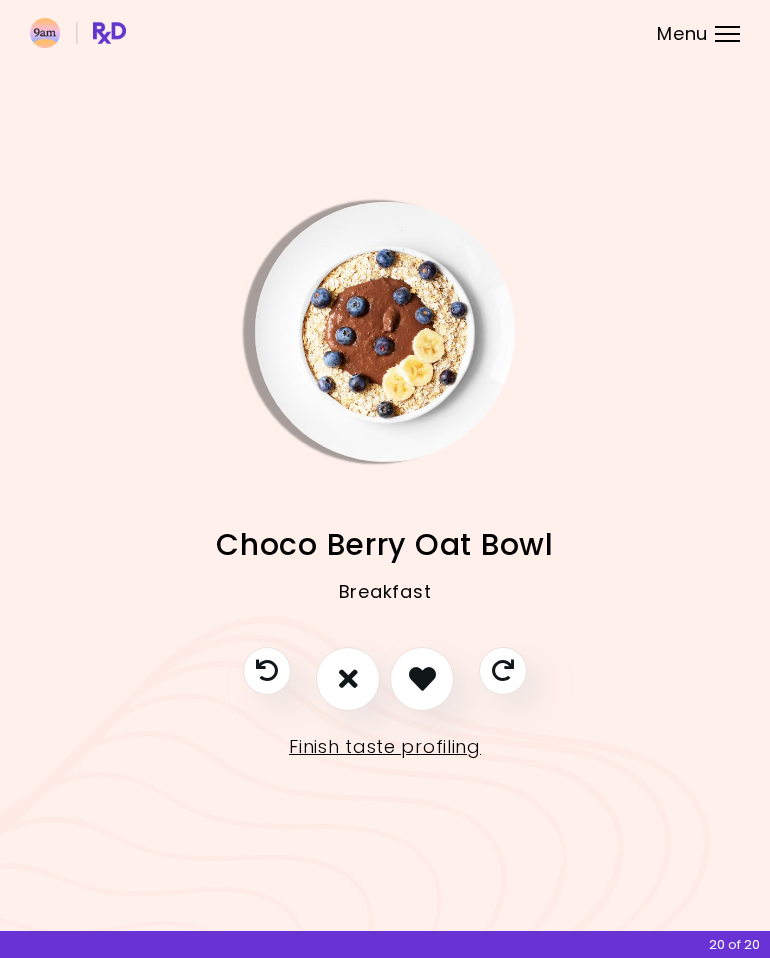 click at bounding box center [422, 678] 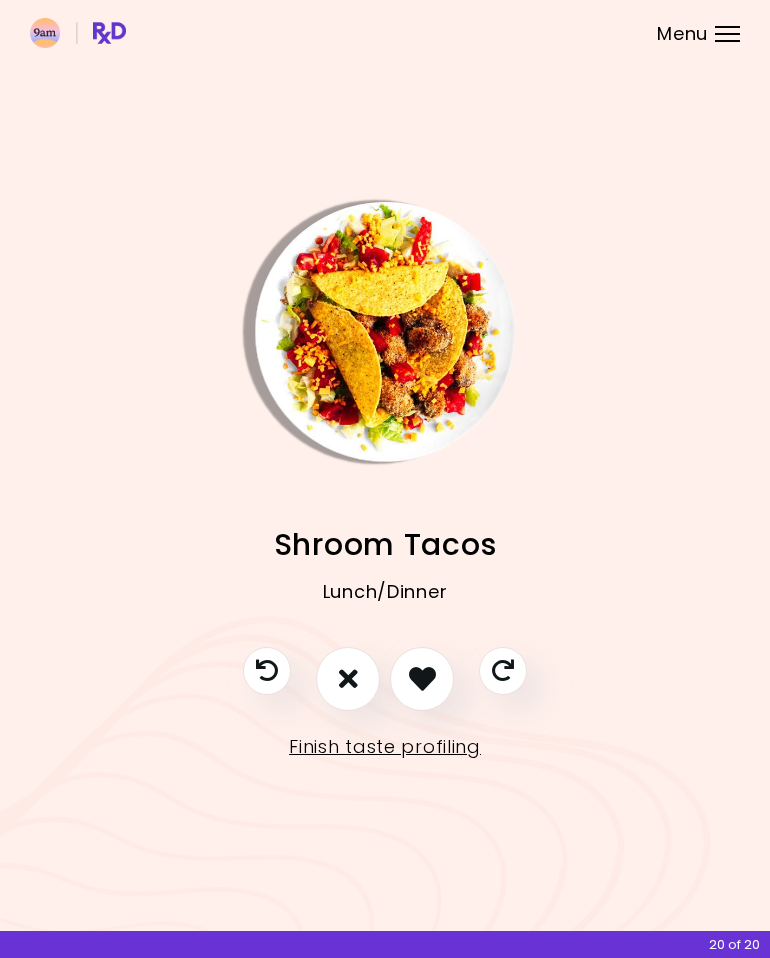 click at bounding box center [348, 678] 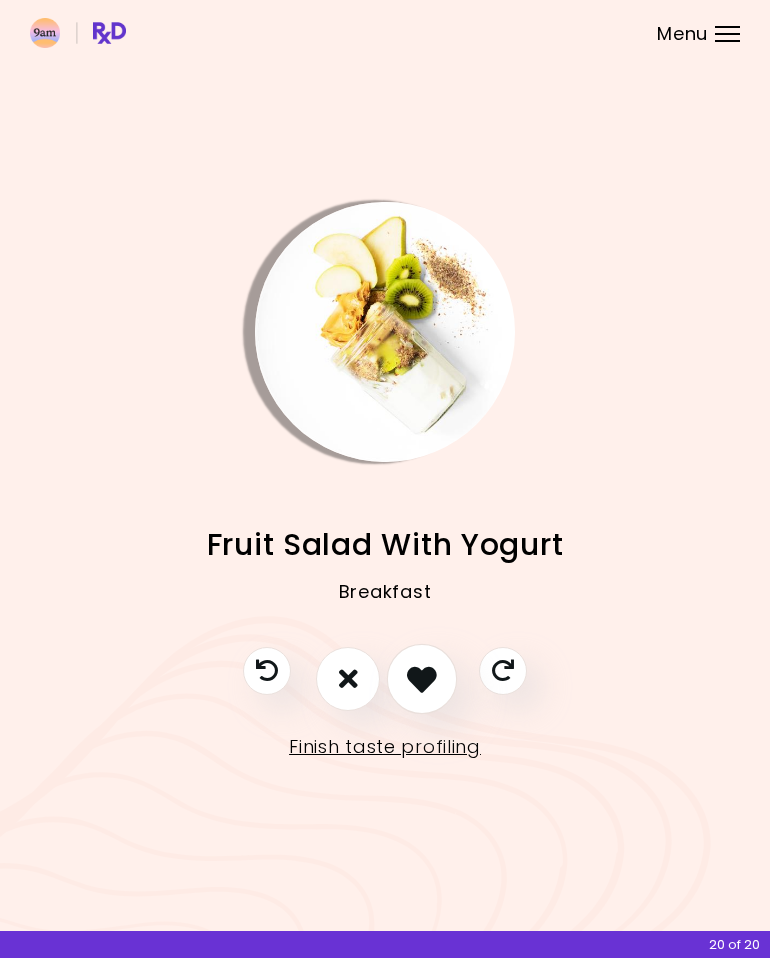click at bounding box center (422, 679) 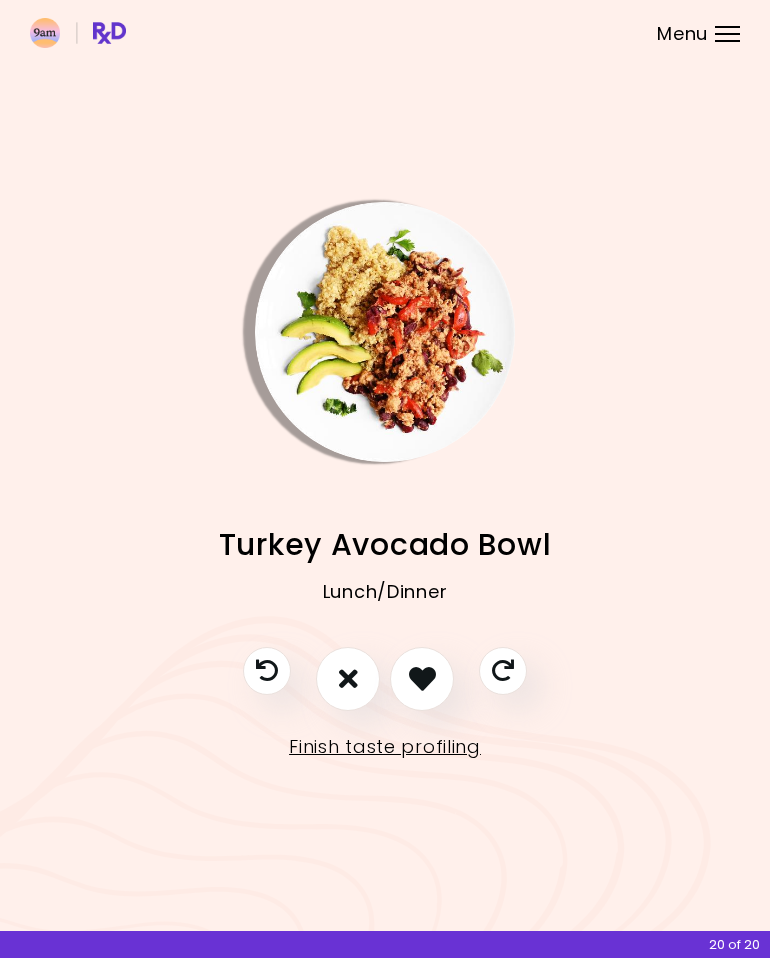 click at bounding box center (348, 678) 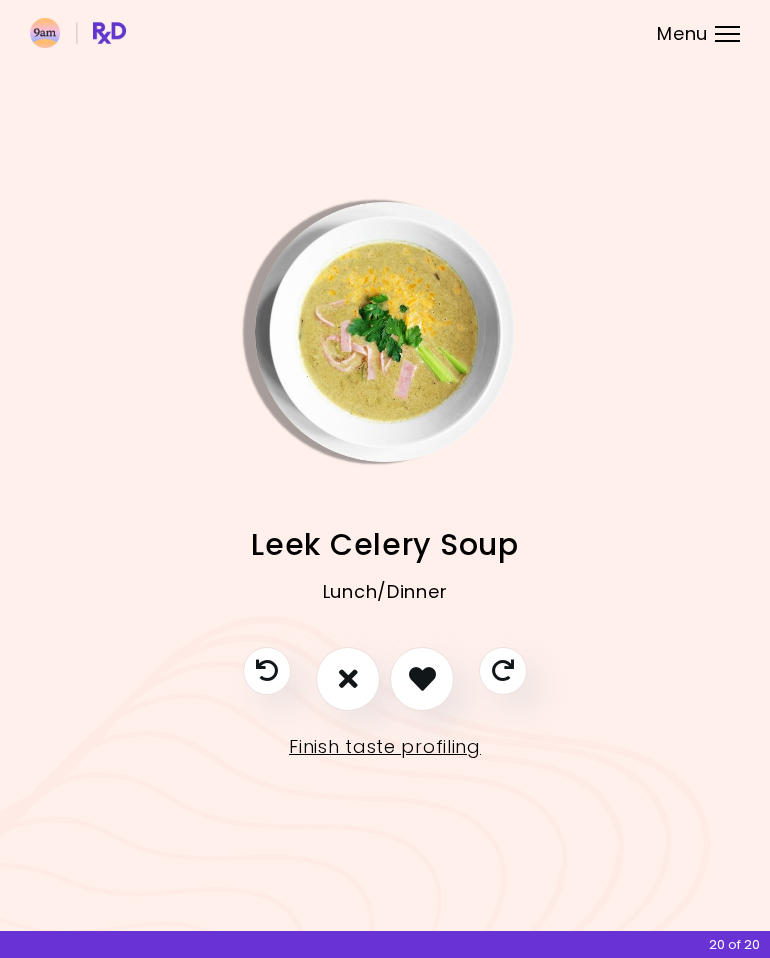 click at bounding box center [348, 678] 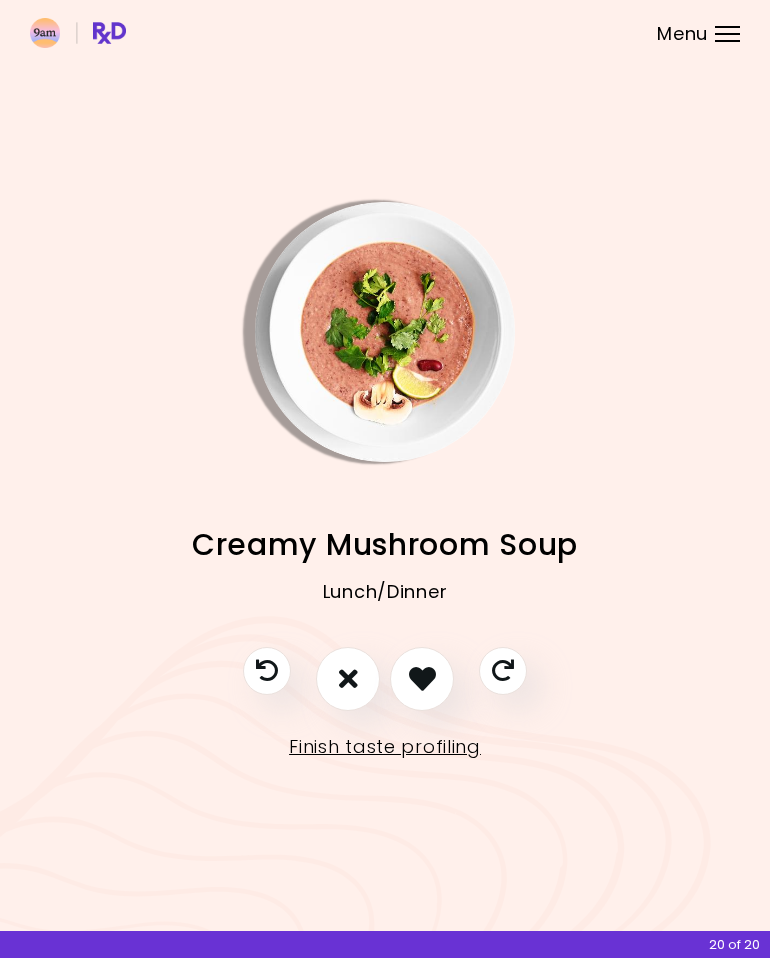 click at bounding box center (422, 678) 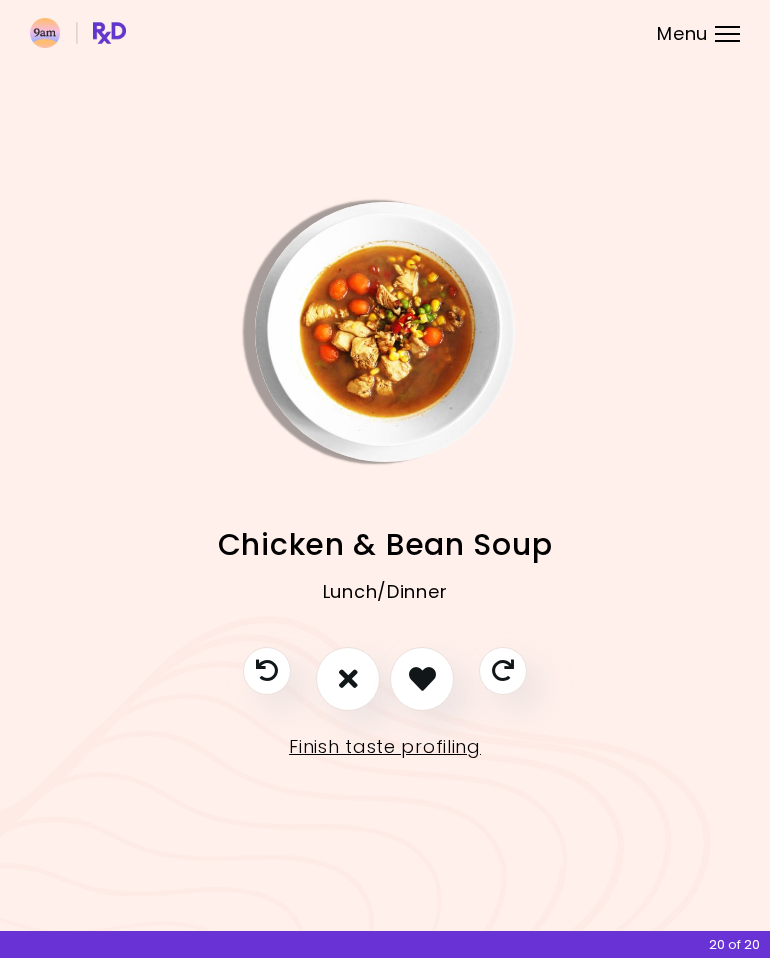 click at bounding box center [422, 679] 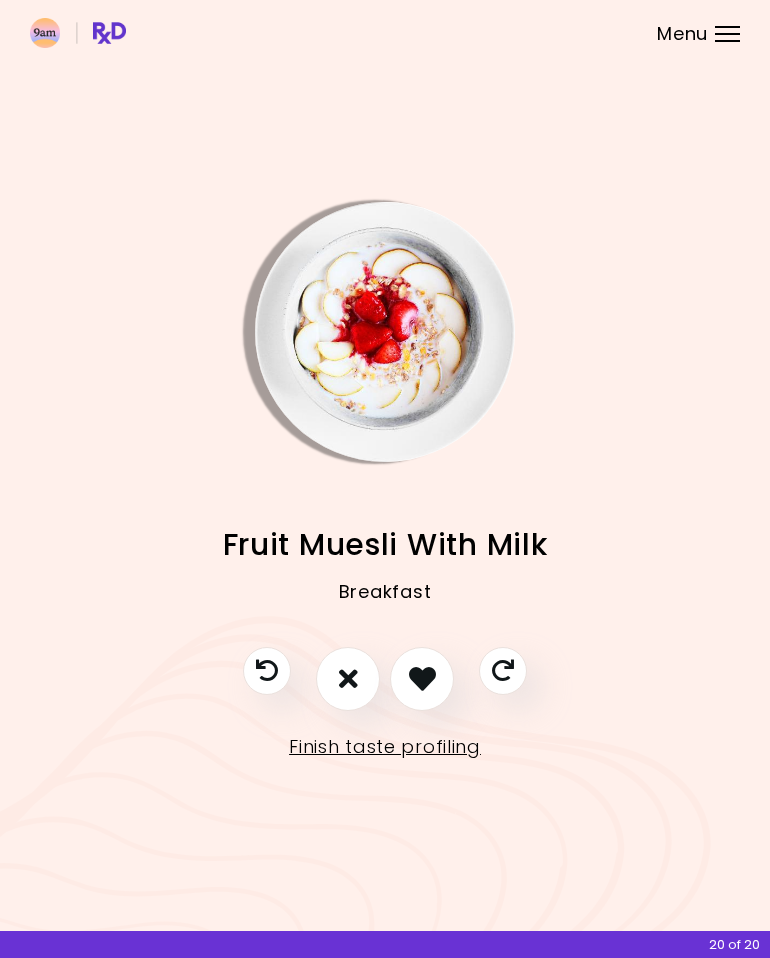 click at bounding box center [422, 678] 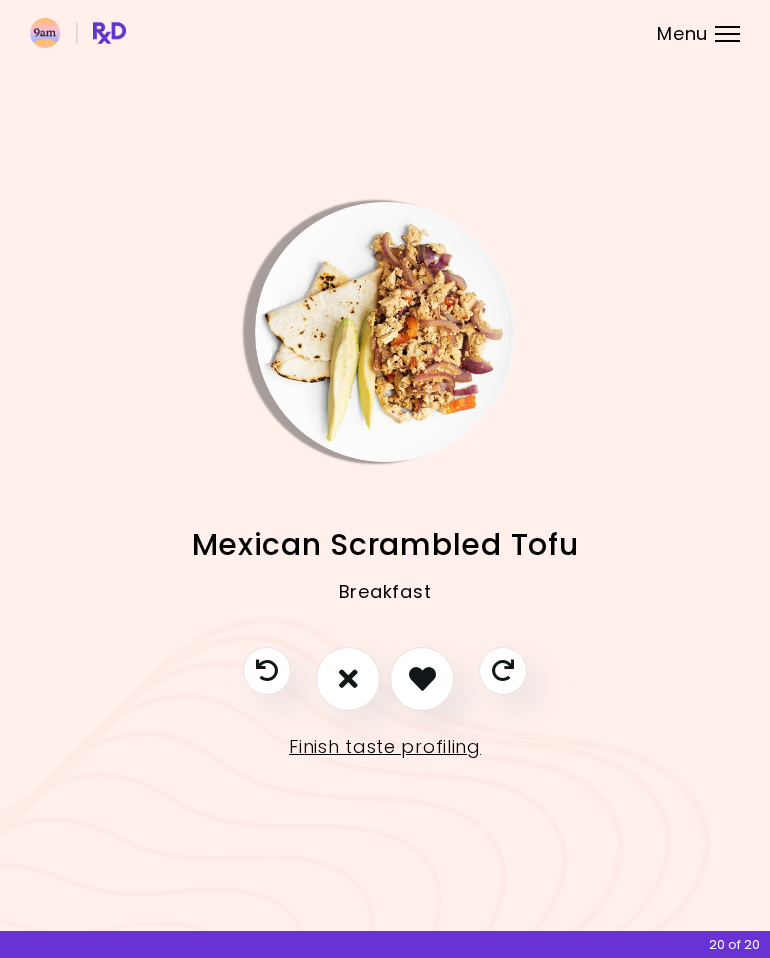 click at bounding box center [348, 678] 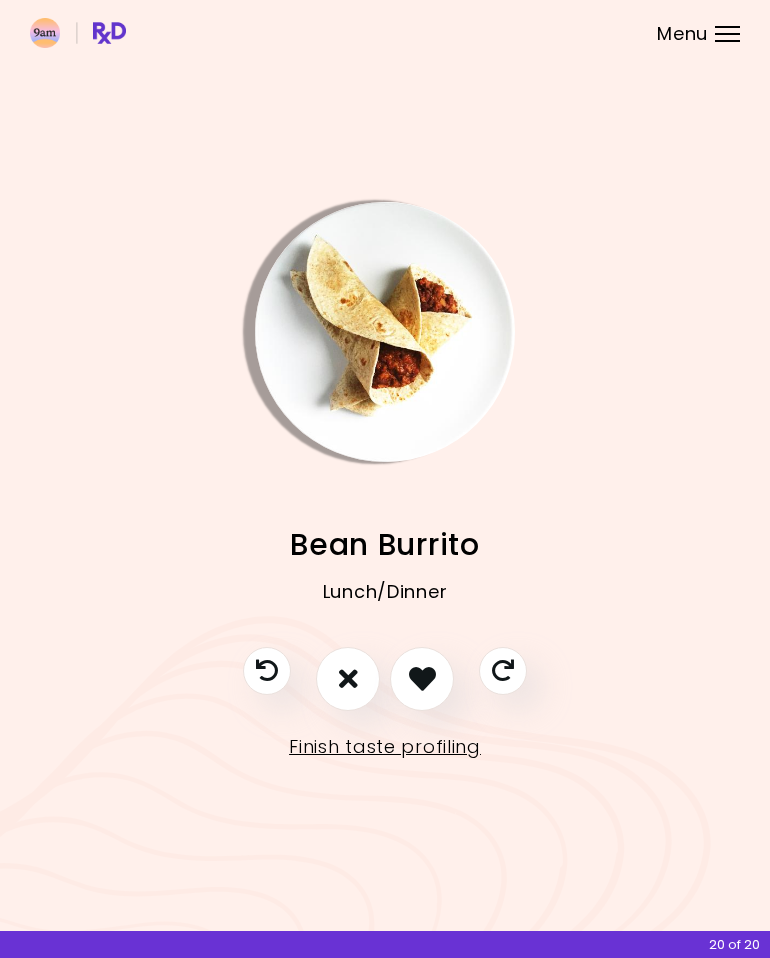 click at bounding box center [348, 679] 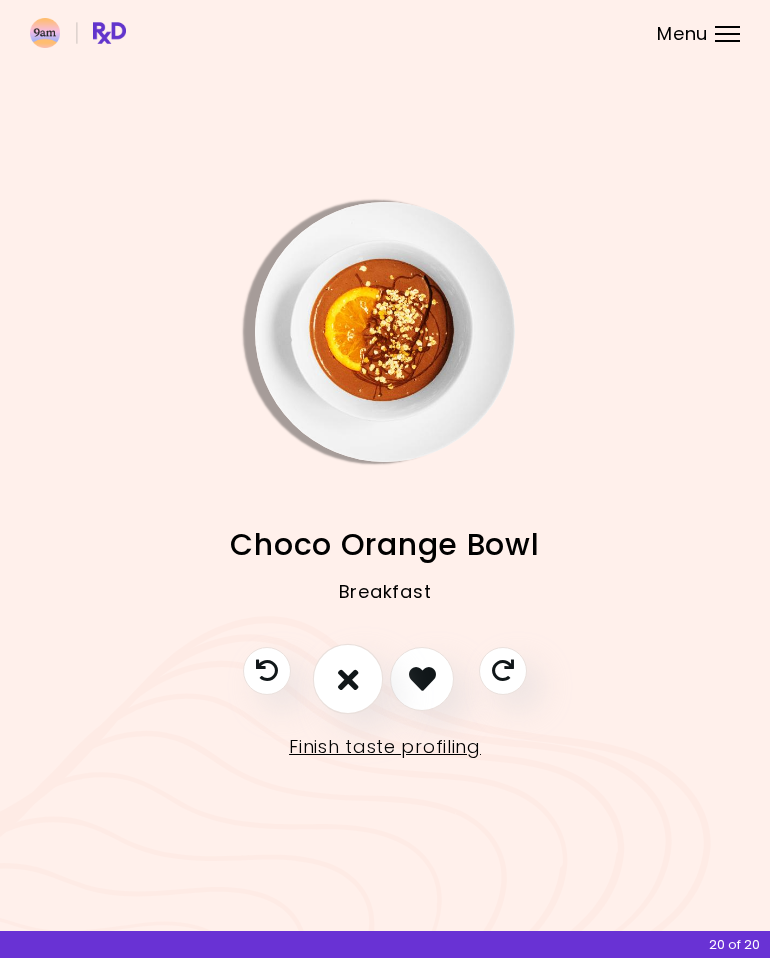 click at bounding box center [348, 679] 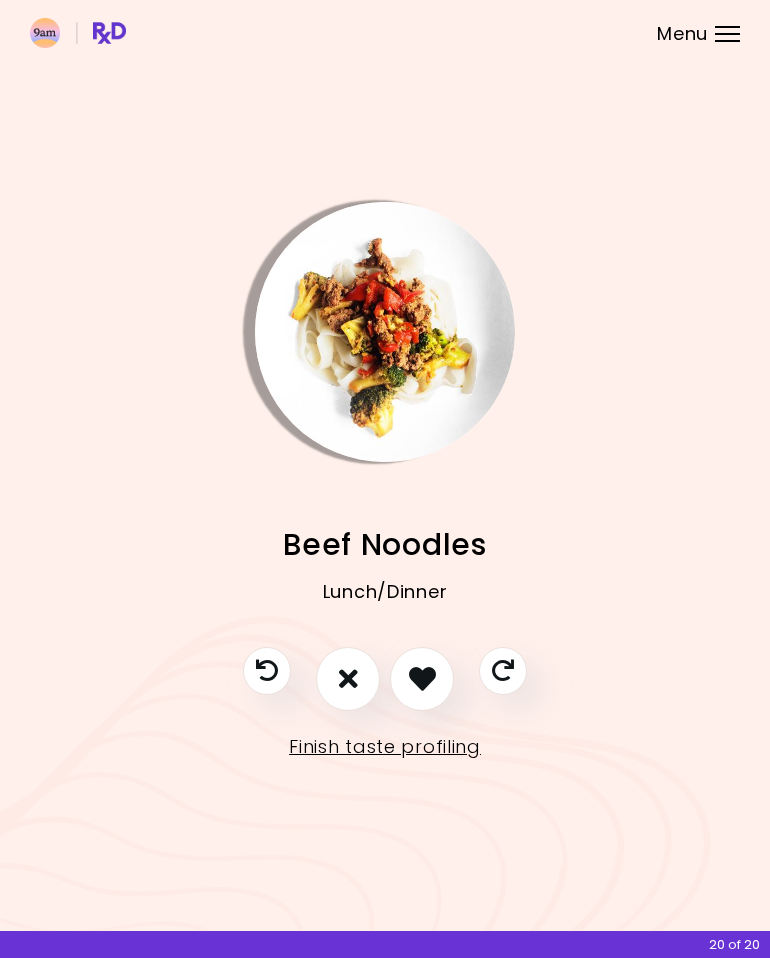 click at bounding box center (348, 679) 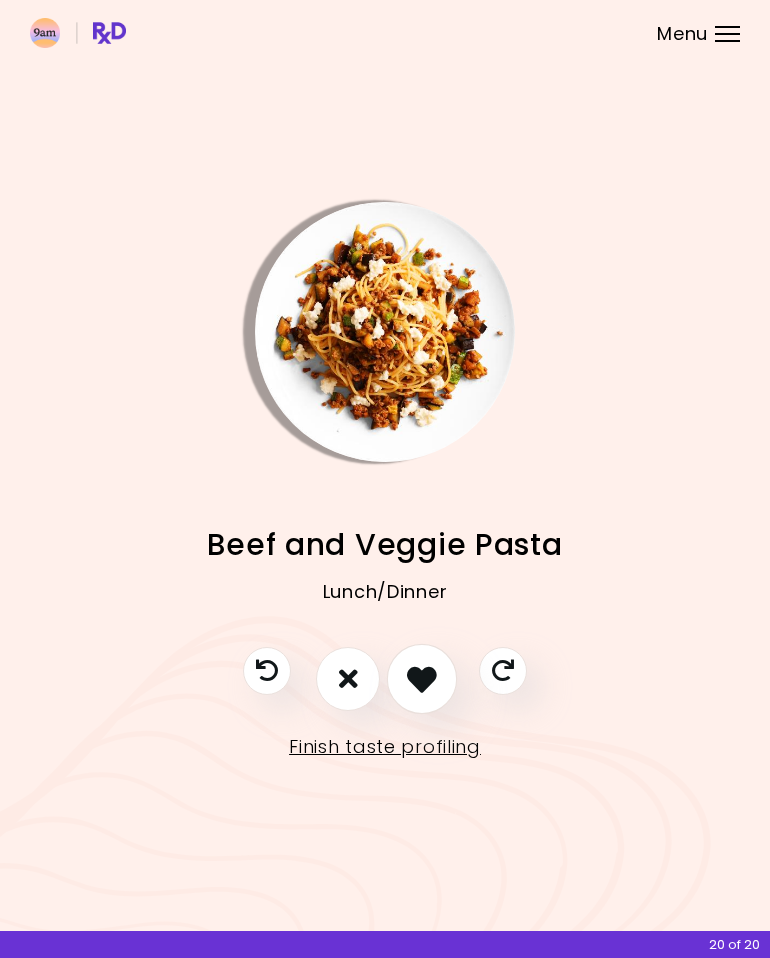 click at bounding box center [422, 679] 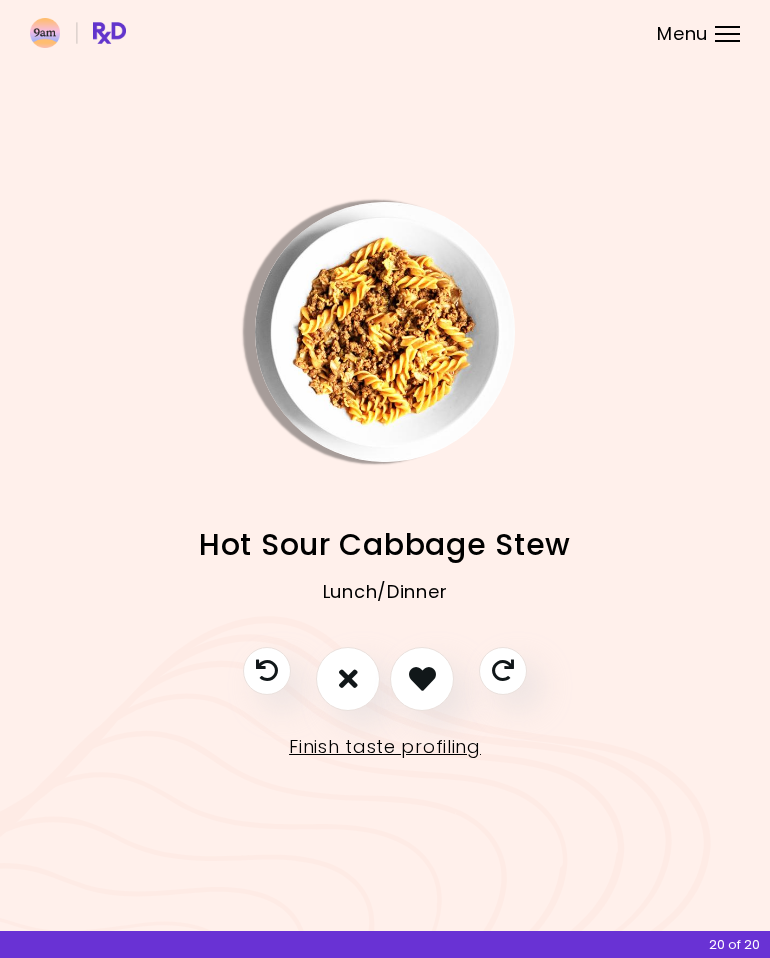 click at bounding box center [348, 678] 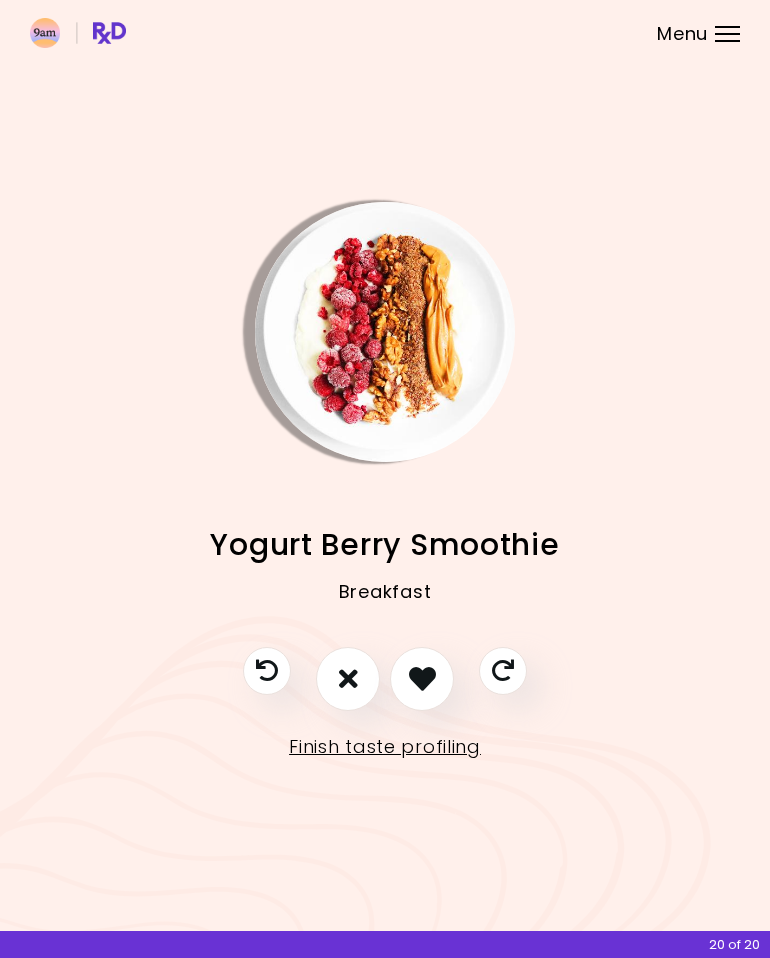 click at bounding box center [422, 678] 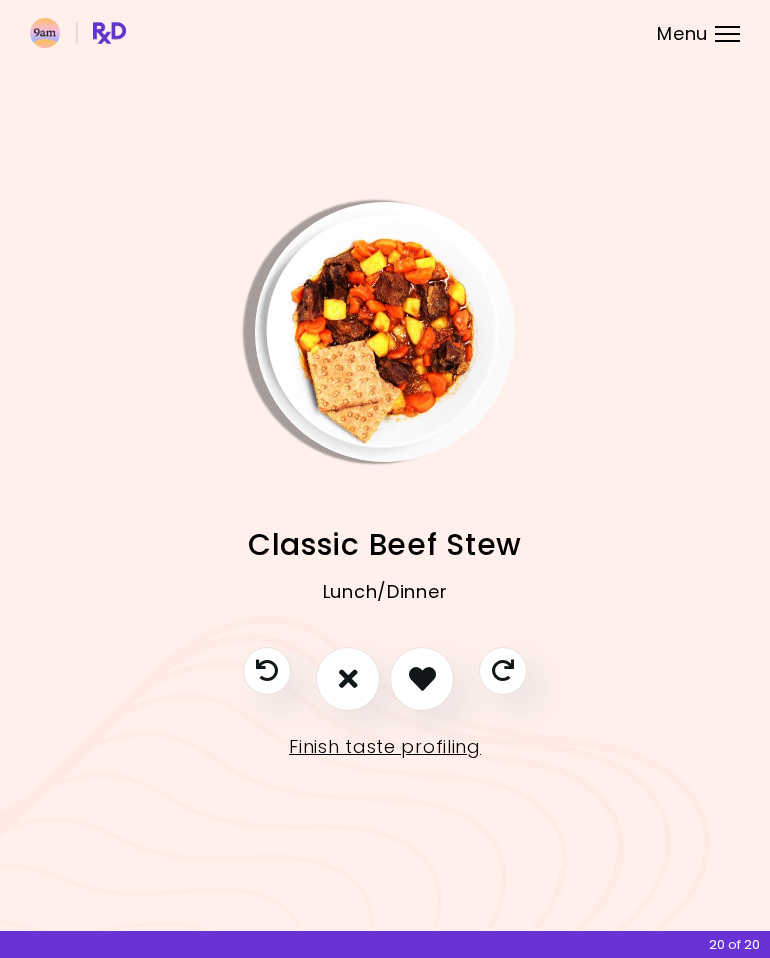 click at bounding box center [348, 679] 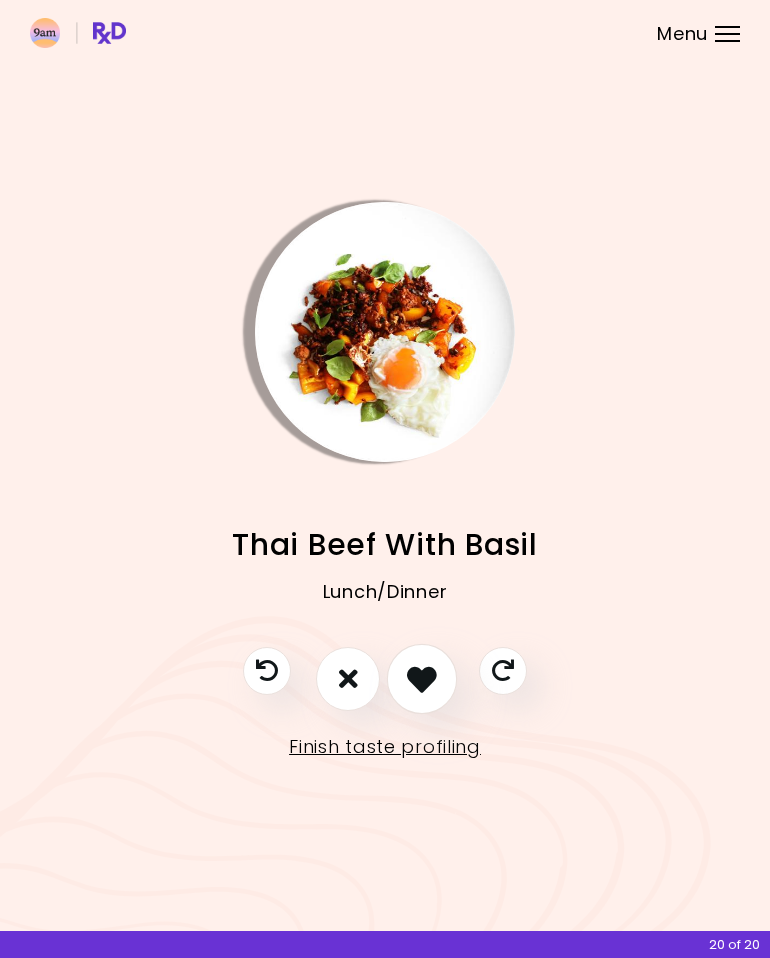 click at bounding box center (422, 679) 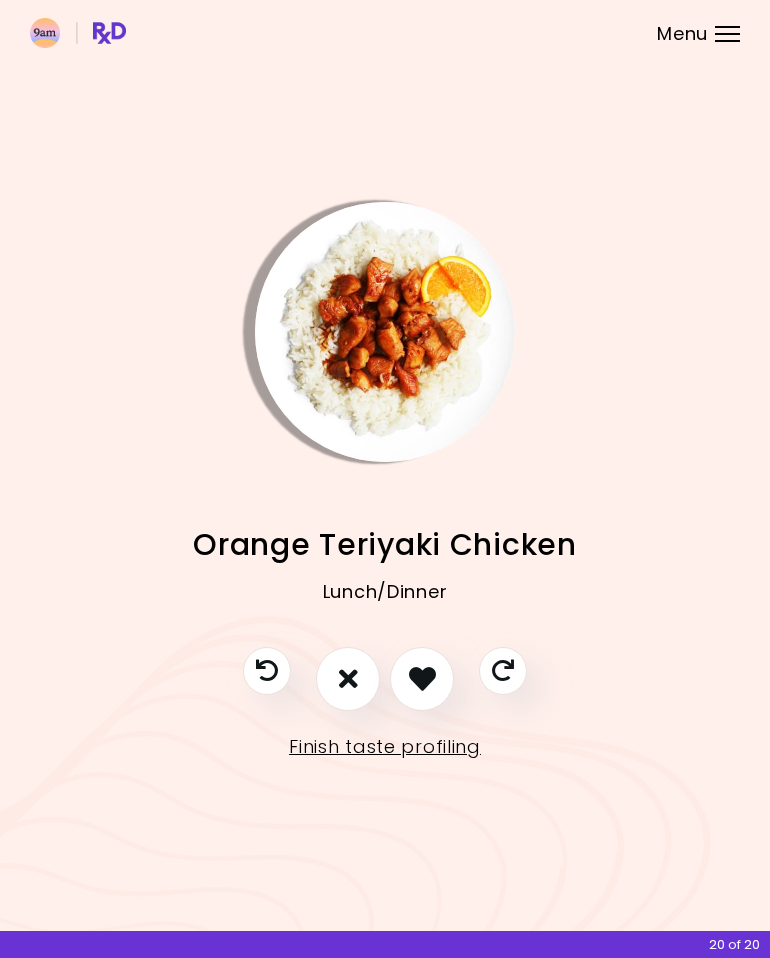 click at bounding box center [422, 678] 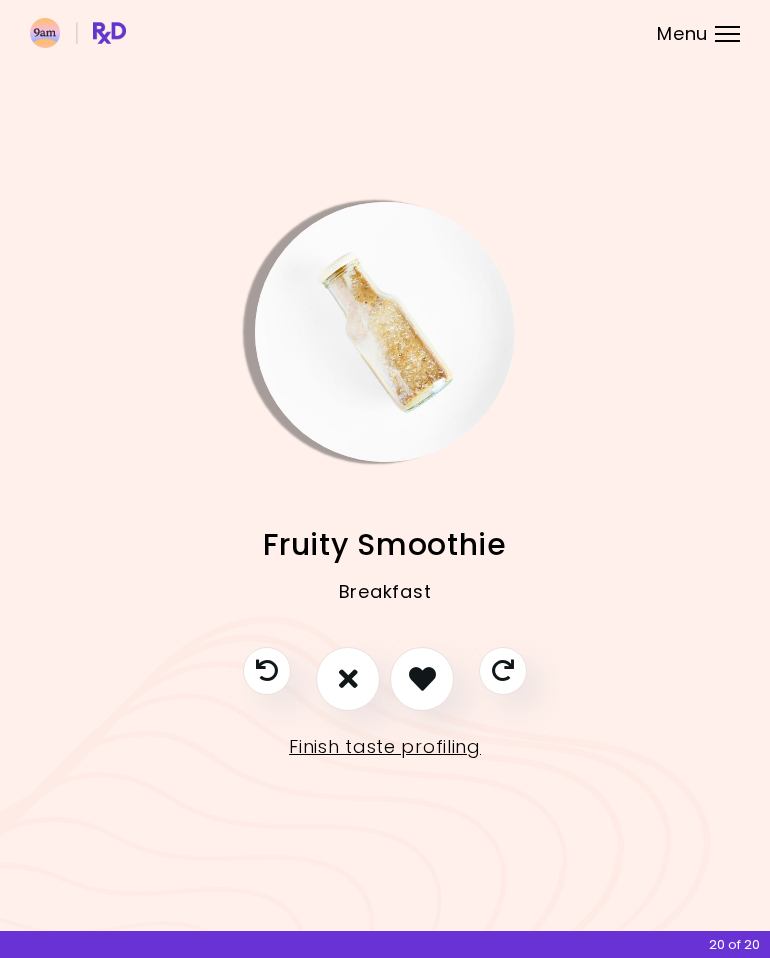 click at bounding box center [422, 678] 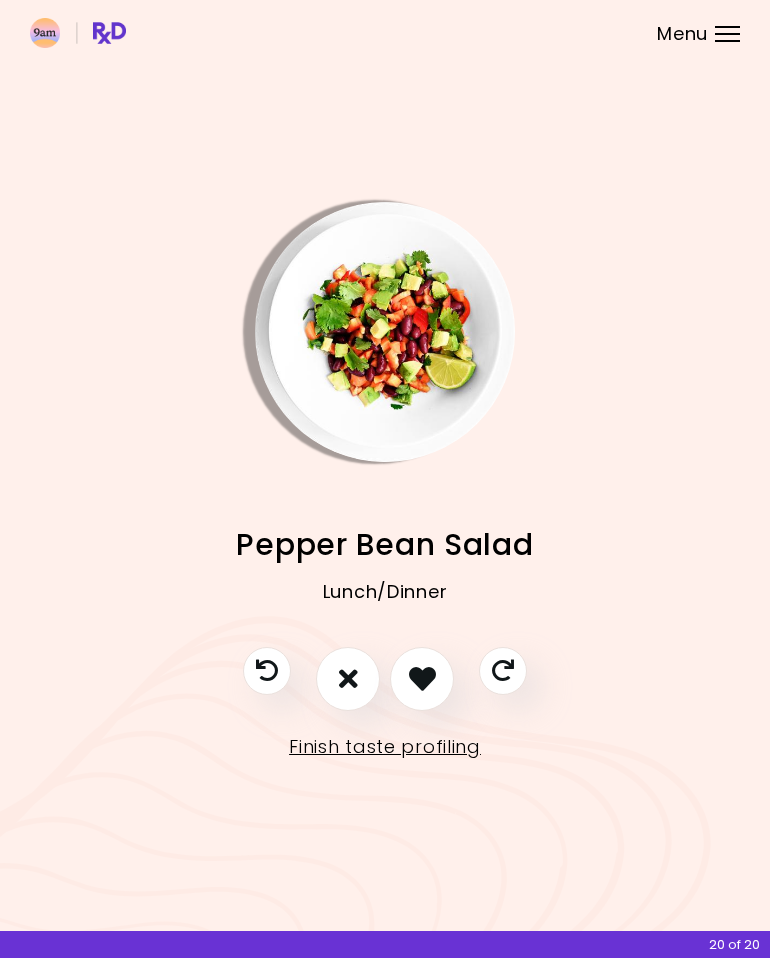 click at bounding box center [348, 679] 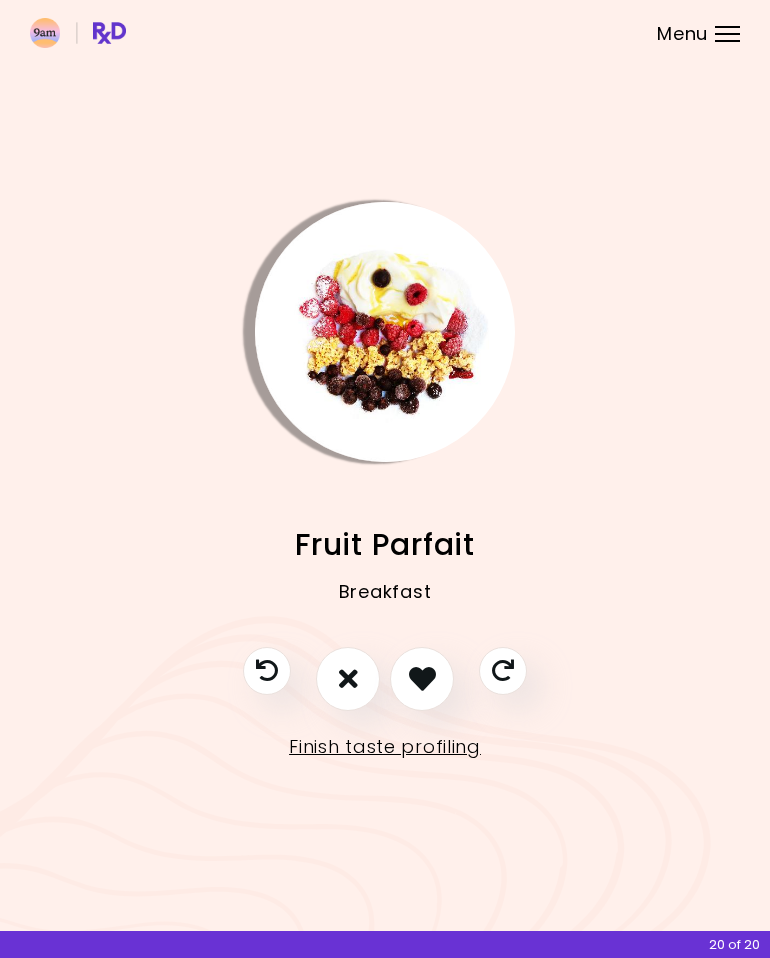 click at bounding box center [422, 678] 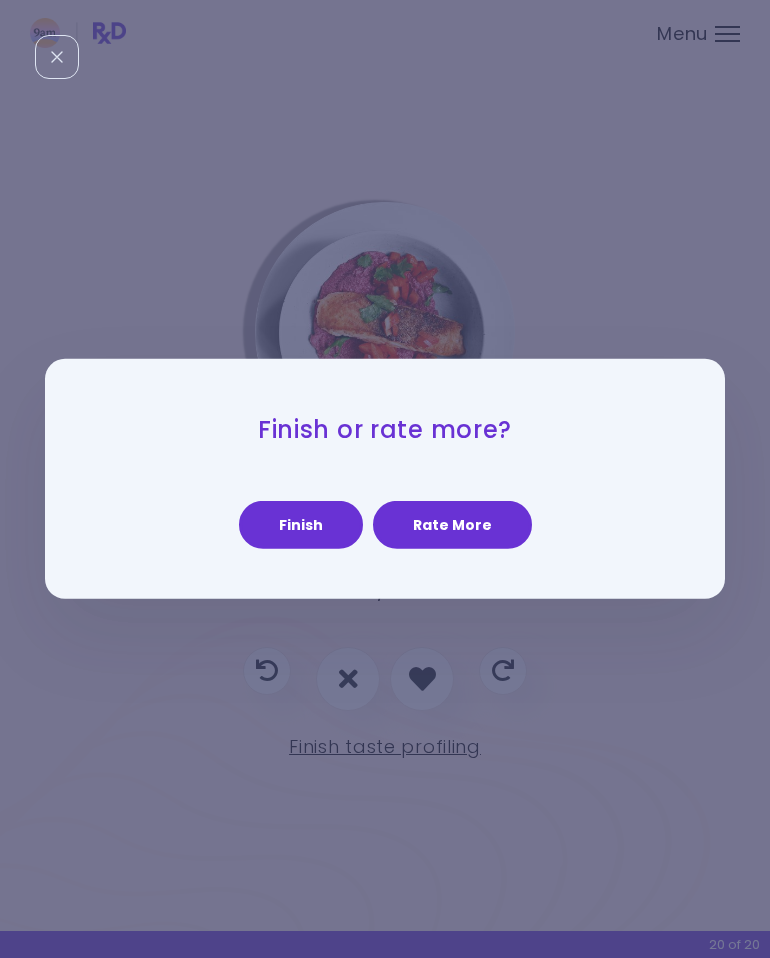 click on "Finish" at bounding box center (301, 525) 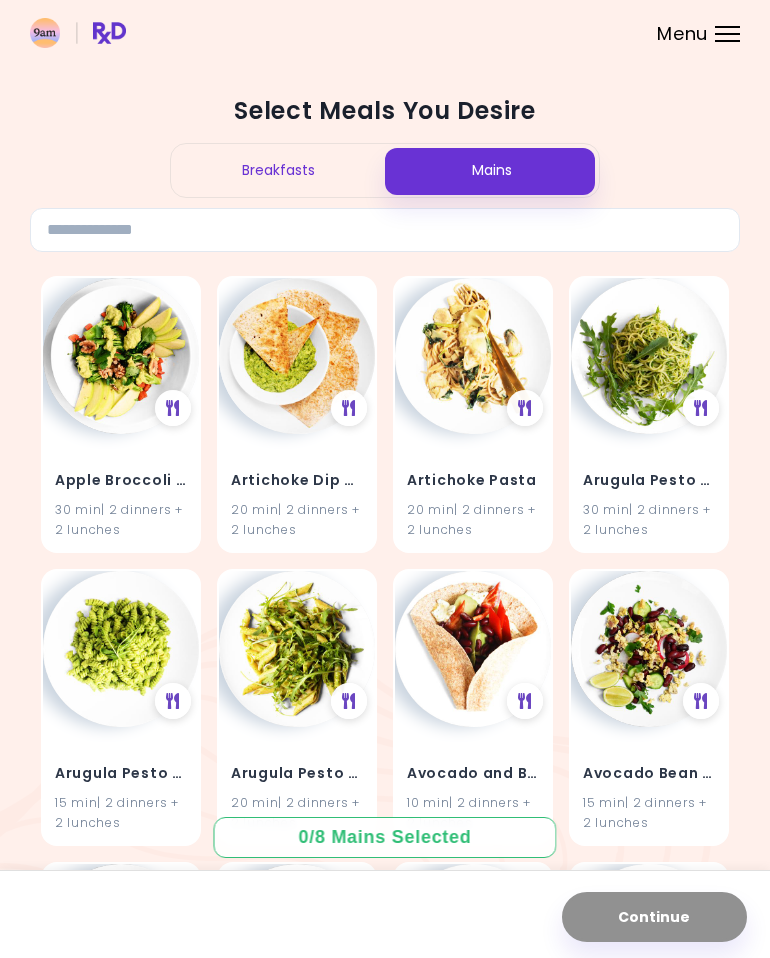 scroll, scrollTop: 0, scrollLeft: 0, axis: both 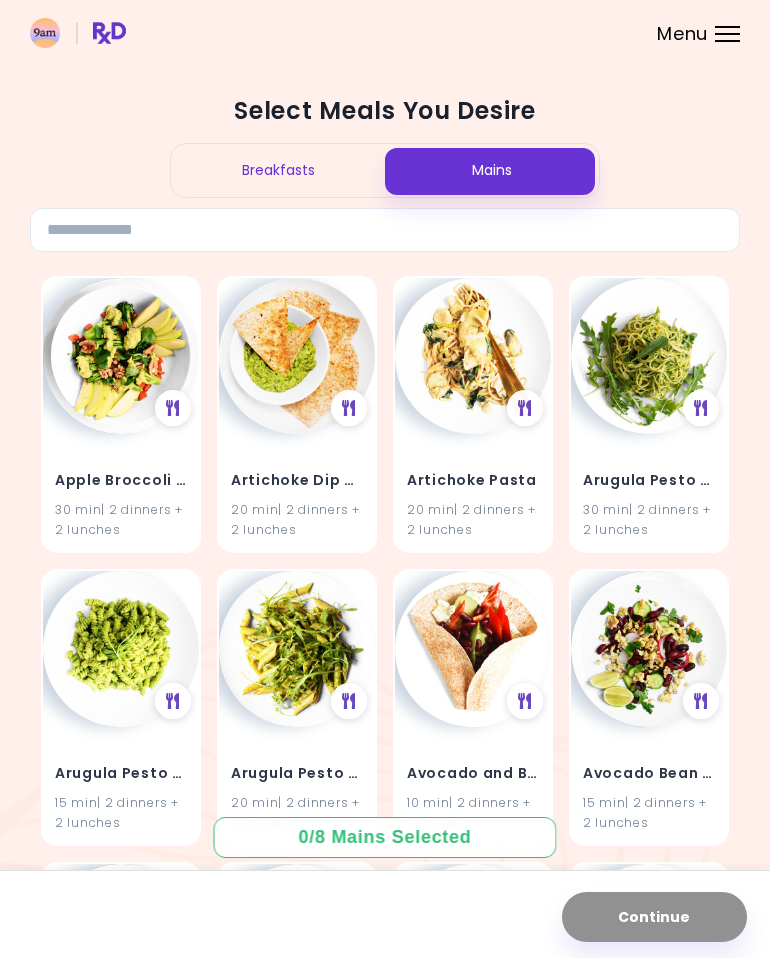 click at bounding box center (121, 356) 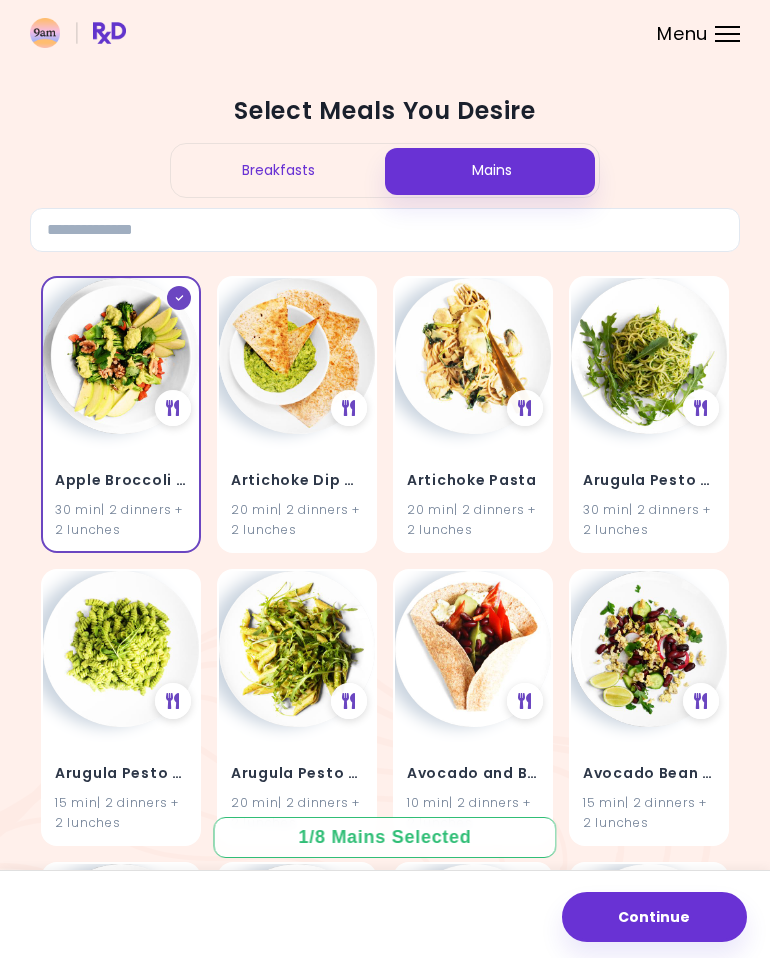 click on "Breakfasts" at bounding box center (278, 170) 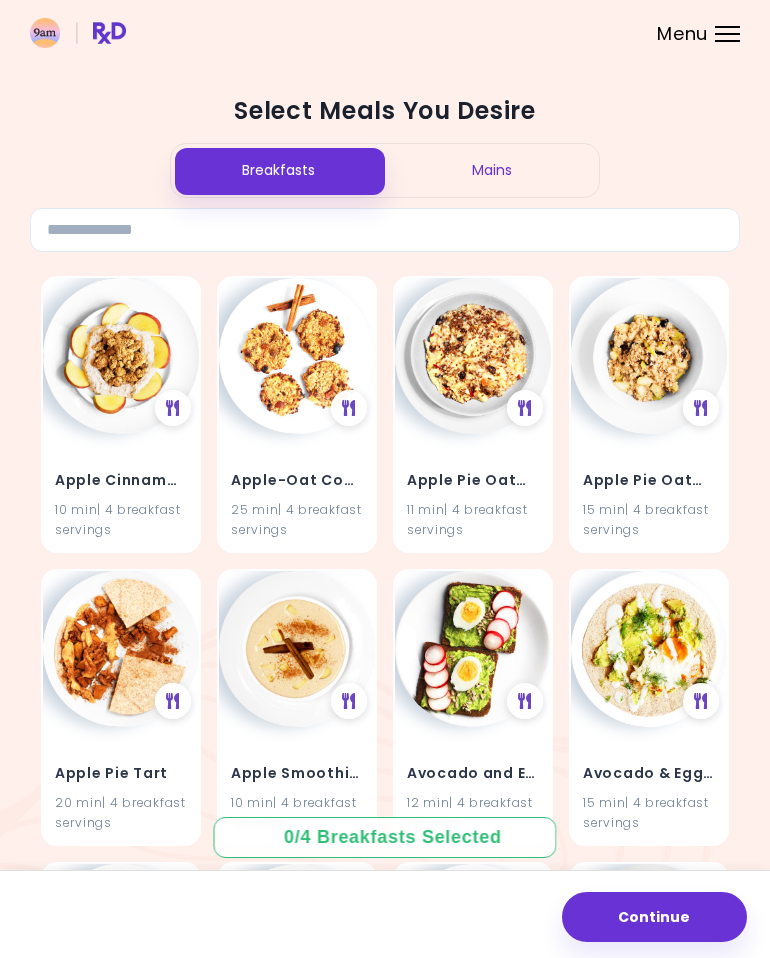 click at bounding box center [121, 356] 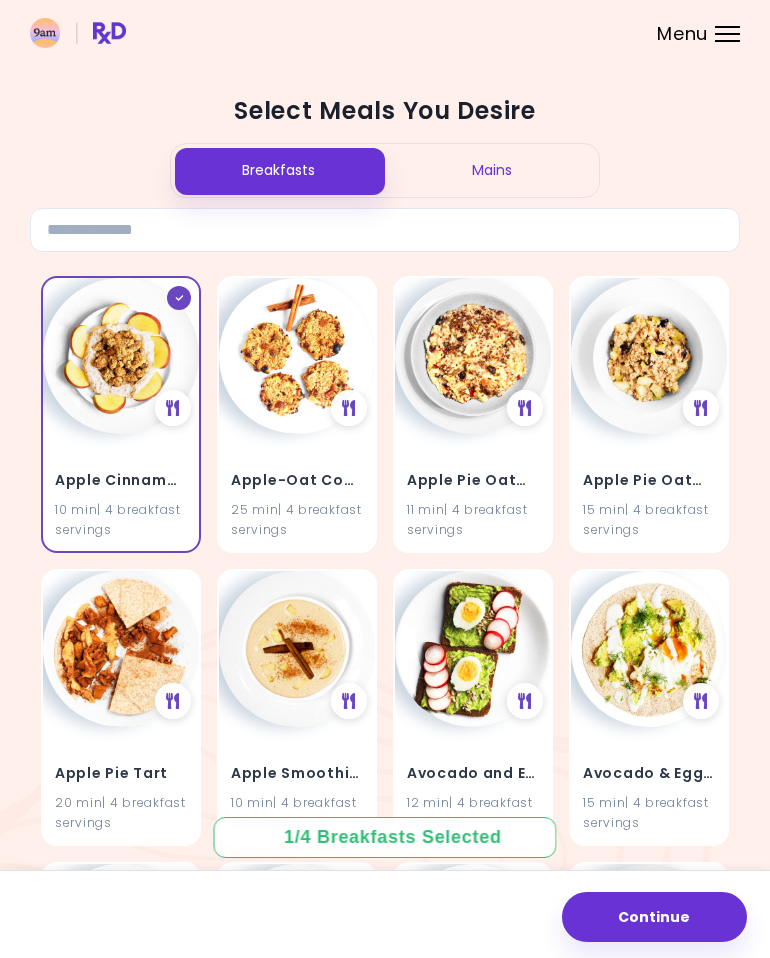 click at bounding box center [297, 356] 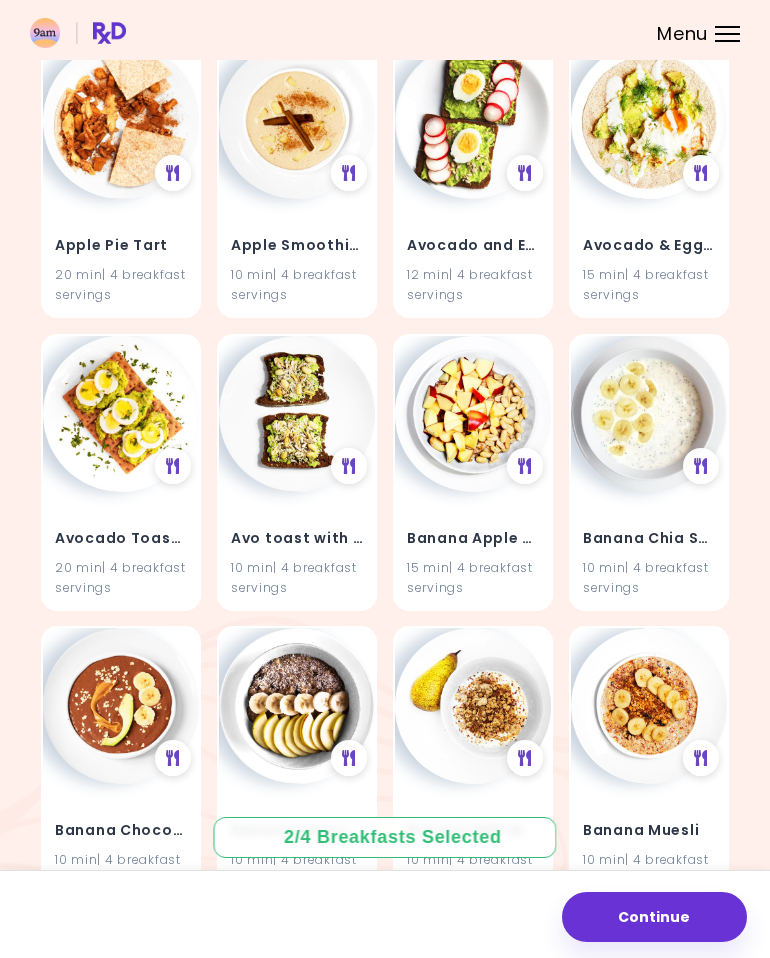 scroll, scrollTop: 633, scrollLeft: 0, axis: vertical 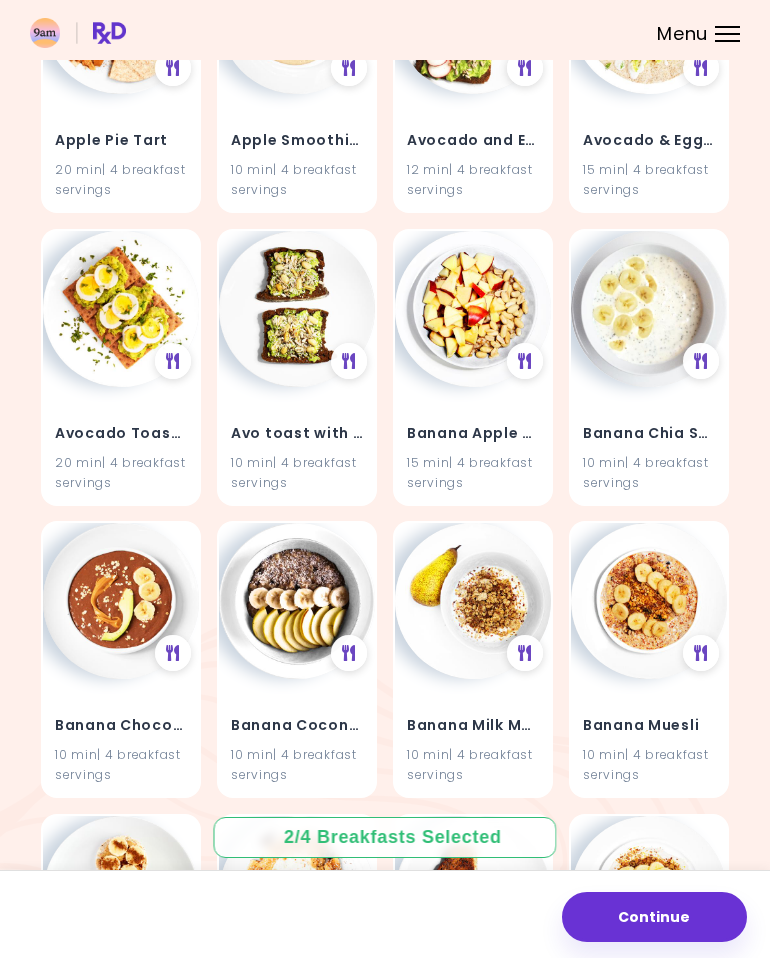 click on "Continue" at bounding box center [654, 917] 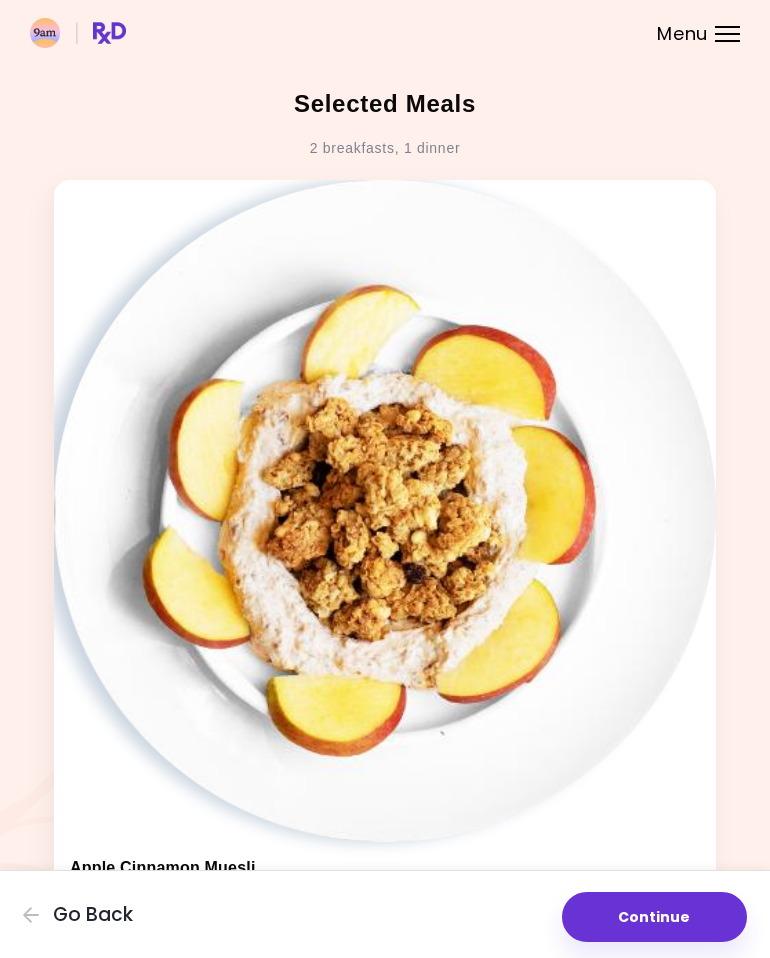 click on "Continue" at bounding box center [654, 917] 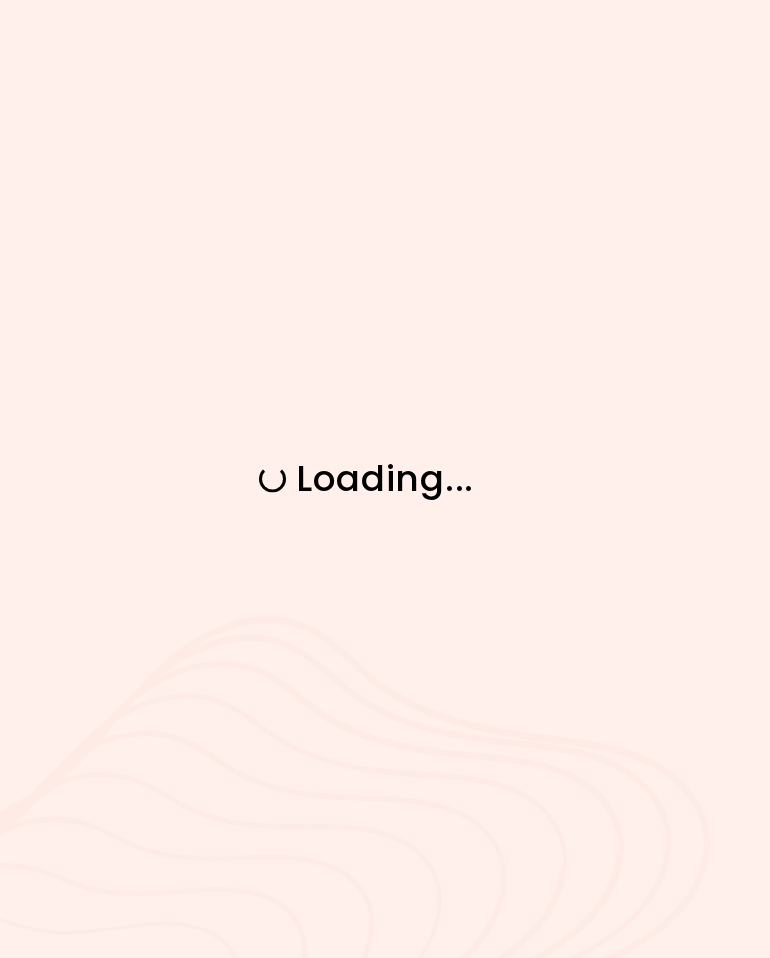 scroll, scrollTop: 0, scrollLeft: 0, axis: both 